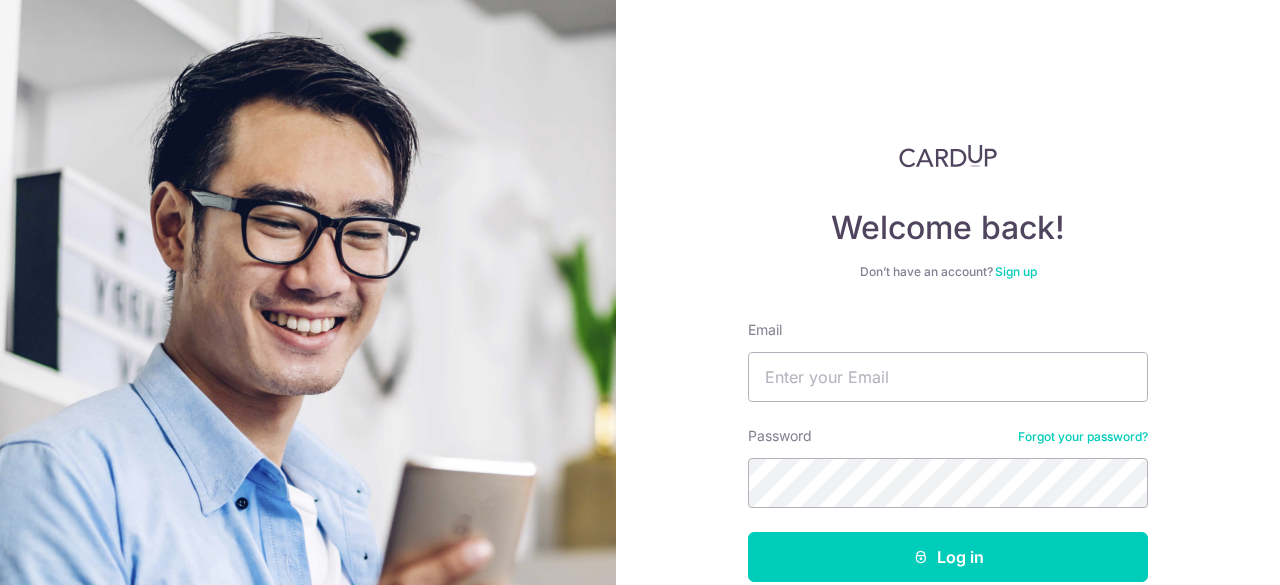 scroll, scrollTop: 0, scrollLeft: 0, axis: both 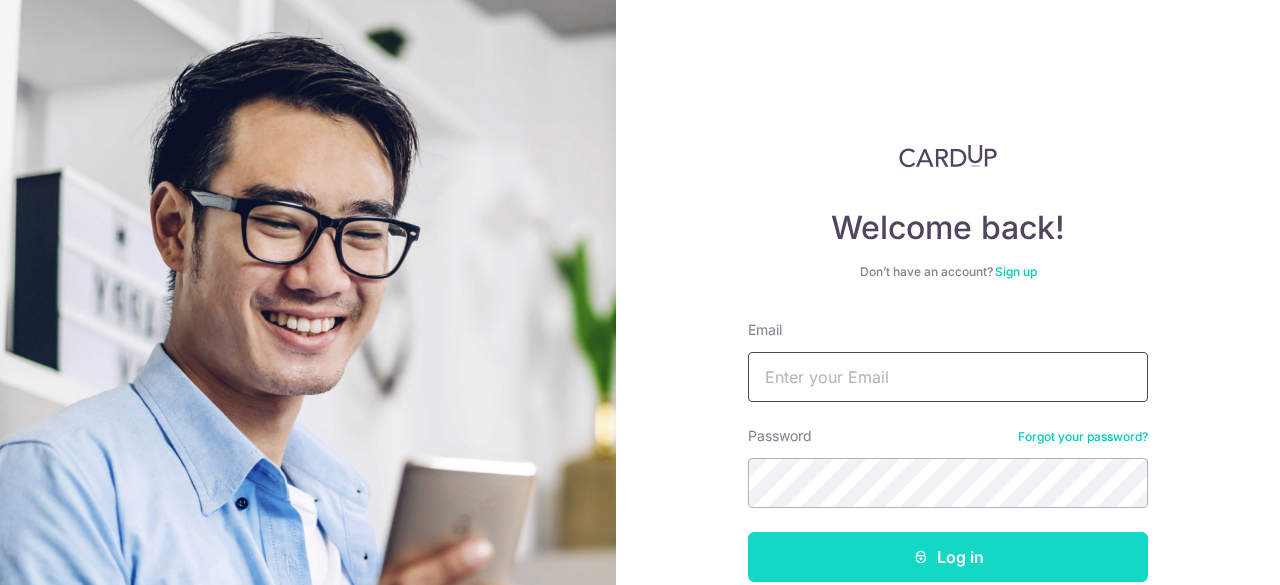 type on "[EMAIL]" 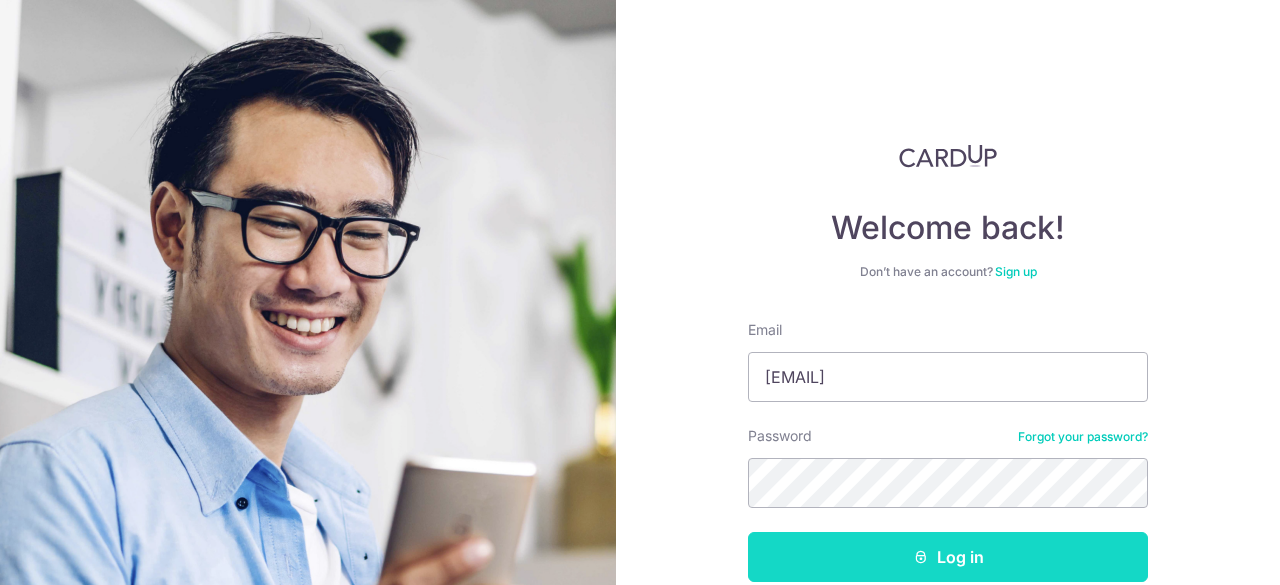 click on "Log in" at bounding box center (948, 557) 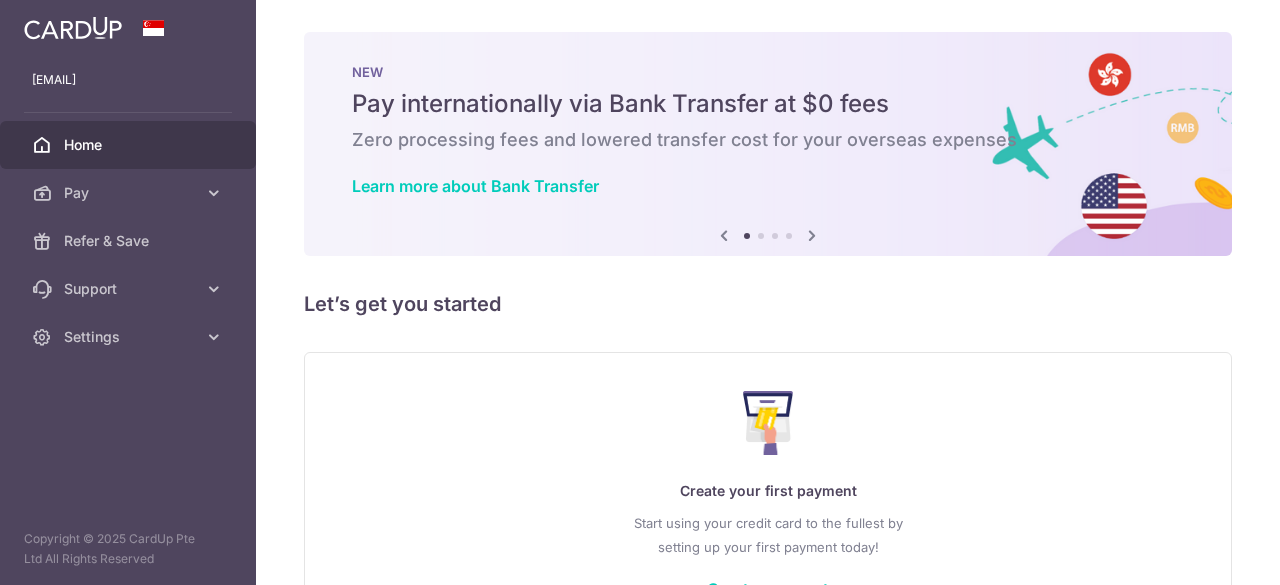 scroll, scrollTop: 0, scrollLeft: 0, axis: both 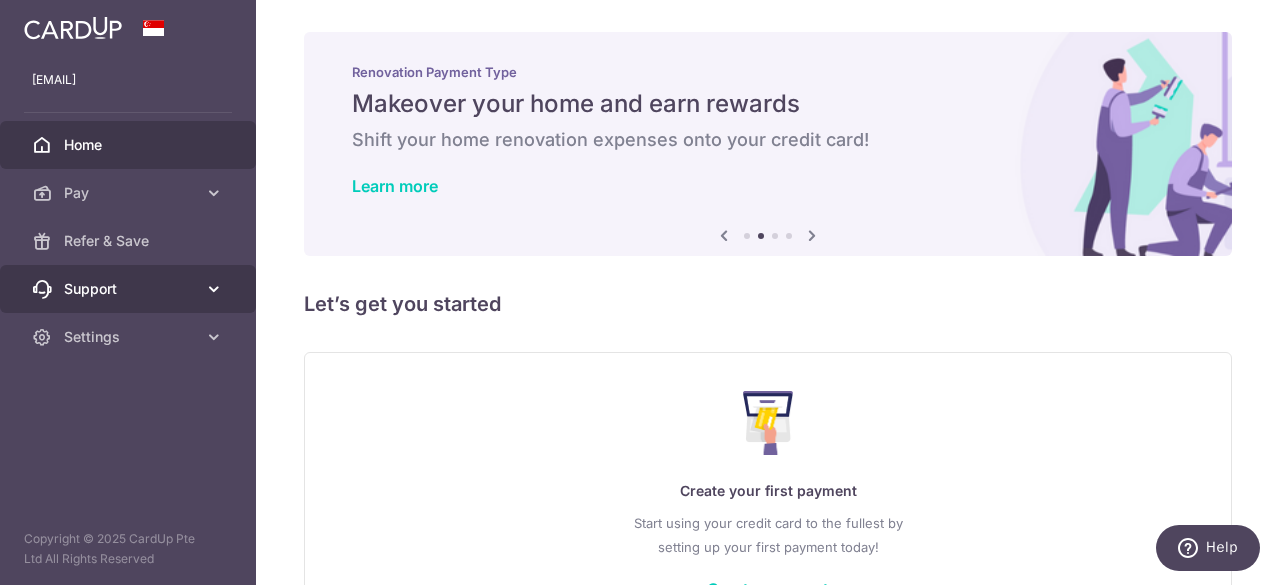 click on "Support" at bounding box center (128, 289) 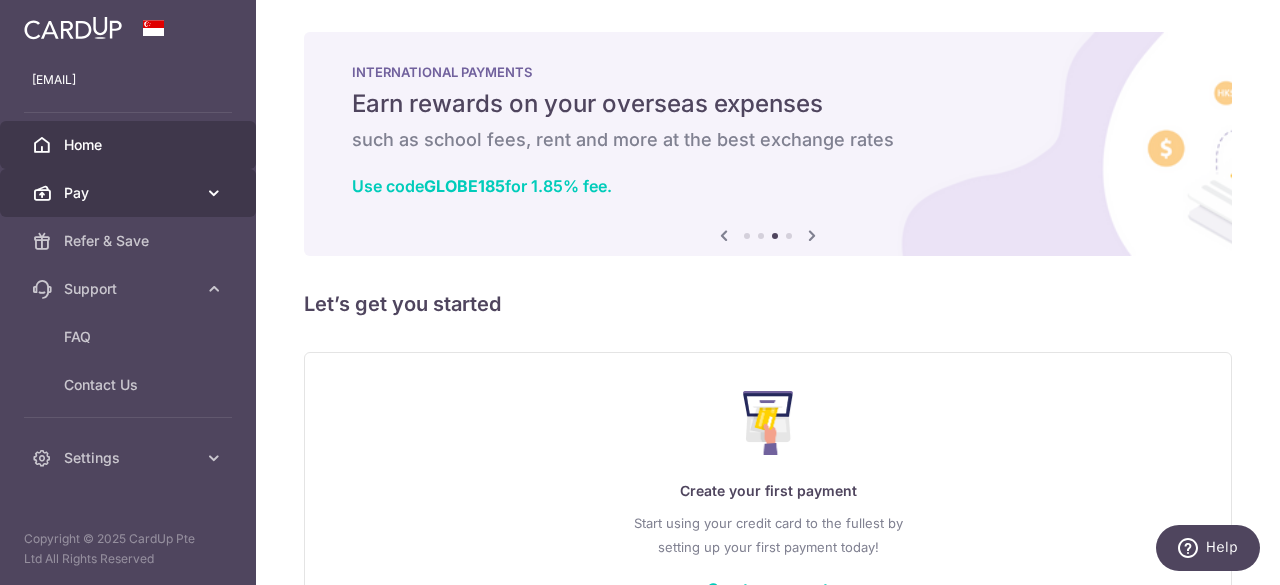 click at bounding box center (214, 193) 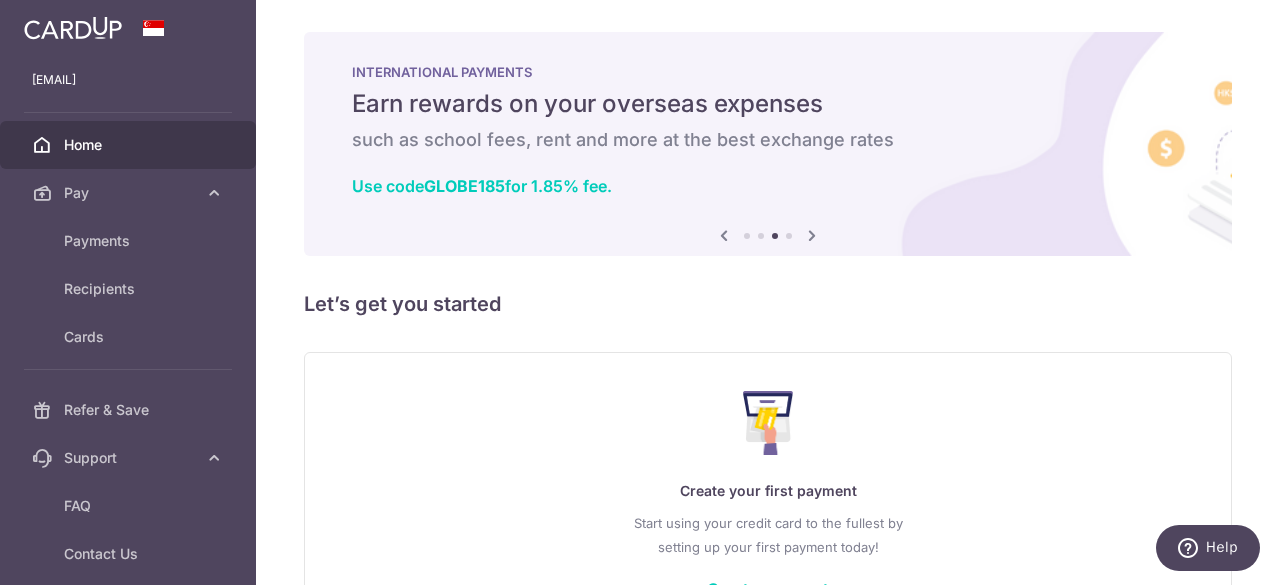 scroll, scrollTop: 144, scrollLeft: 0, axis: vertical 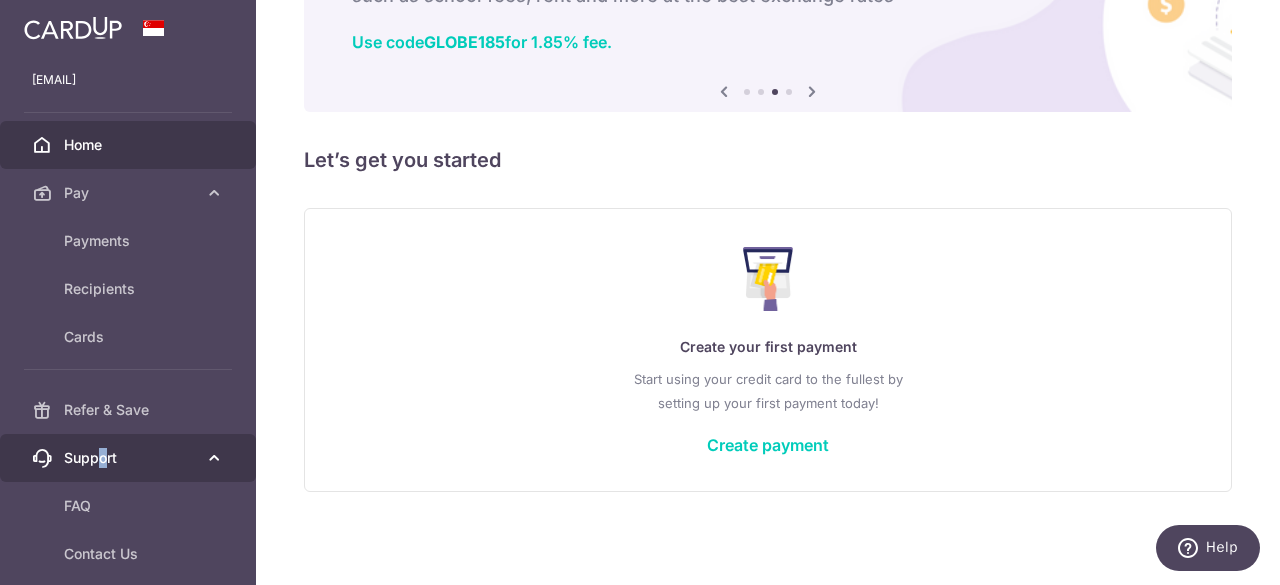 click on "Support" at bounding box center [130, 458] 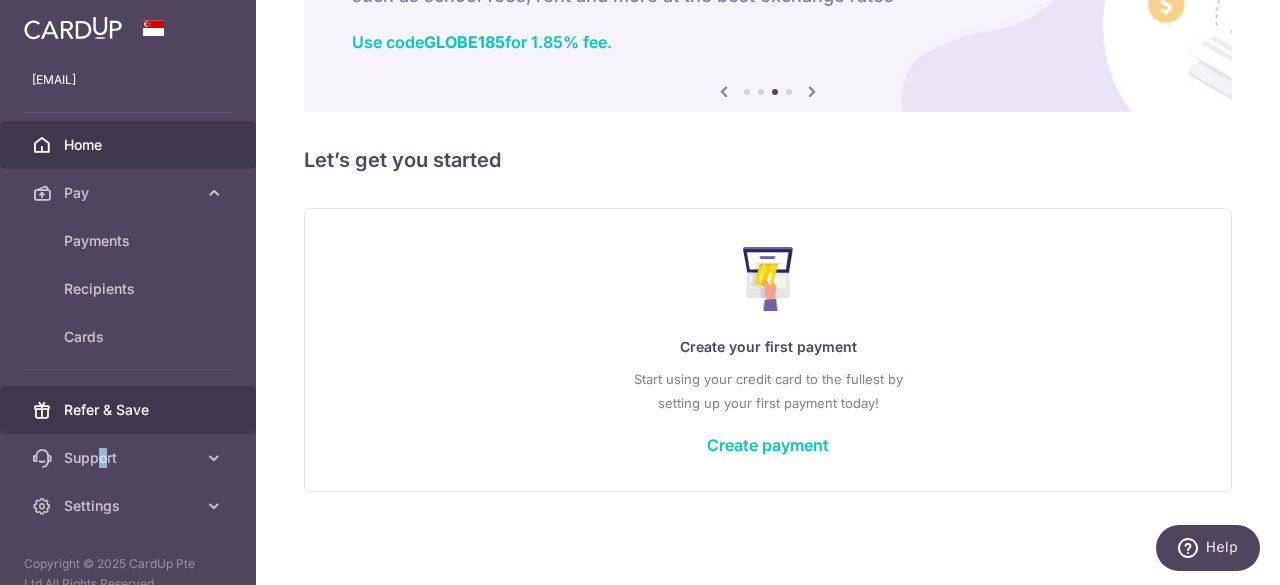 click on "Refer & Save" at bounding box center (130, 410) 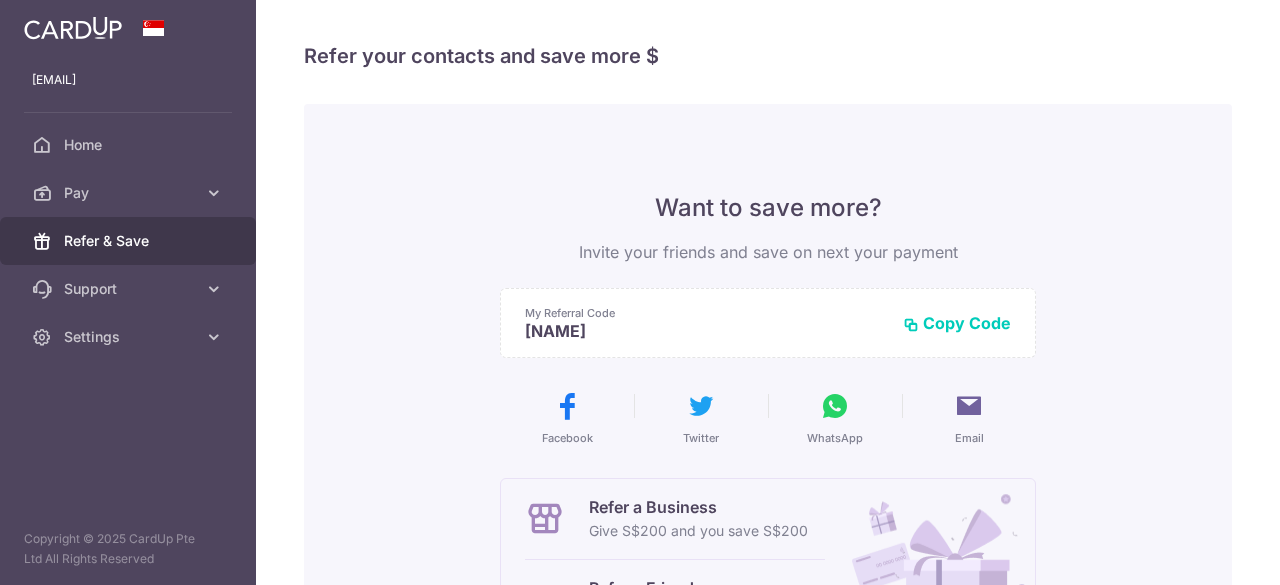 scroll, scrollTop: 0, scrollLeft: 0, axis: both 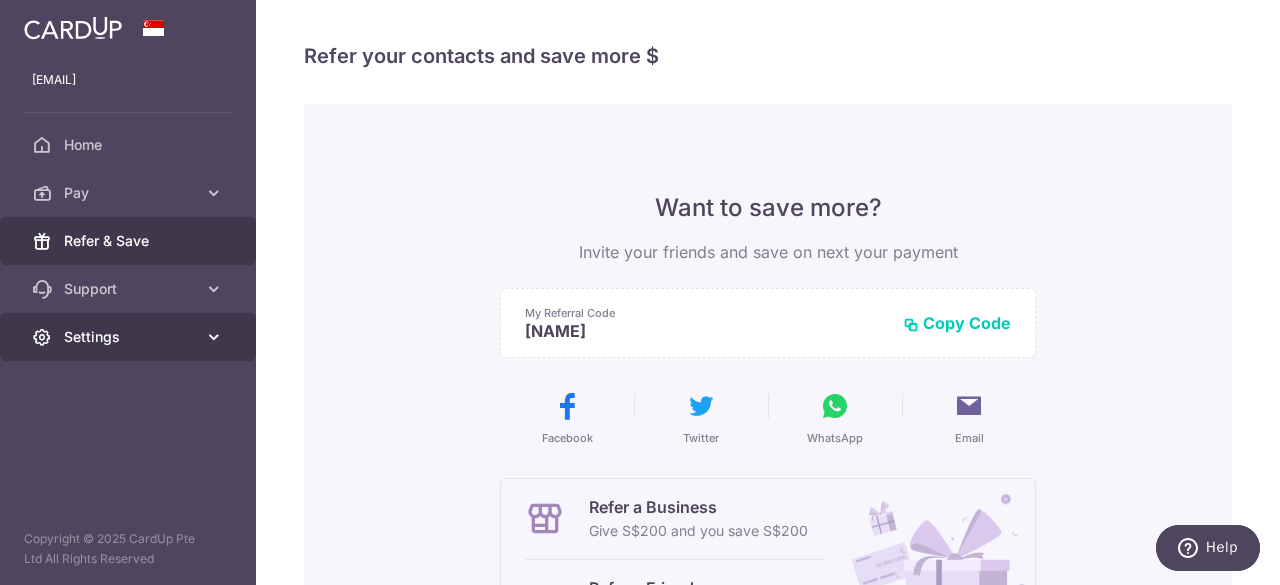click on "Settings" at bounding box center [128, 337] 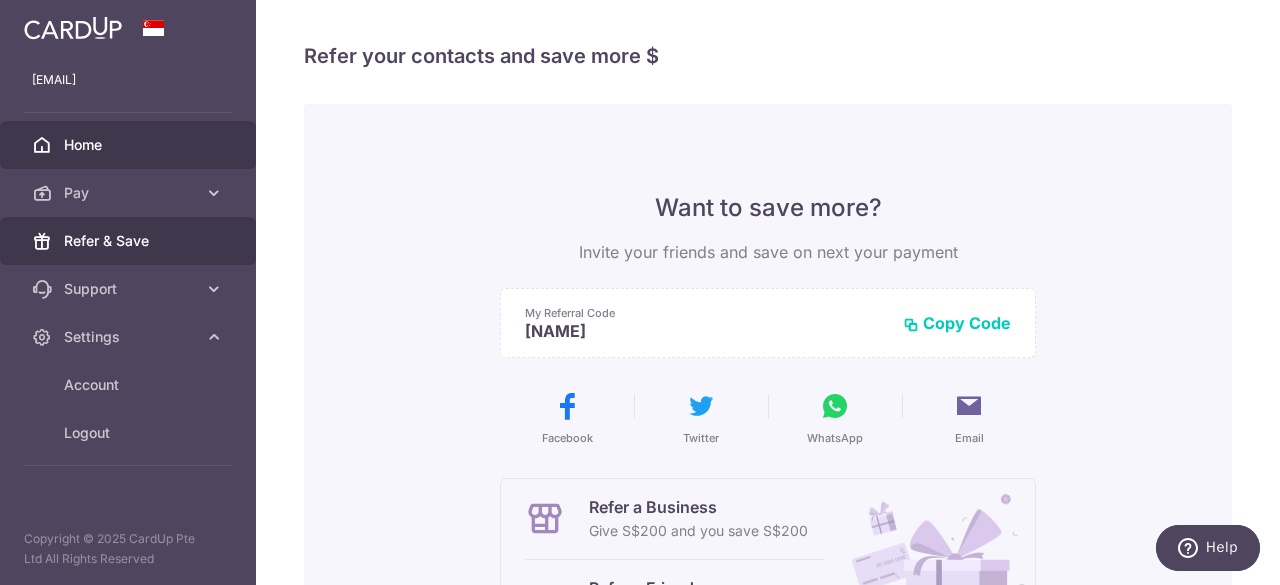 click on "Home" at bounding box center [130, 145] 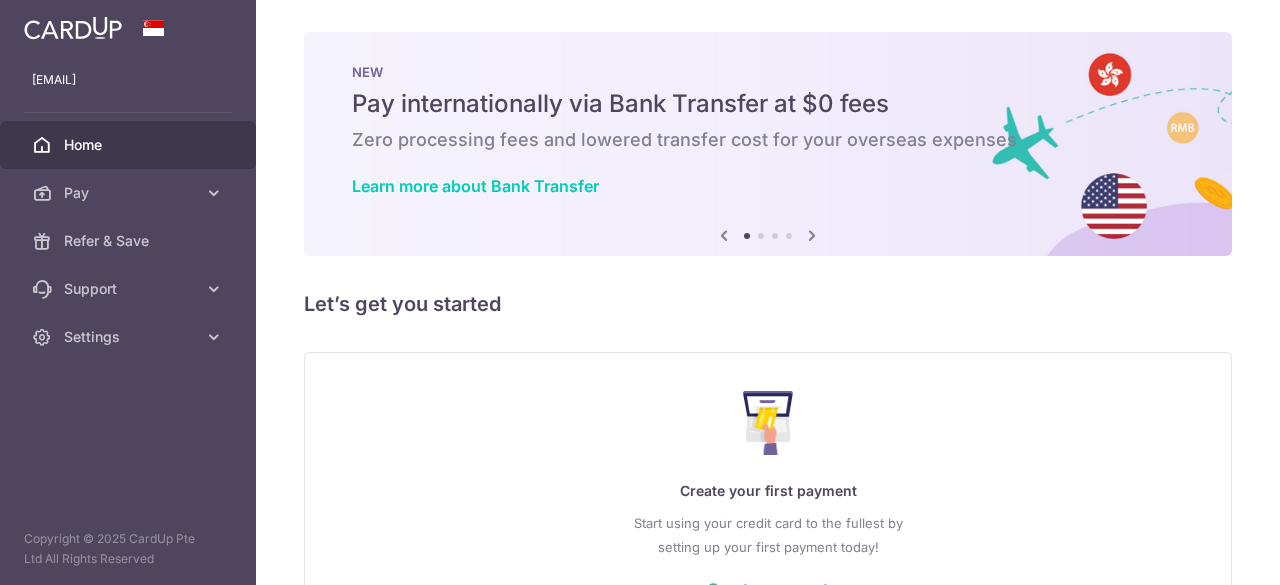 scroll, scrollTop: 0, scrollLeft: 0, axis: both 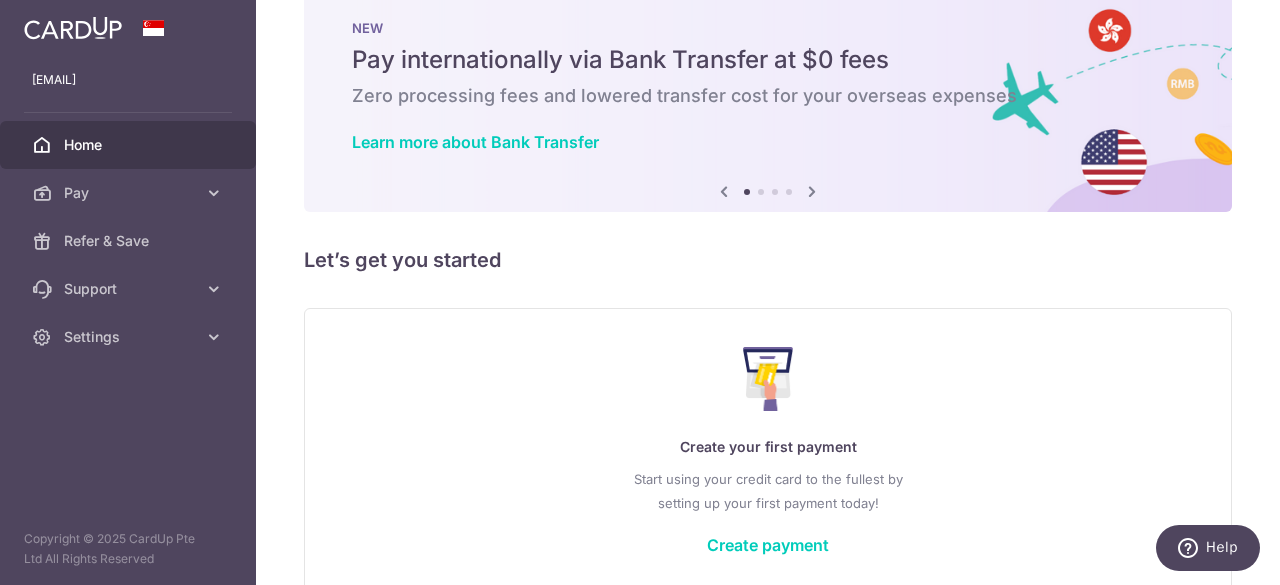 click at bounding box center (812, 191) 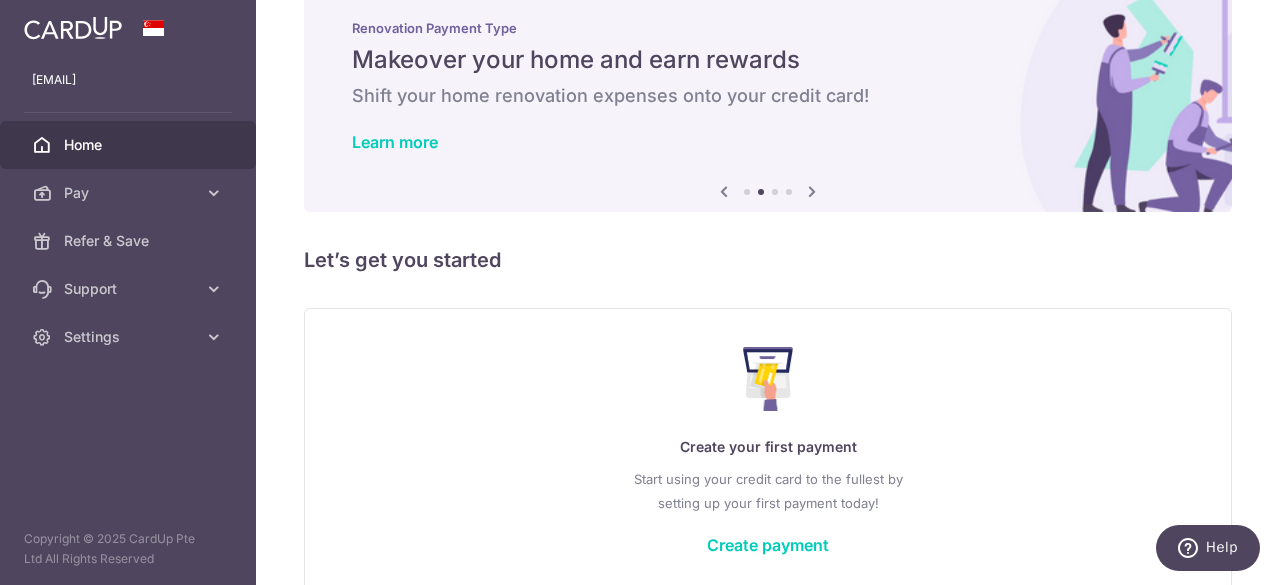 click at bounding box center (812, 191) 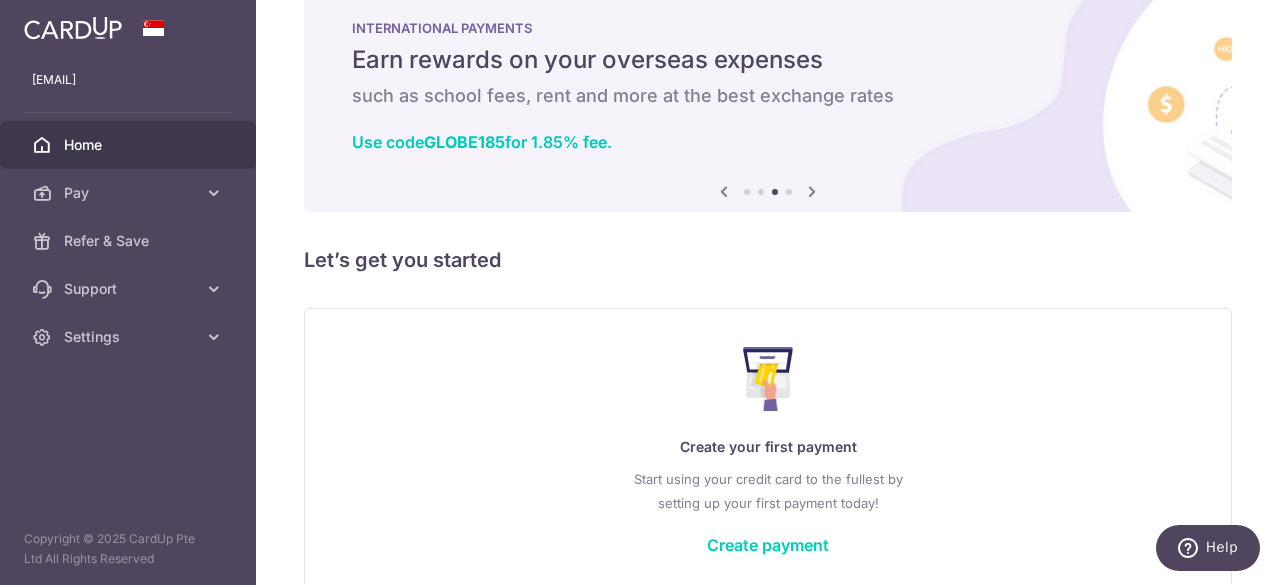 click at bounding box center (812, 191) 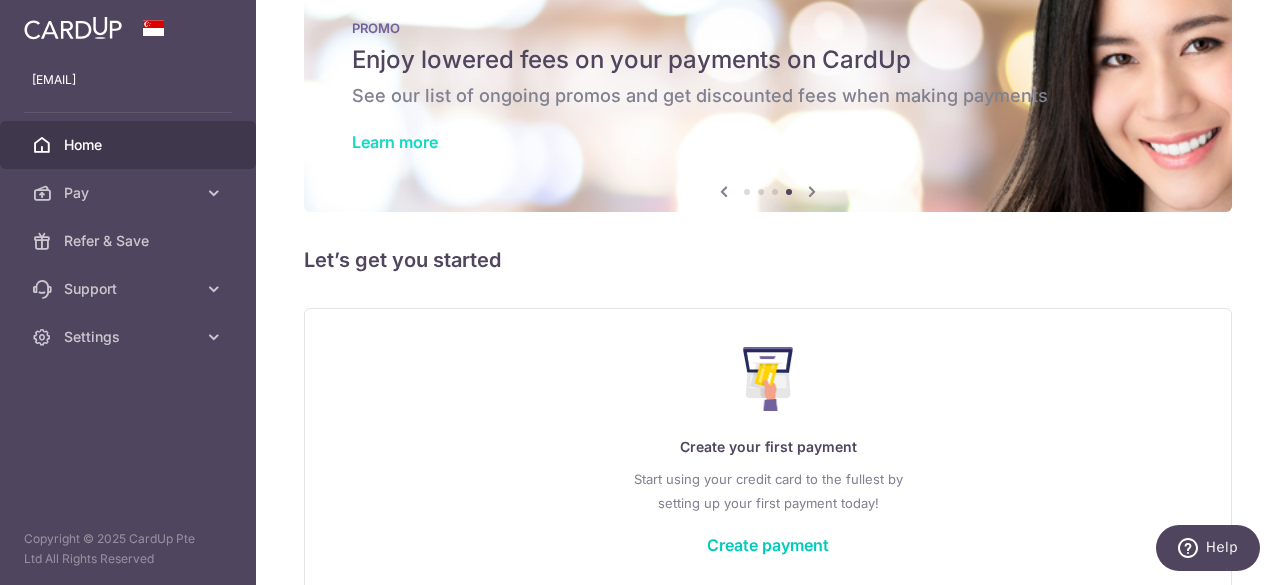 click on "Learn more" at bounding box center (395, 142) 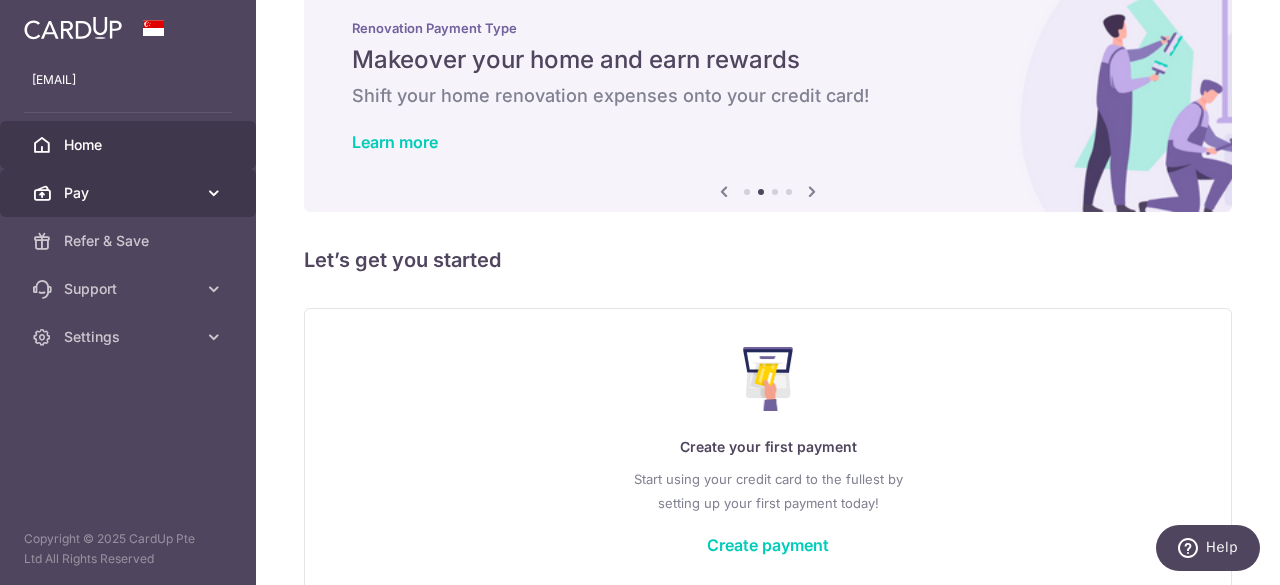 click at bounding box center (214, 193) 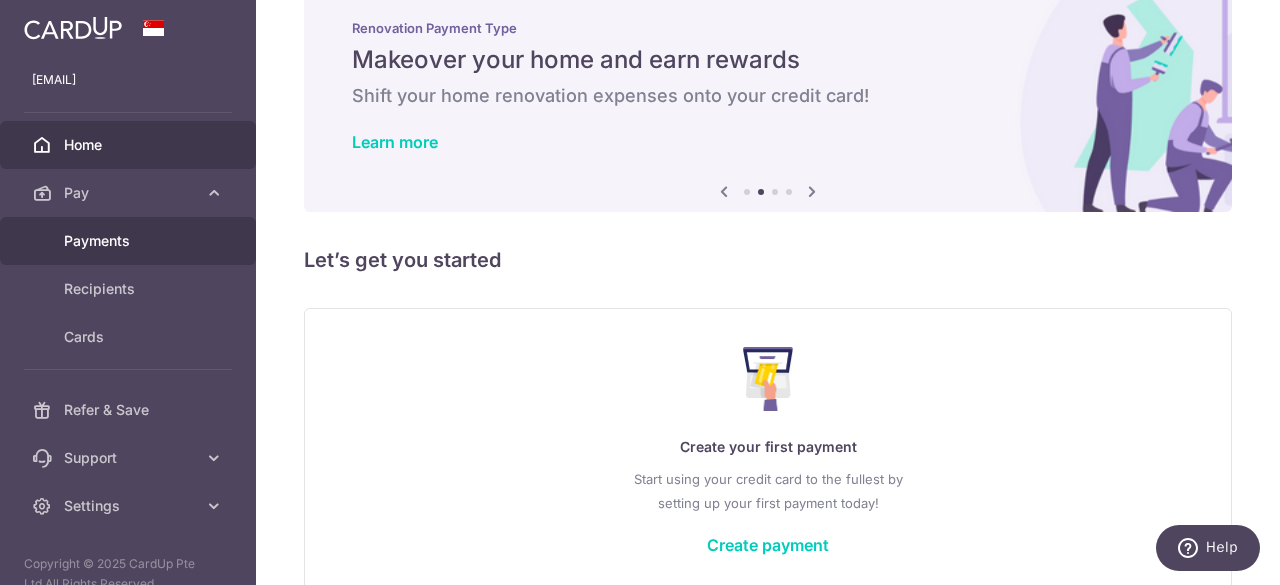 click on "Payments" at bounding box center (130, 241) 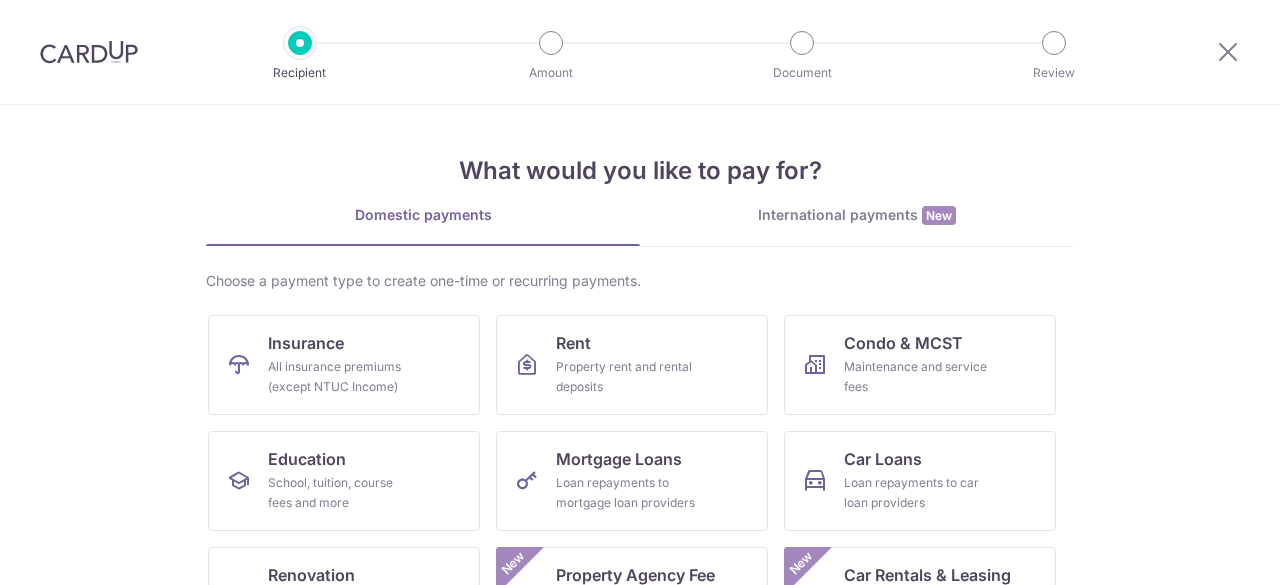 scroll, scrollTop: 0, scrollLeft: 0, axis: both 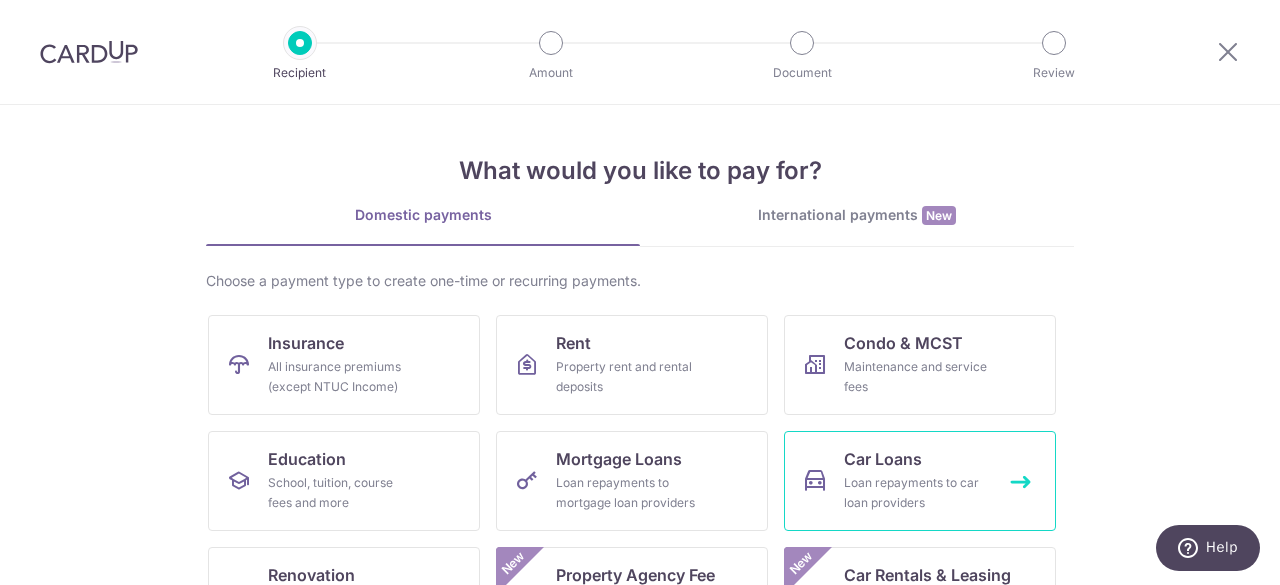 click on "Loan repayments to car loan providers" at bounding box center [916, 493] 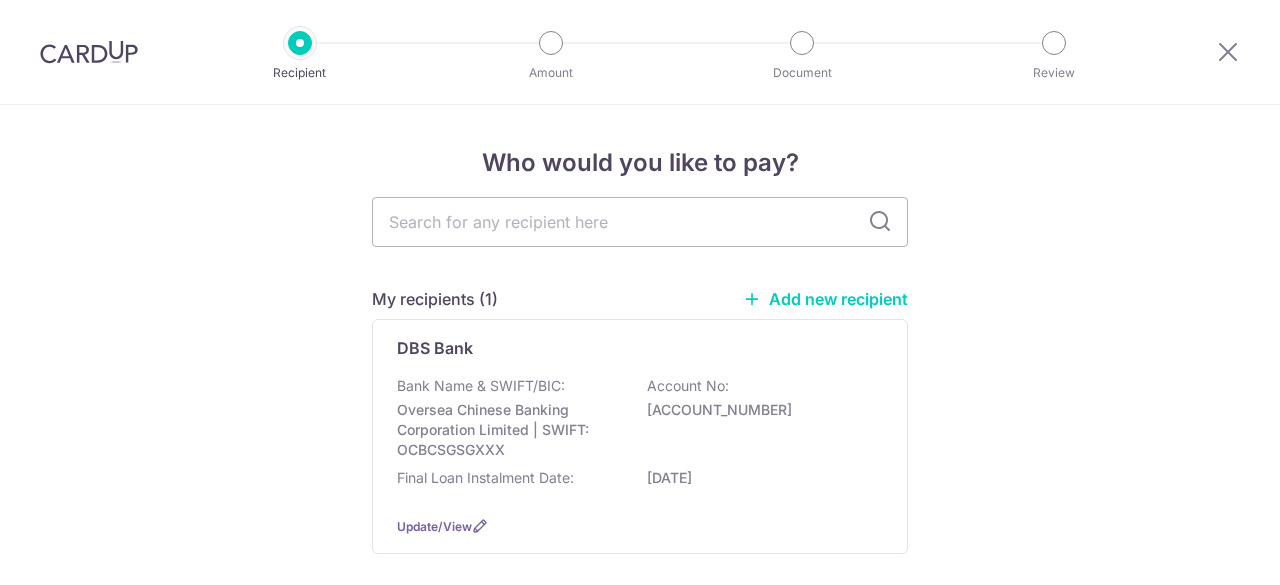 scroll, scrollTop: 0, scrollLeft: 0, axis: both 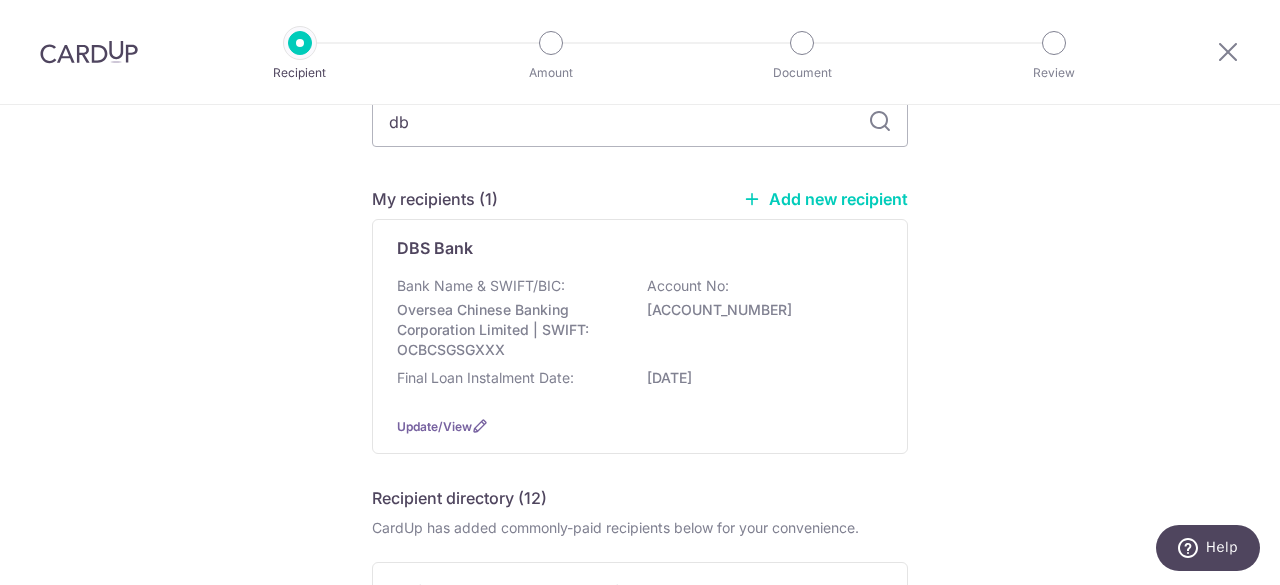 type on "dbs" 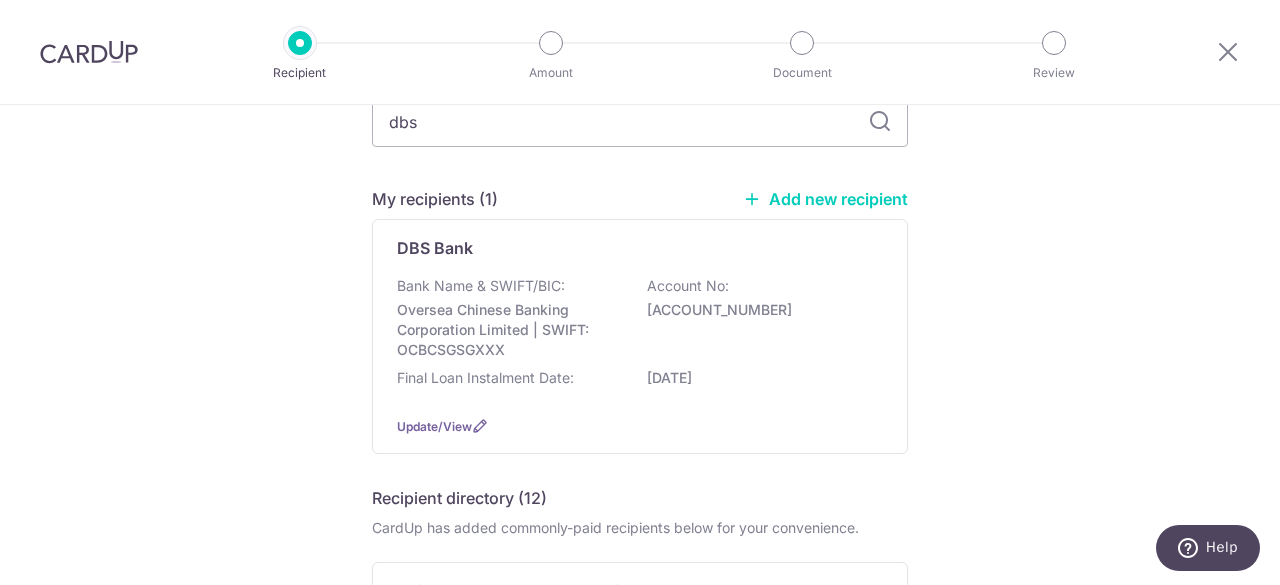 scroll, scrollTop: 0, scrollLeft: 0, axis: both 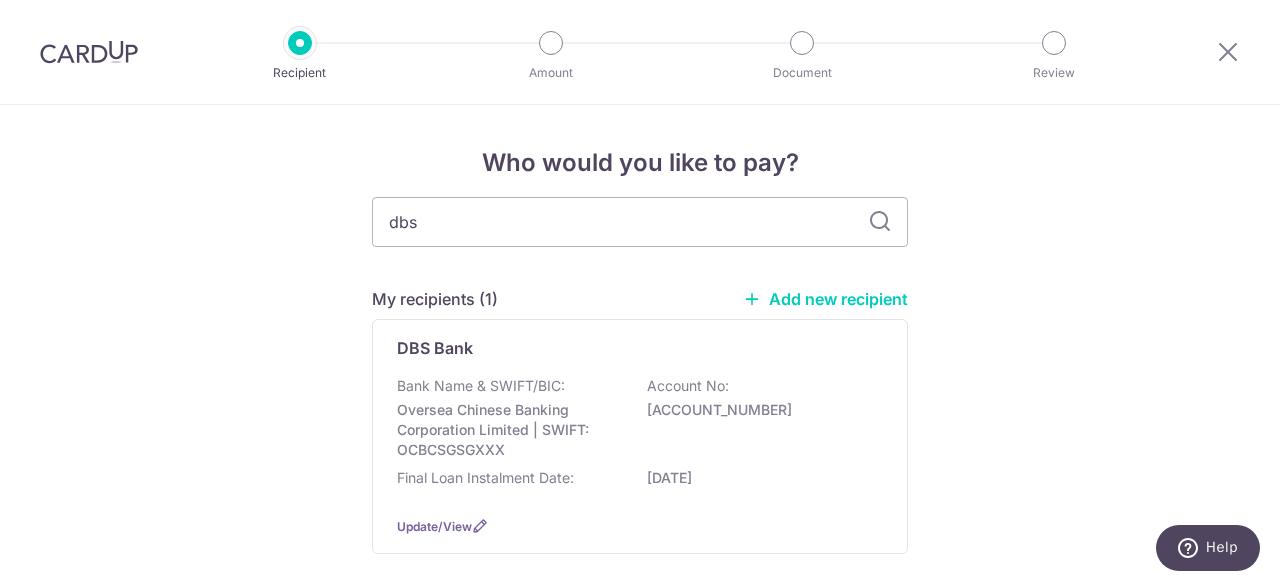 click at bounding box center (880, 222) 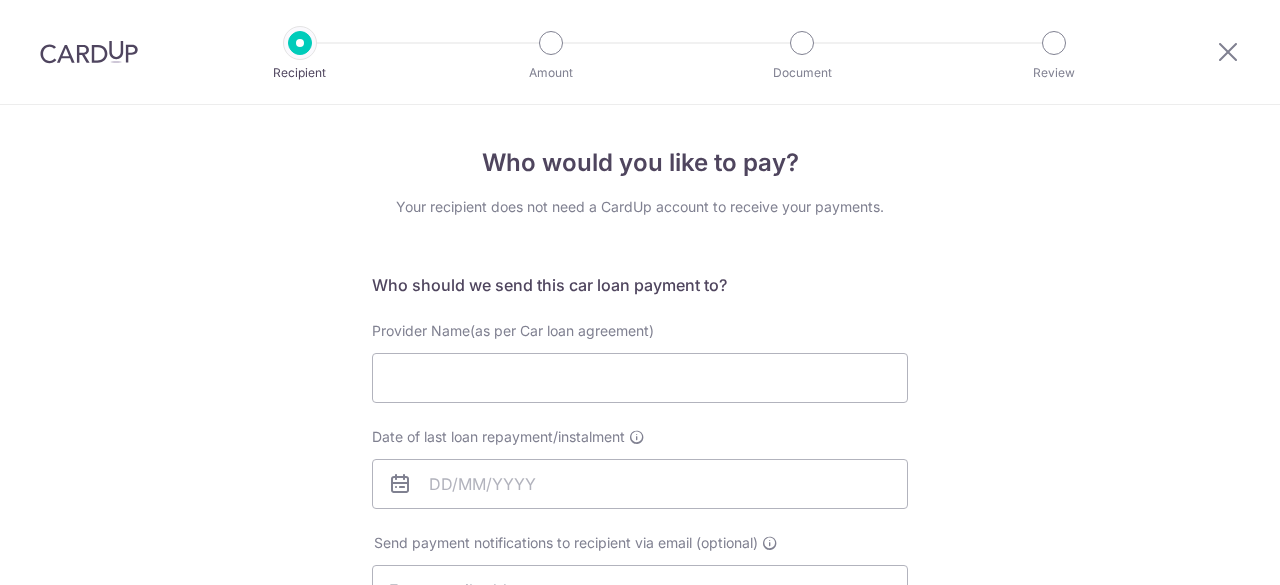 scroll, scrollTop: 0, scrollLeft: 0, axis: both 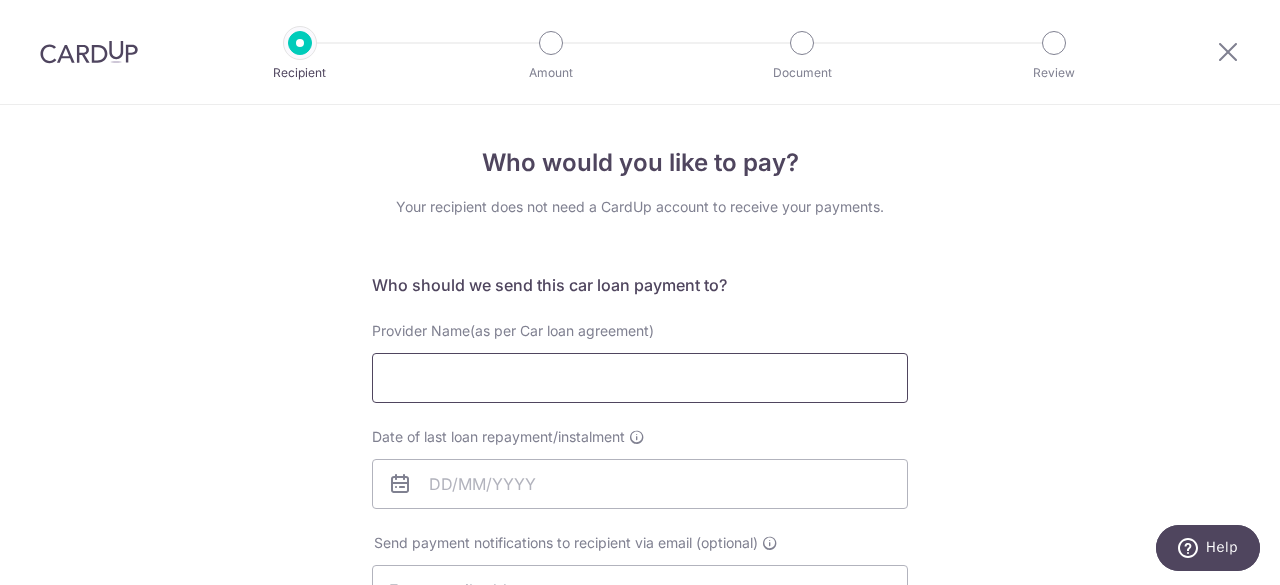 click on "Provider Name(as per Car loan agreement)" at bounding box center (640, 378) 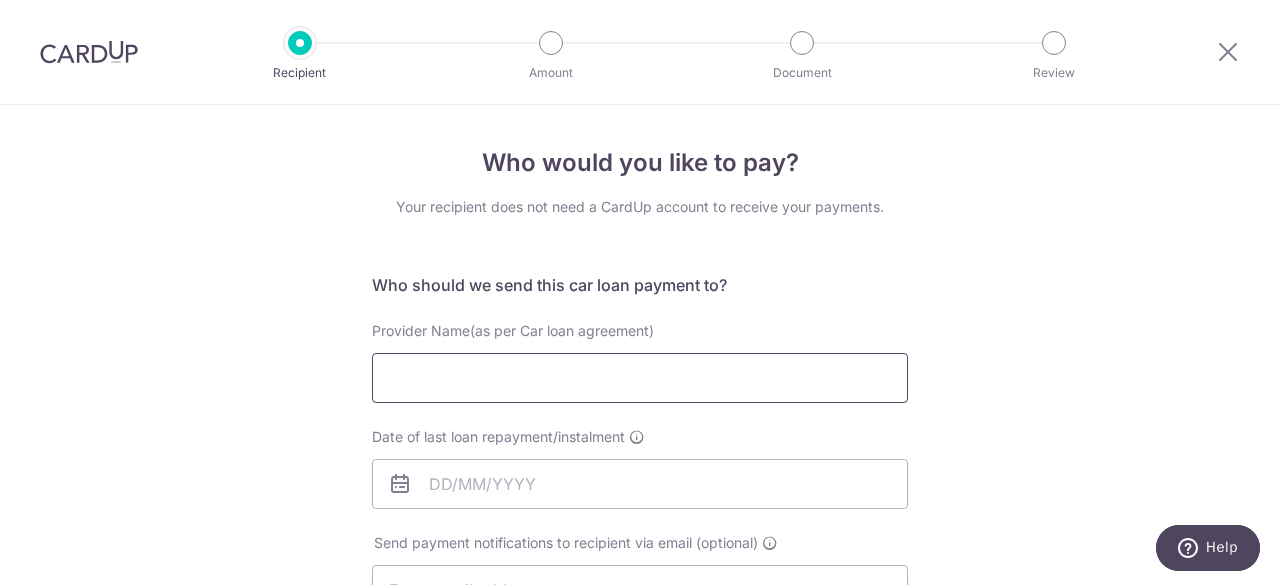 type on "DBS Bank" 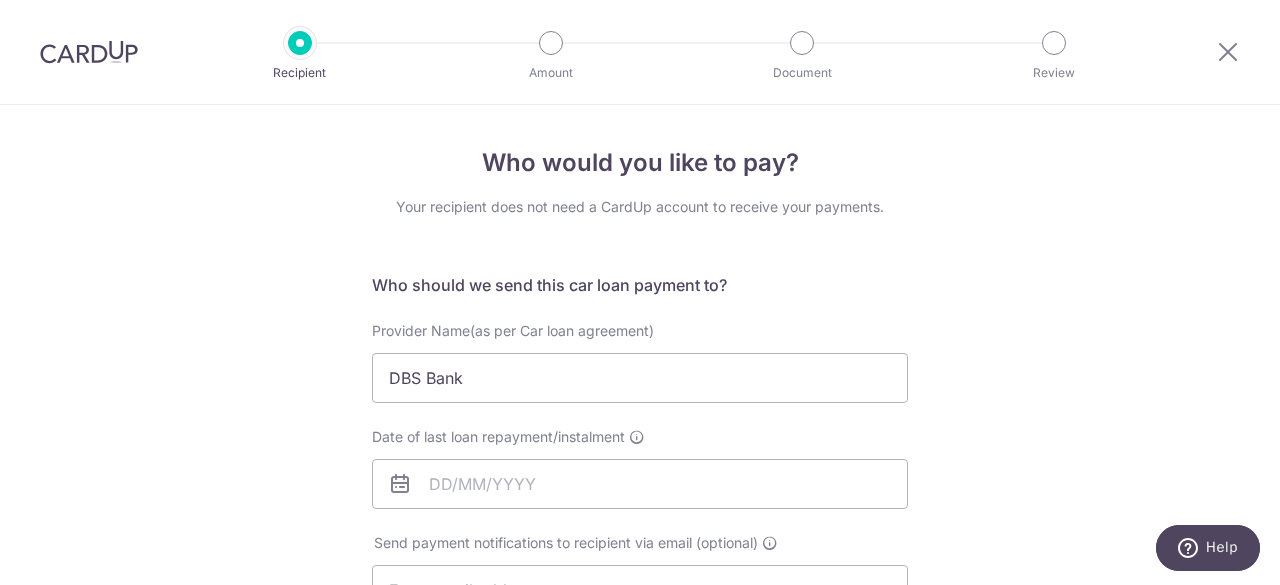 click on "Who would you like to pay?
Your recipient does not need a CardUp account to receive your payments.
Who should we send this car loan payment to?
Provider Name(as per Car loan agreement)
DBS Bank
Date of last loan repayment/instalment
Send payment notifications to recipient via email (optional)
translation missing: en.no key
URL" at bounding box center [640, 654] 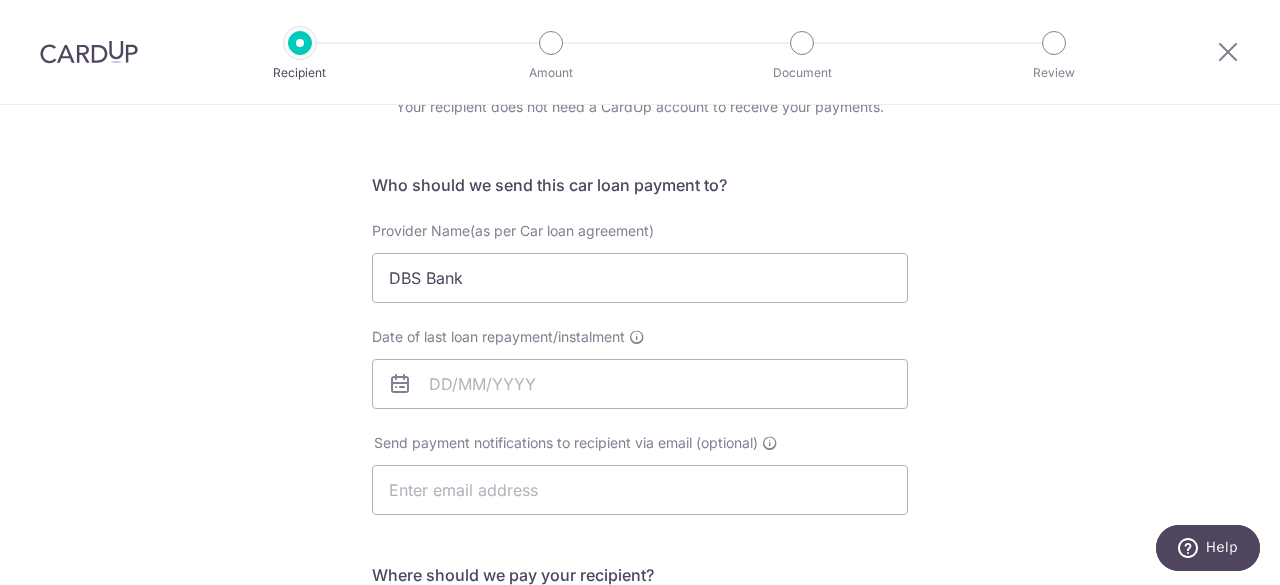 scroll, scrollTop: 200, scrollLeft: 0, axis: vertical 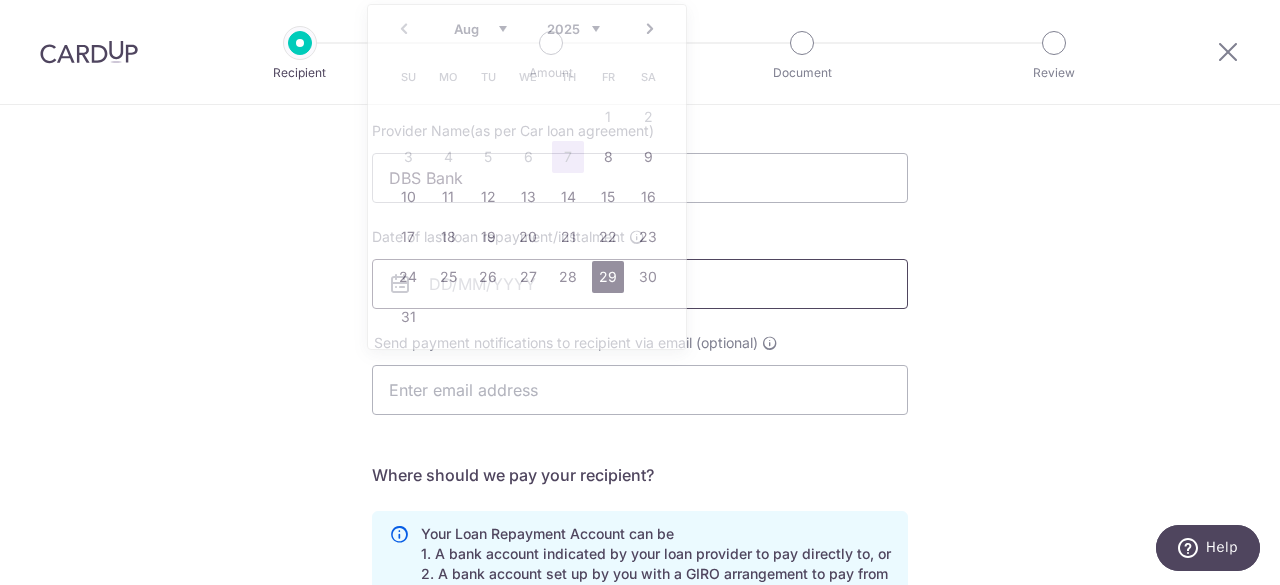 click on "Recipient Amount Document Review
Who would you like to pay?
Your recipient does not need a CardUp account to receive your payments.
Who should we send this car loan payment to?
Provider Name(as per Car loan agreement)
DBS Bank
Date of last loan repayment/instalment
Send payment notifications to recipient via email (optional)" at bounding box center [640, 292] 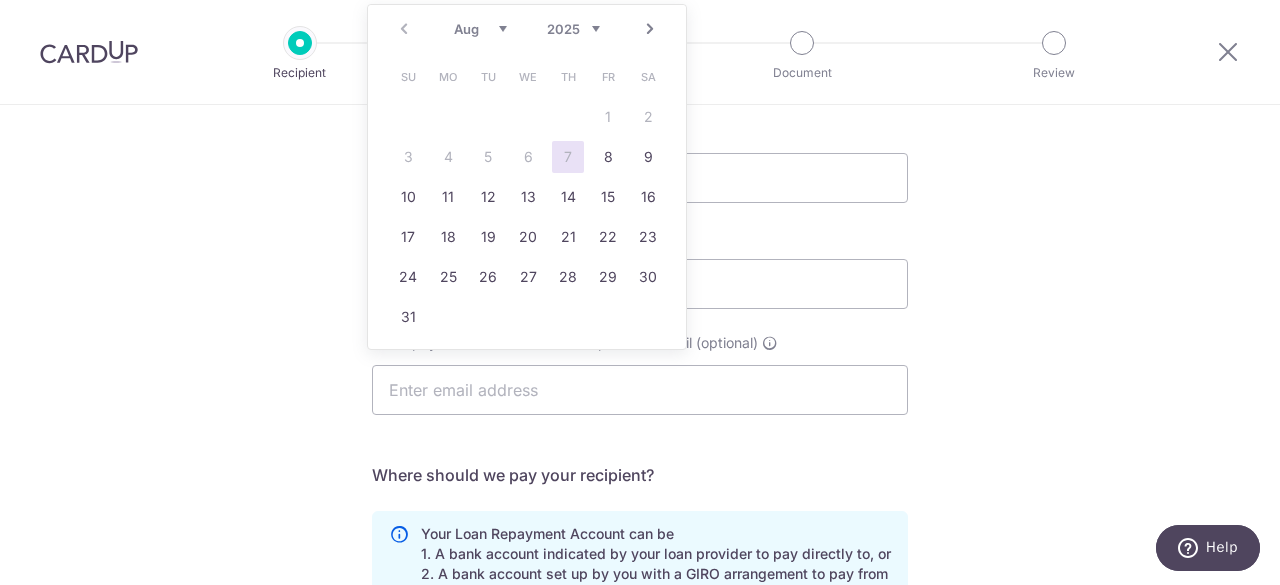 click on "Aug Sep Oct Nov Dec" at bounding box center [480, 29] 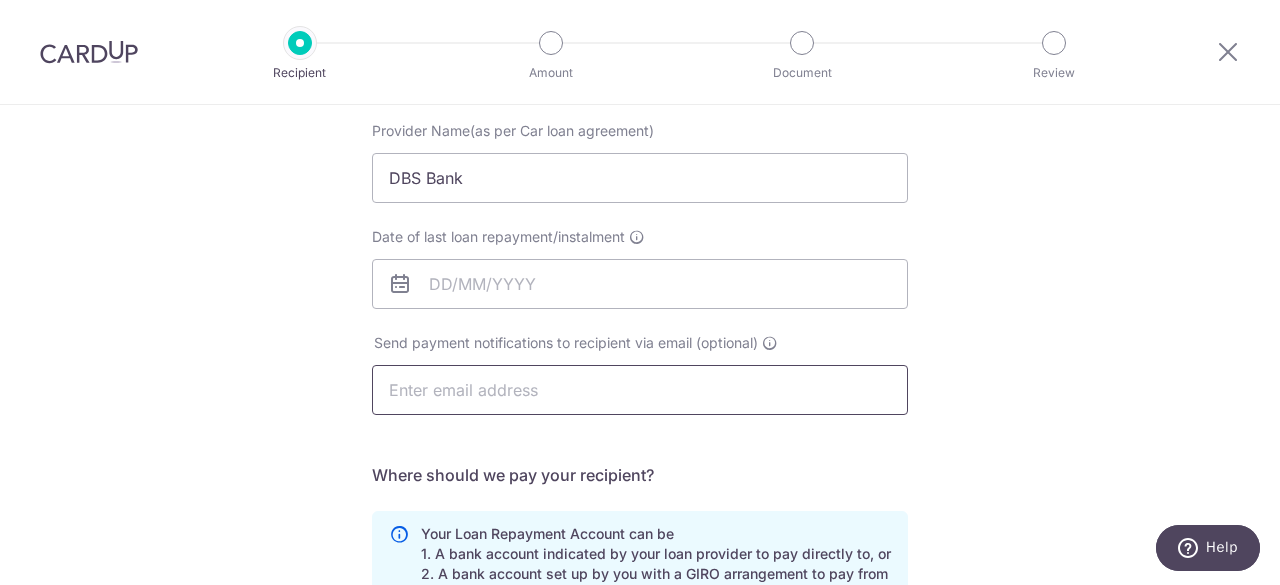 click at bounding box center (640, 390) 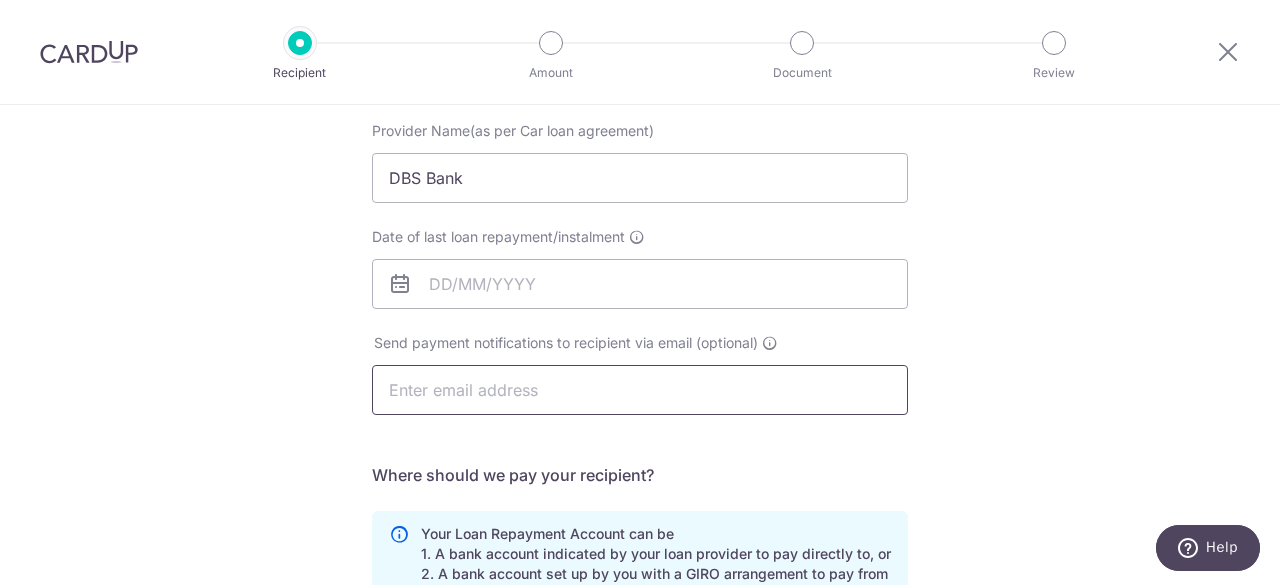 type on "msjphee@ntu.edu.sg" 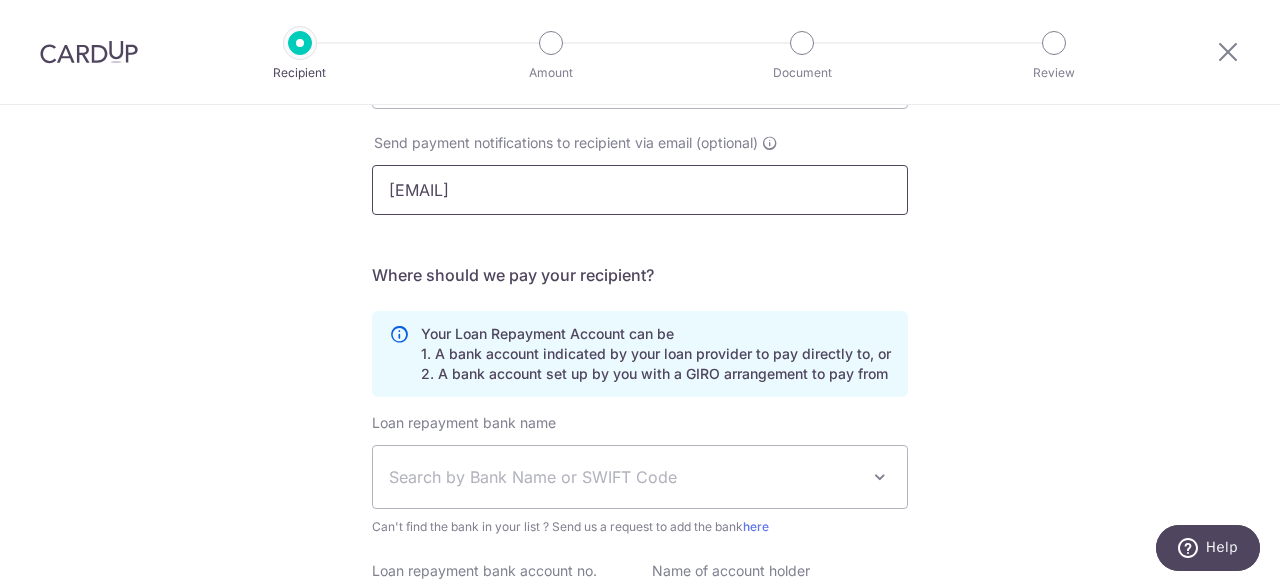scroll, scrollTop: 500, scrollLeft: 0, axis: vertical 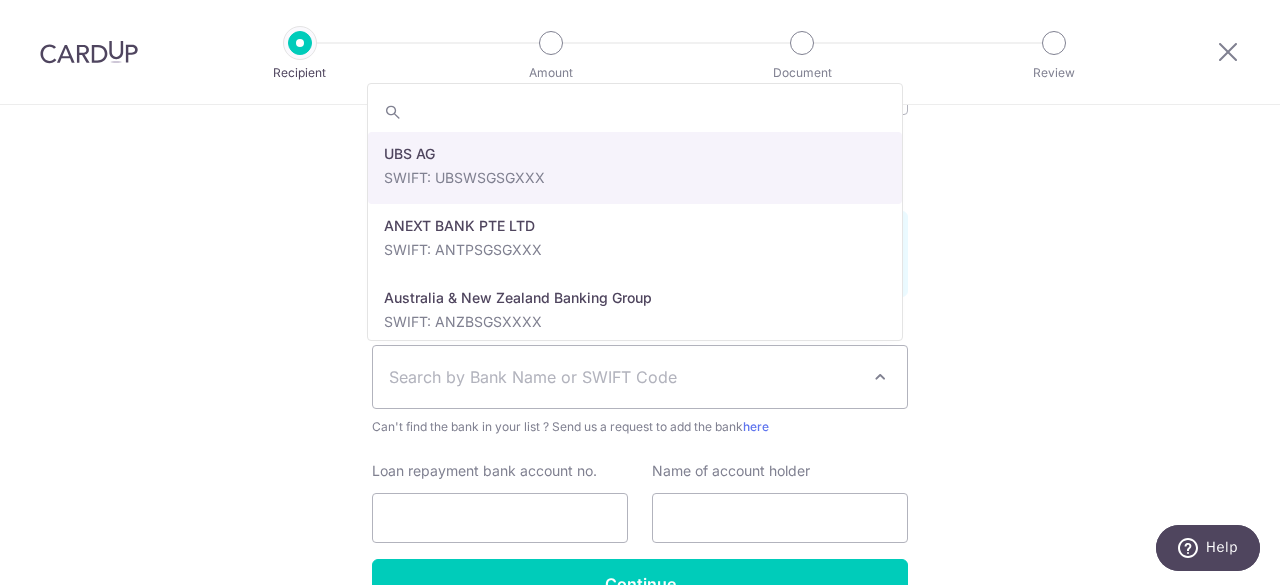 click on "Search by Bank Name or SWIFT Code" at bounding box center [640, 377] 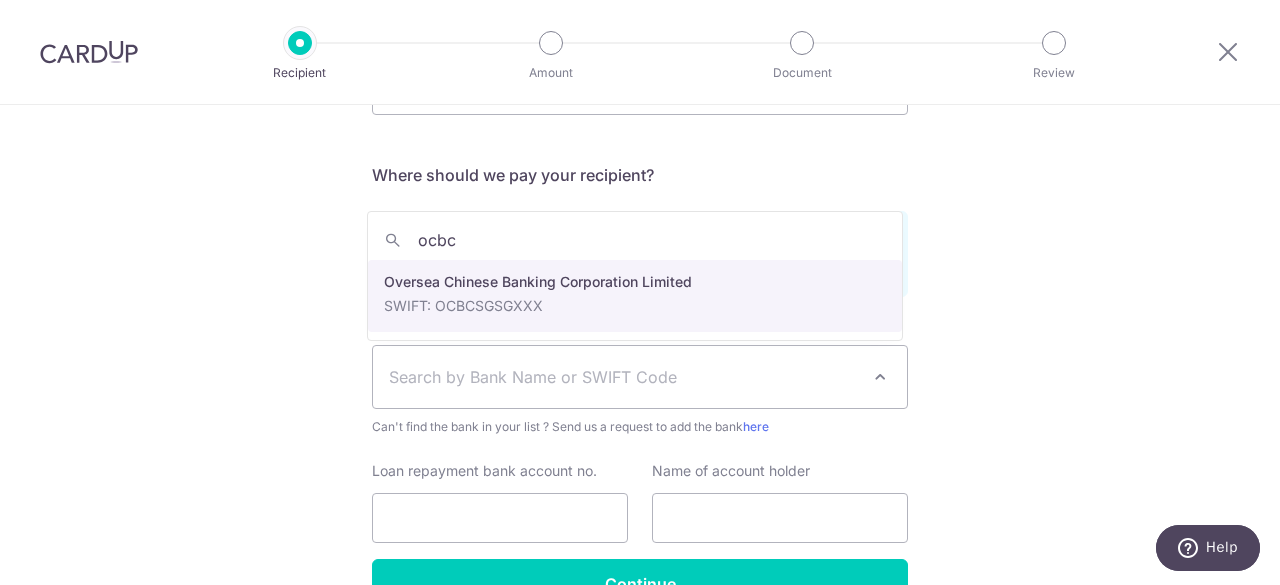 type on "ocbc" 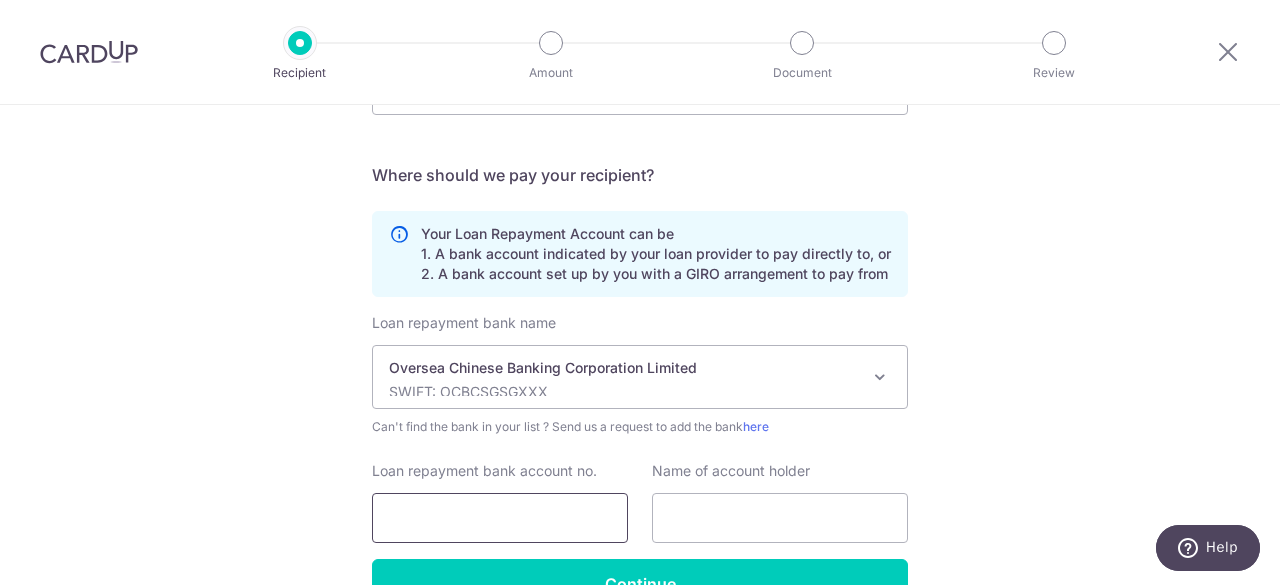 click on "Loan repayment bank account no." at bounding box center (500, 518) 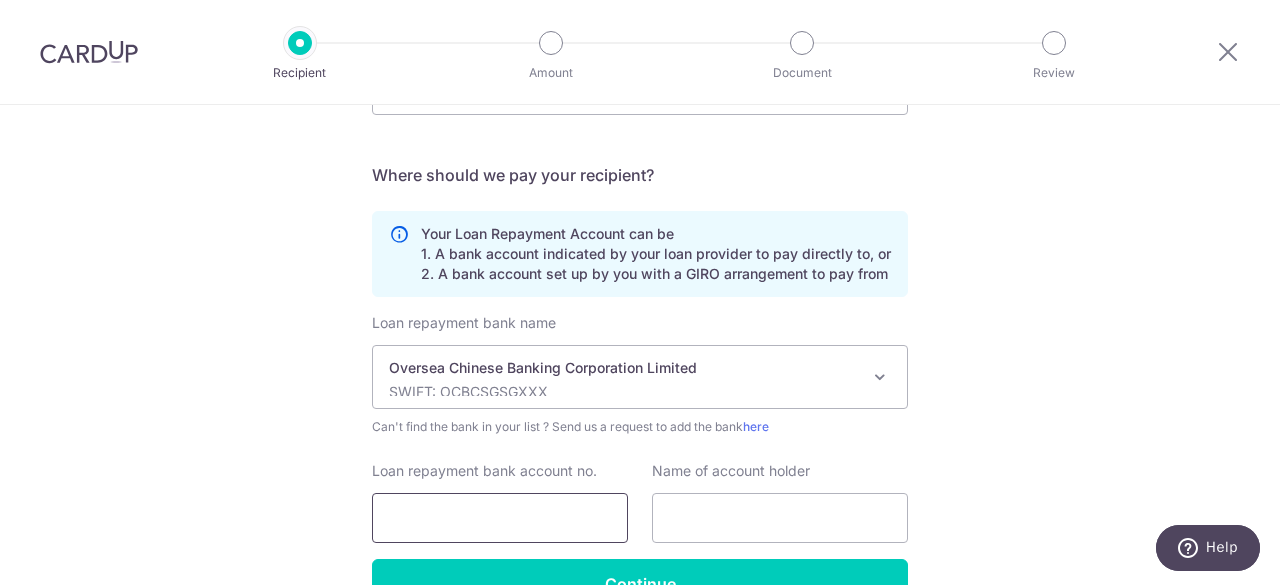 type on "512093162001" 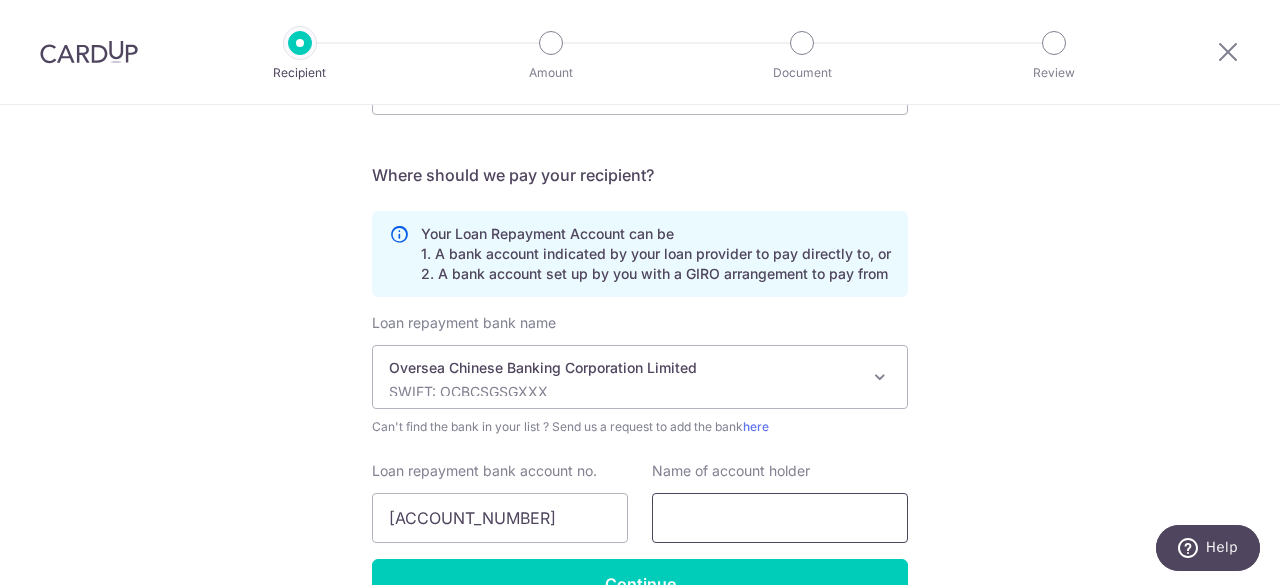 click at bounding box center (780, 518) 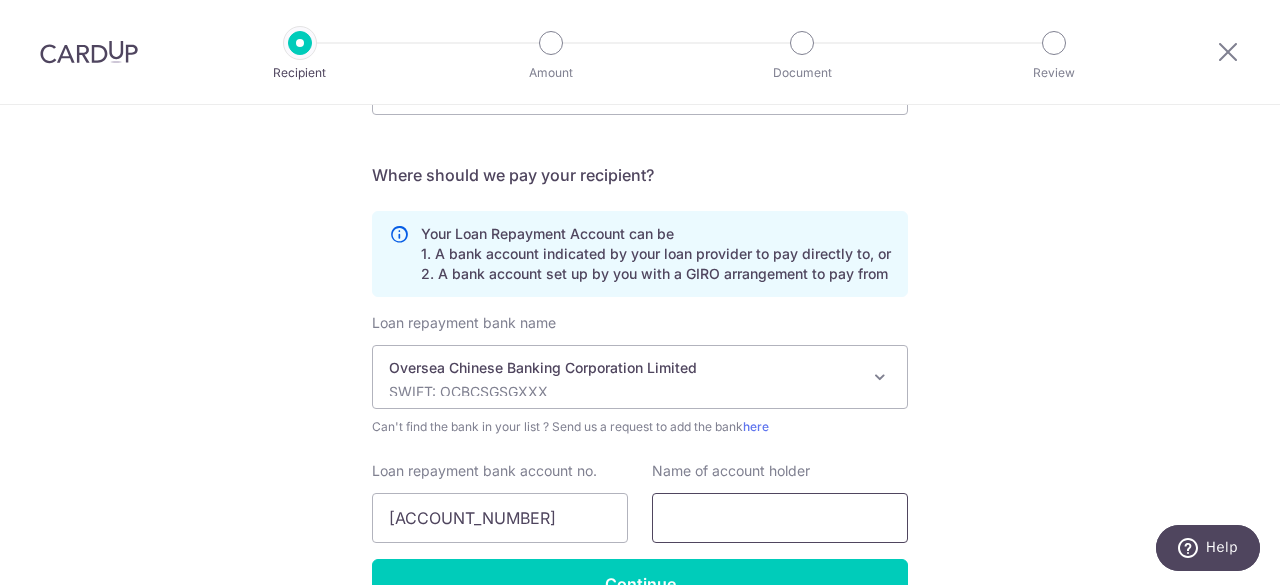 type on "Phee Soo Jay Louis" 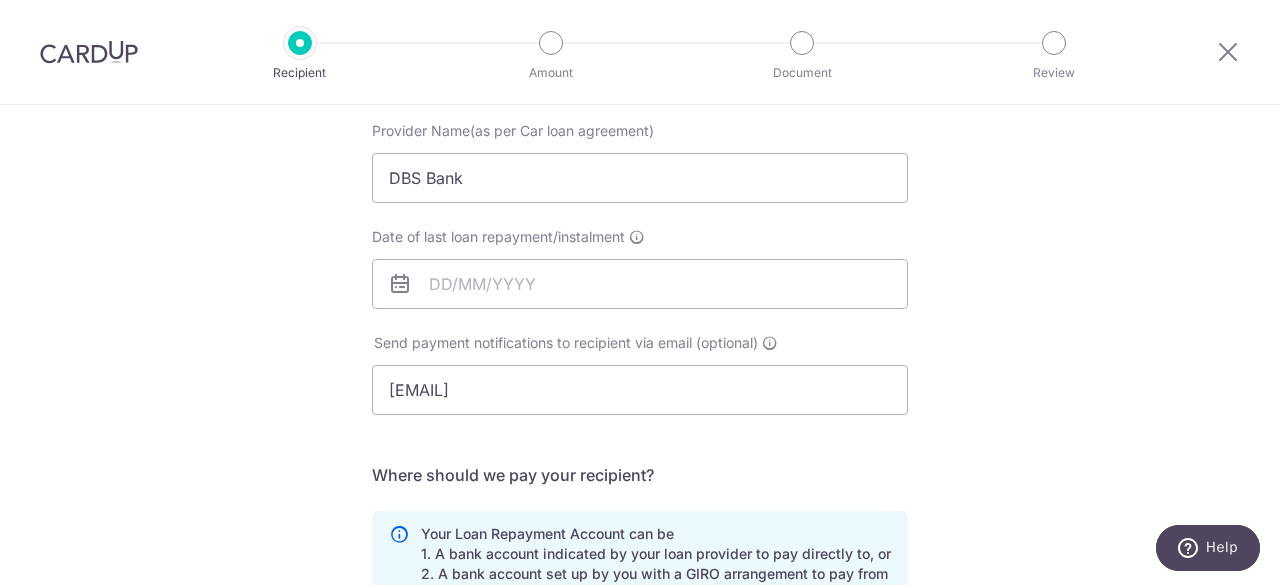 scroll, scrollTop: 100, scrollLeft: 0, axis: vertical 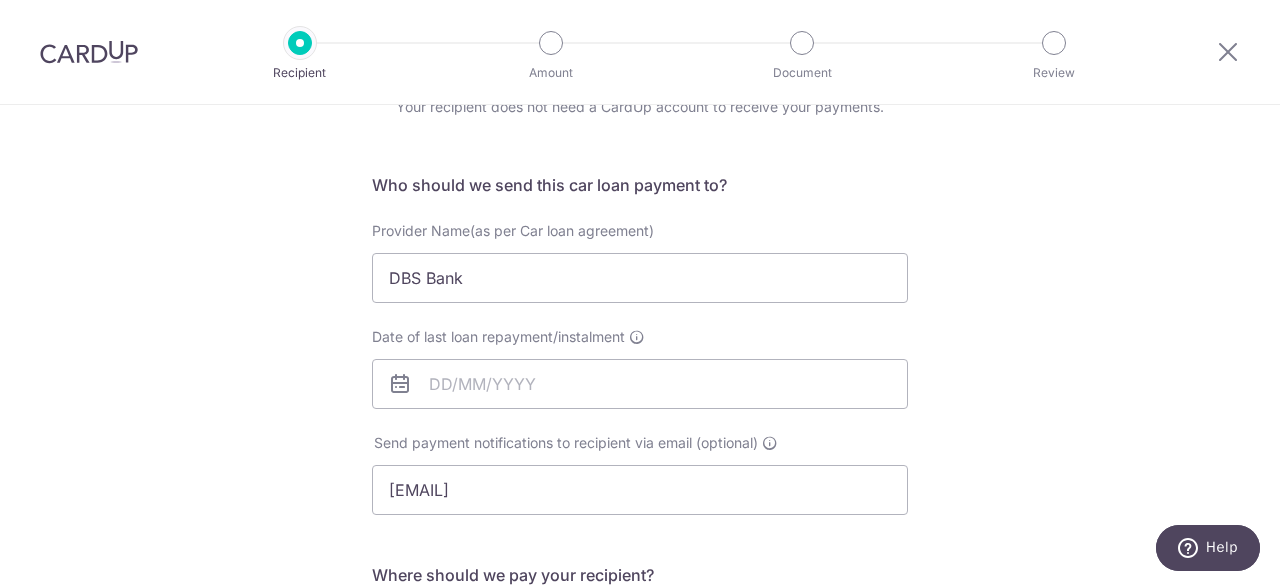 click at bounding box center [400, 384] 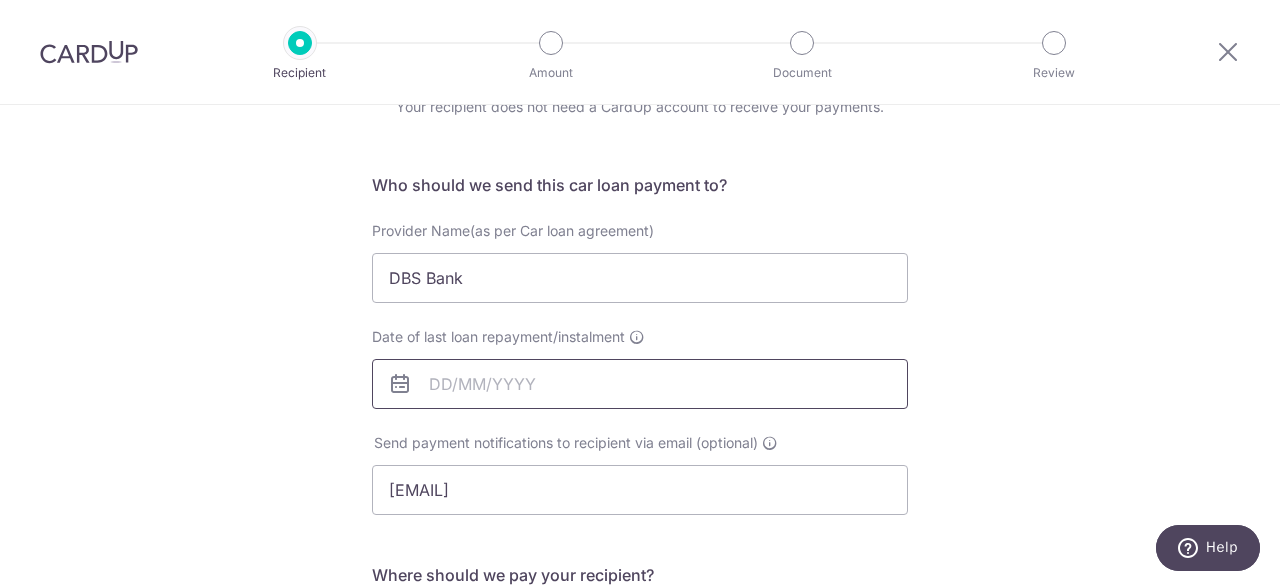 click on "Date of last loan repayment/instalment" at bounding box center (640, 384) 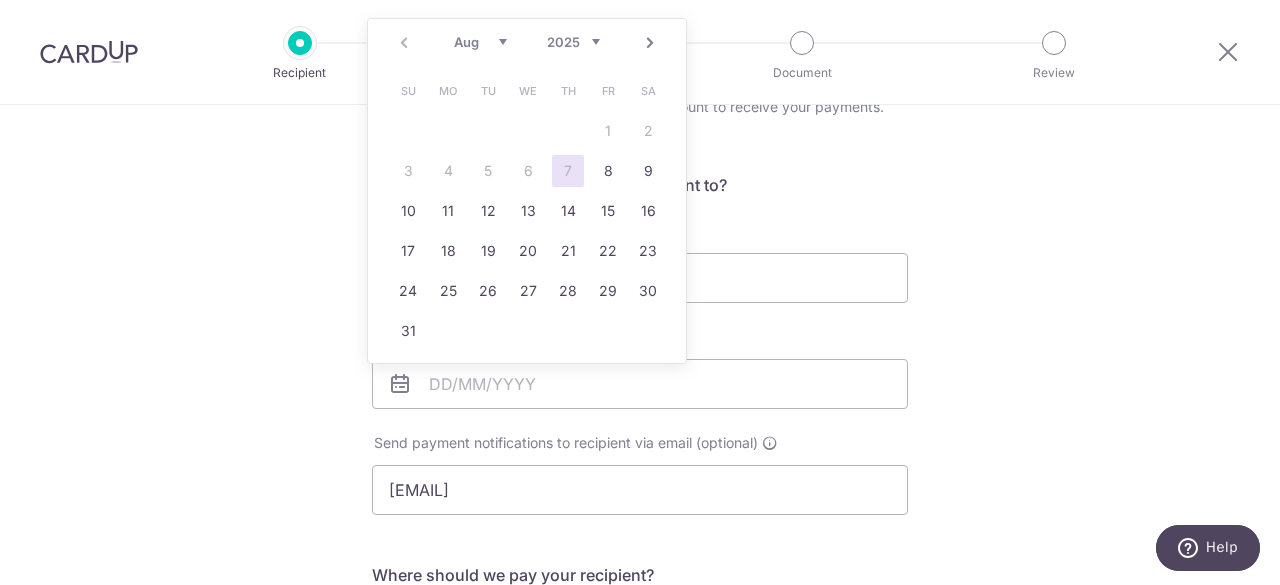 click on "Aug Sep Oct Nov Dec" at bounding box center [480, 42] 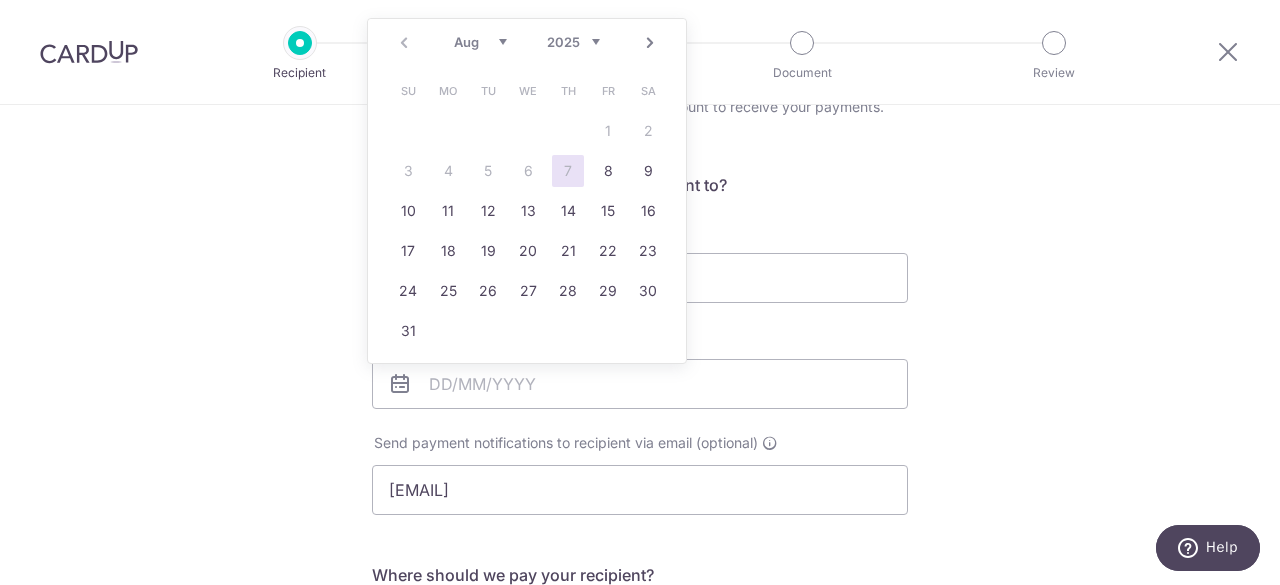 click on "2025 2026 2027 2028 2029 2030 2031 2032 2033 2034 2035" at bounding box center [573, 42] 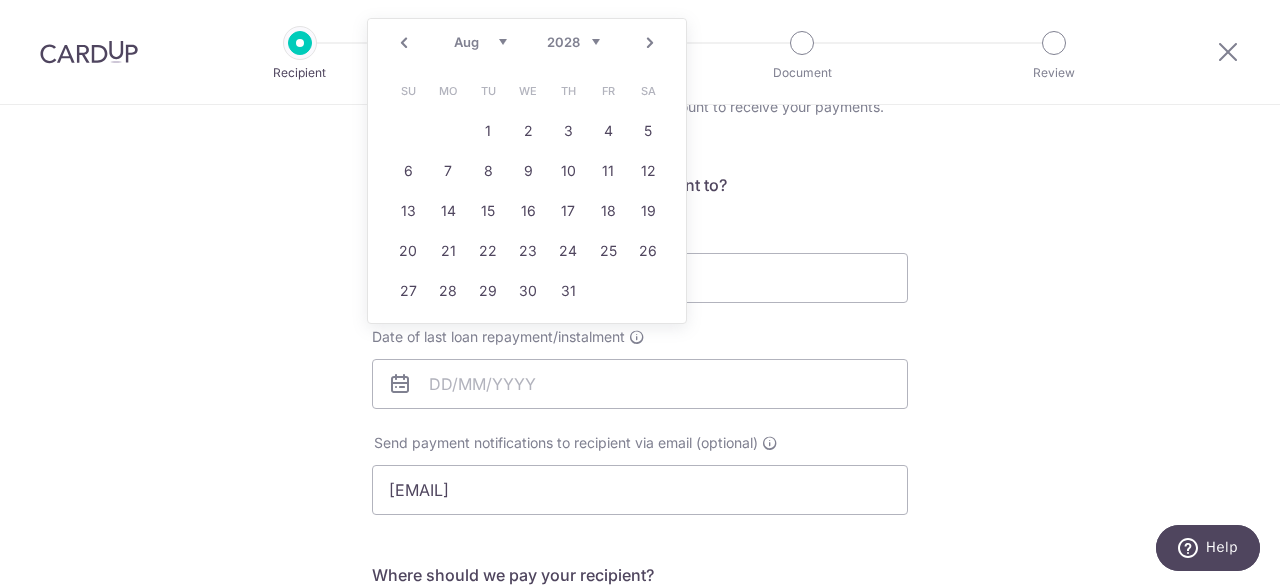 click on "Jan Feb Mar Apr May Jun Jul Aug Sep Oct Nov Dec" at bounding box center (480, 42) 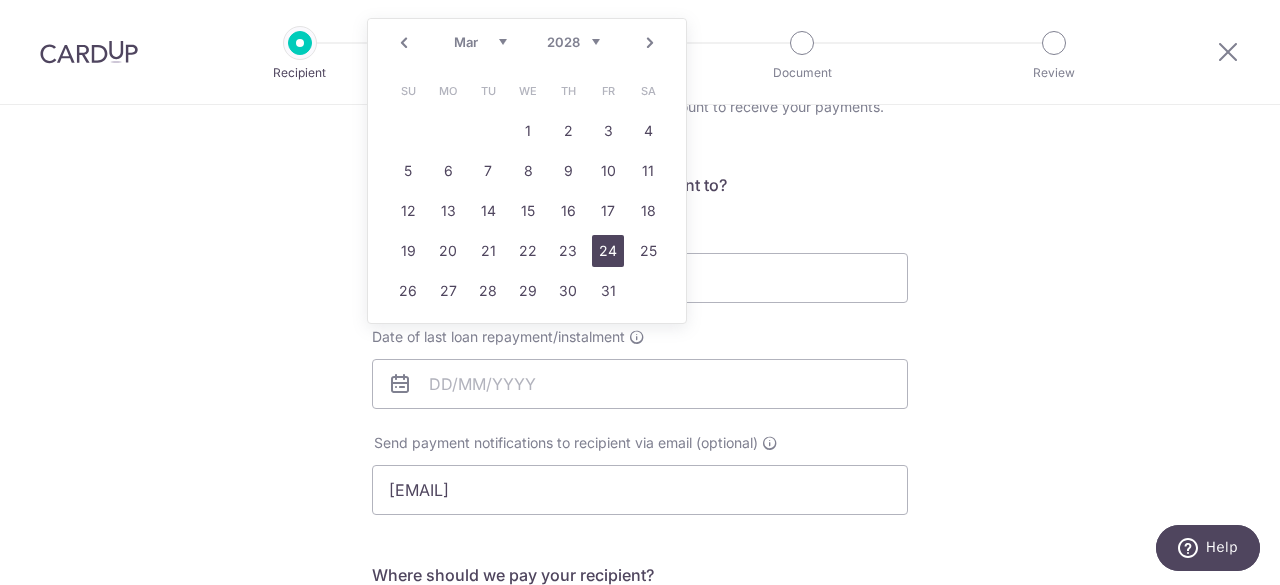 click on "24" at bounding box center (608, 251) 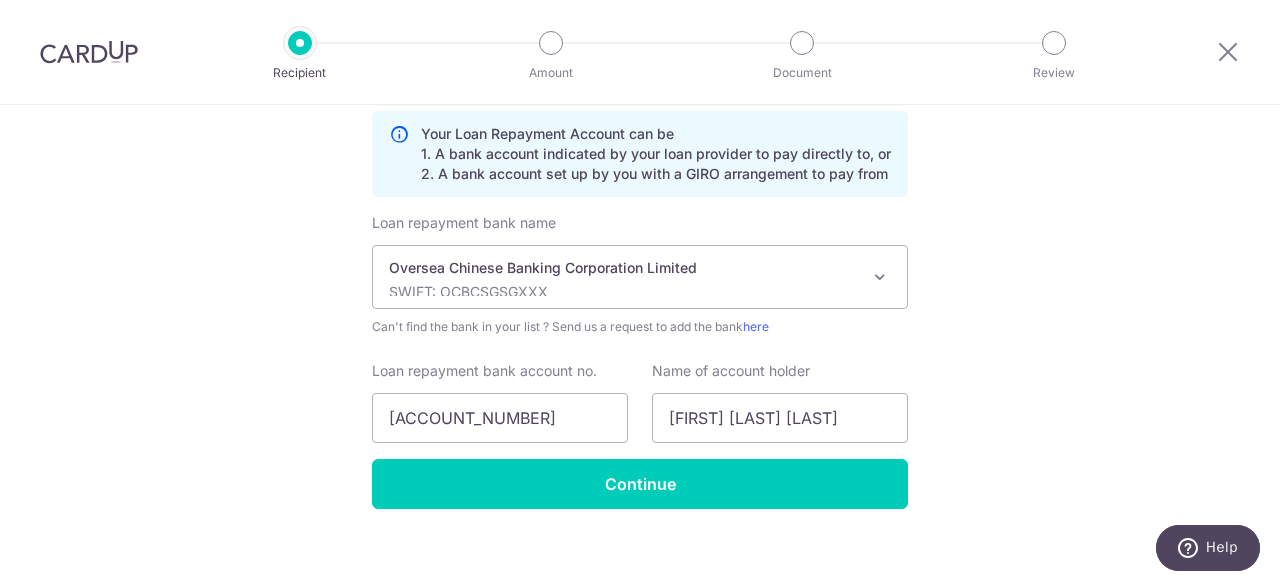 scroll, scrollTop: 616, scrollLeft: 0, axis: vertical 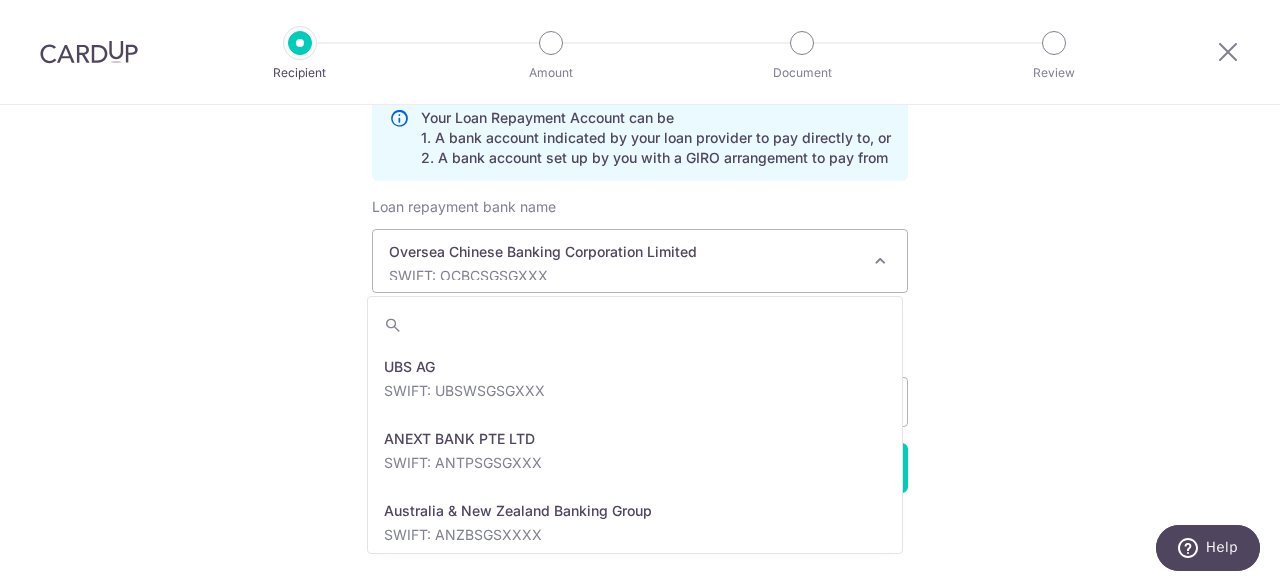 click on "Oversea Chinese Banking Corporation Limited SWIFT: OCBCSGSGXXX" at bounding box center (640, 261) 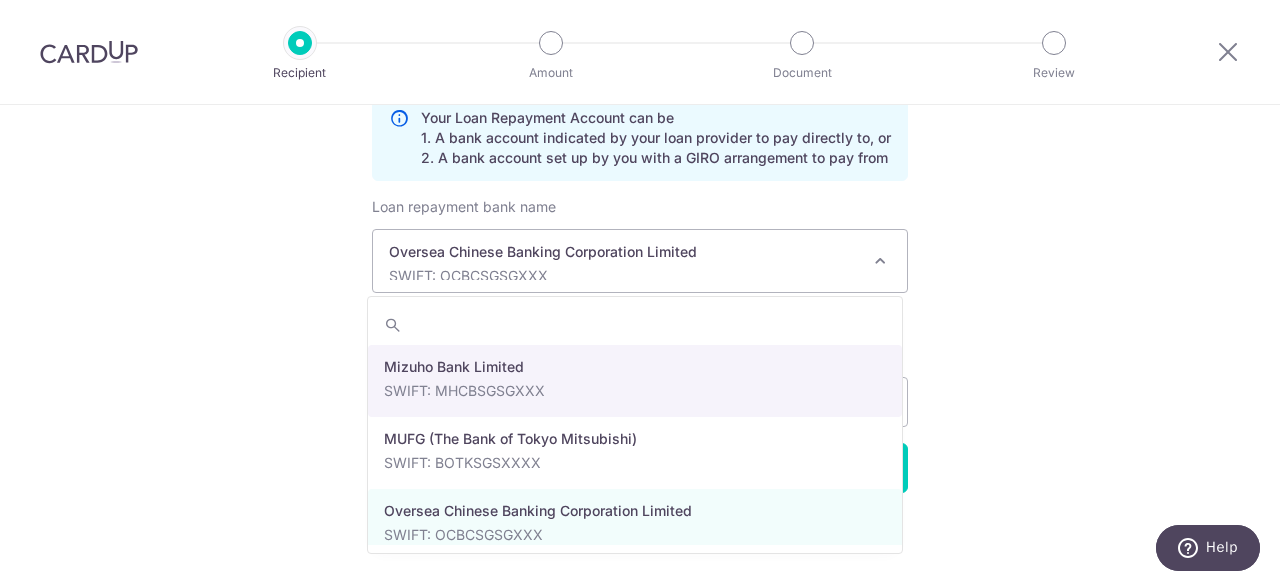 scroll, scrollTop: 2764, scrollLeft: 0, axis: vertical 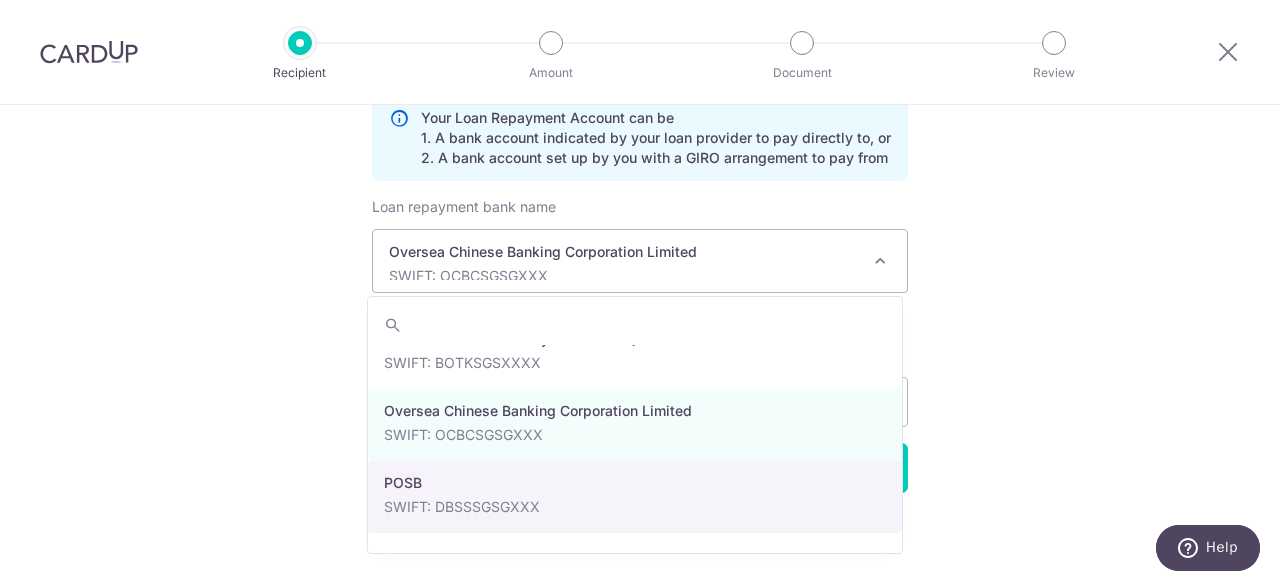 select on "19" 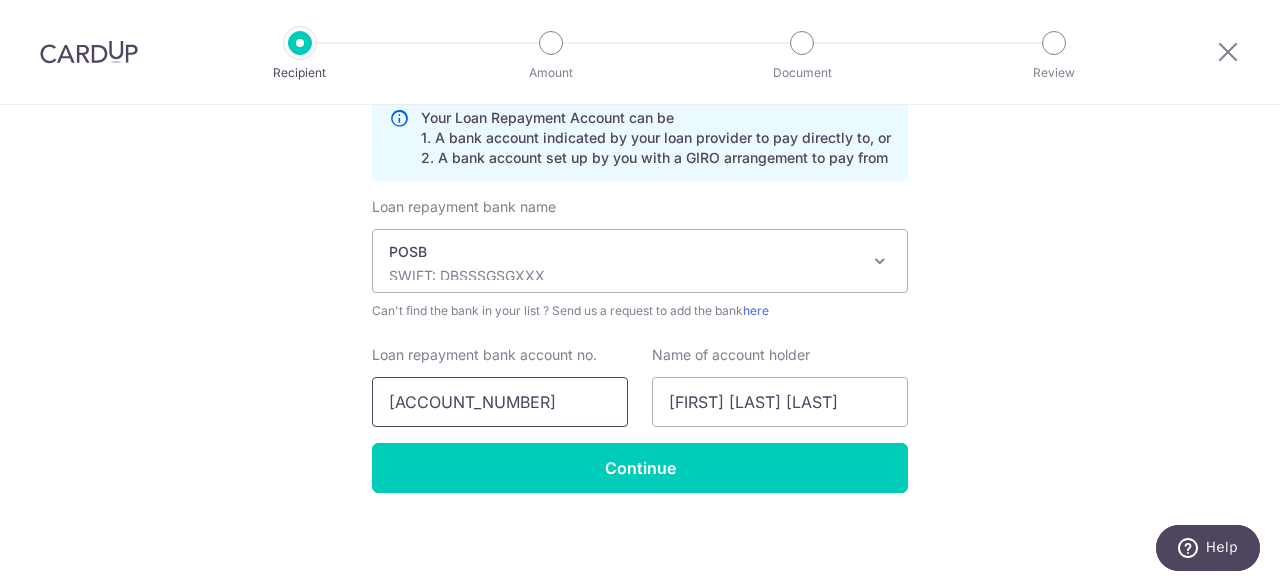 click on "512093162001" at bounding box center [500, 402] 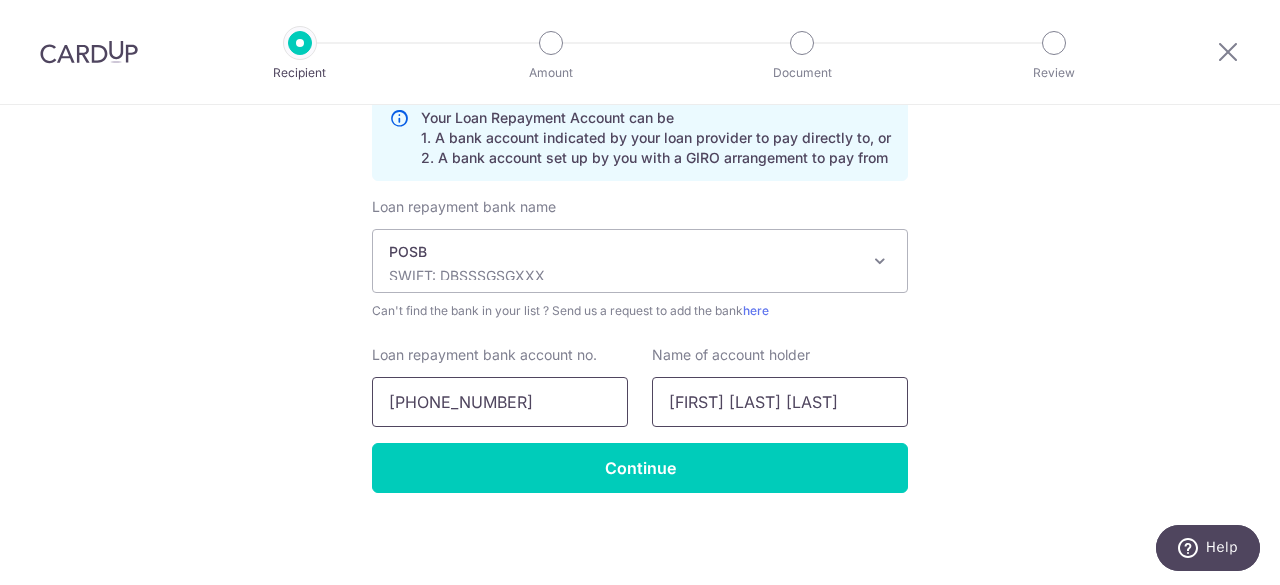 type on "084994987" 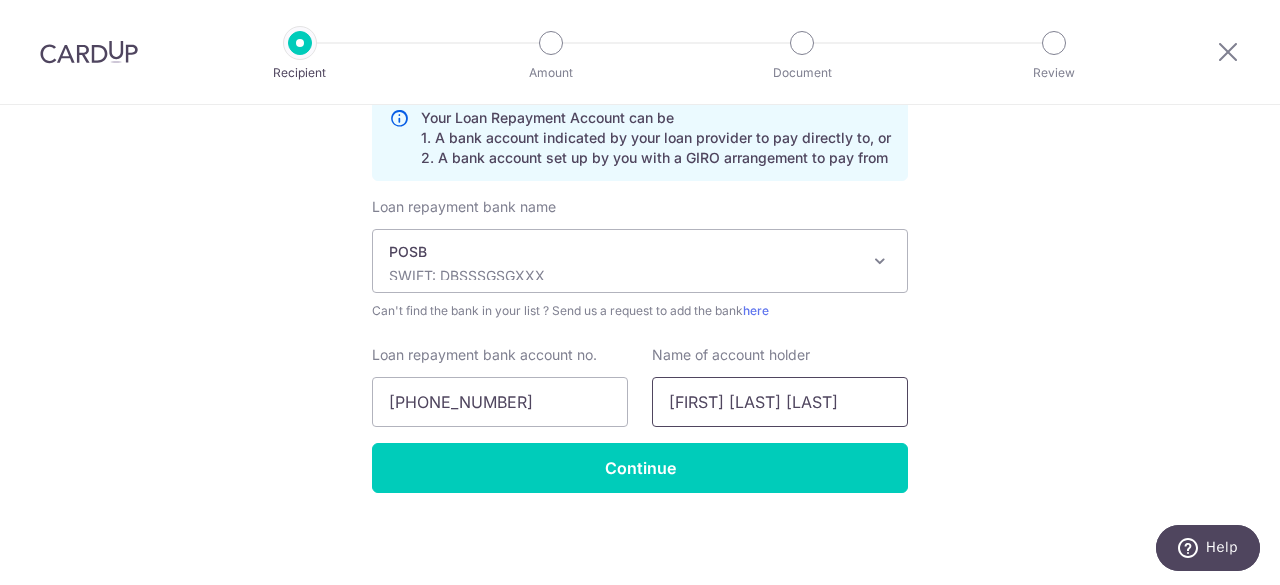 click on "Phee Soo Jay Louis" at bounding box center (780, 402) 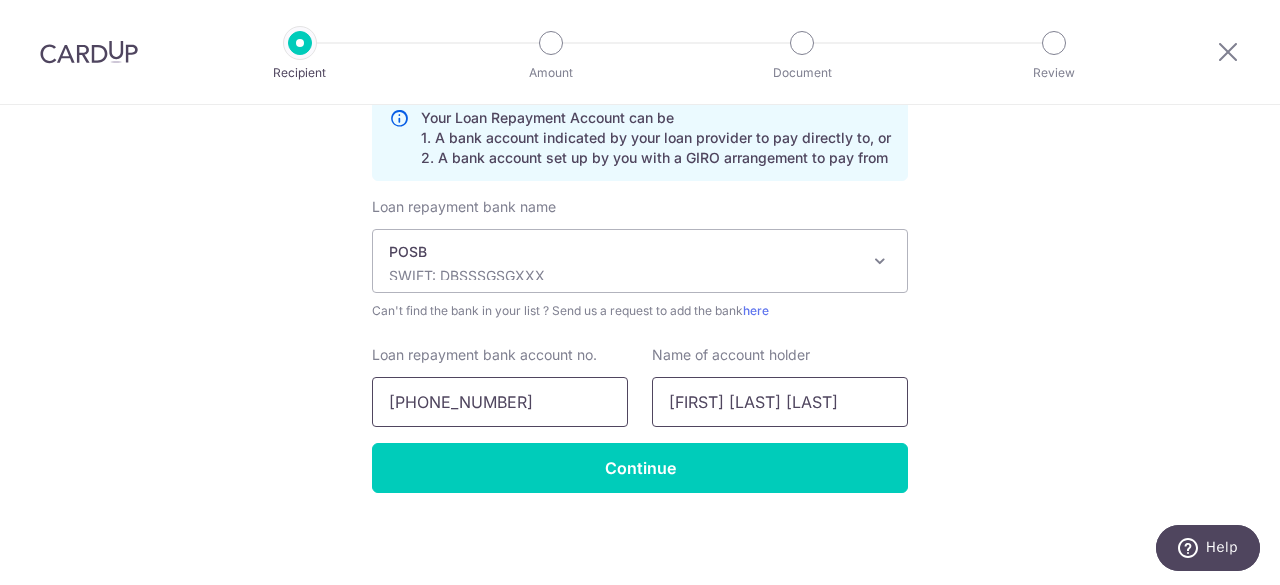 drag, startPoint x: 845, startPoint y: 401, endPoint x: 616, endPoint y: 395, distance: 229.07858 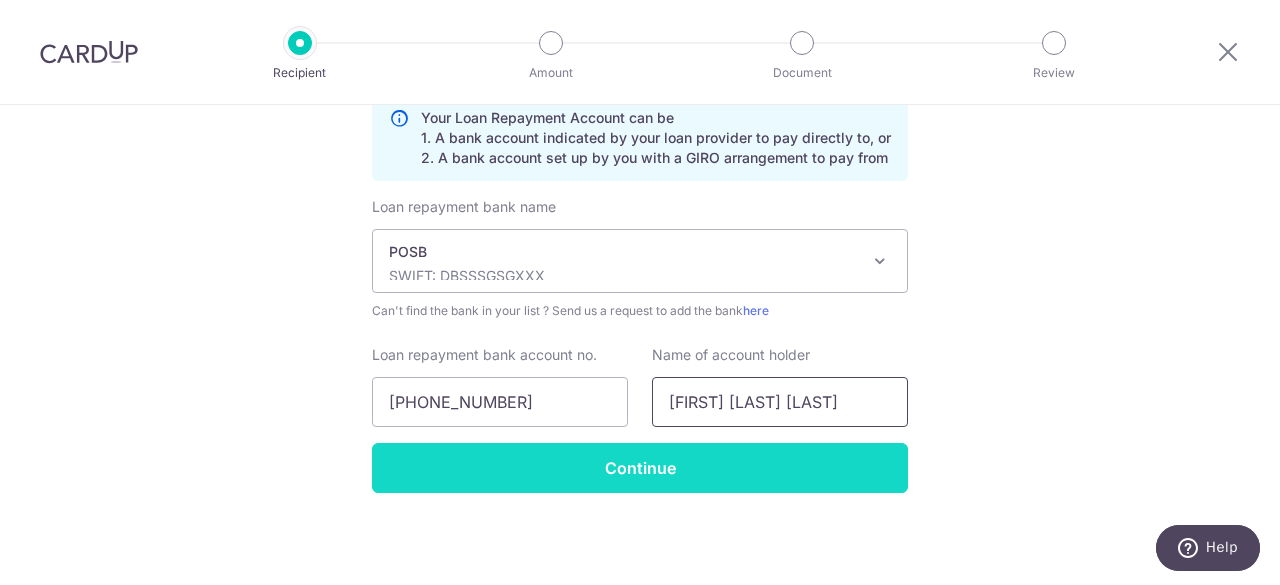 type on "Joseling Tok Ying Ping" 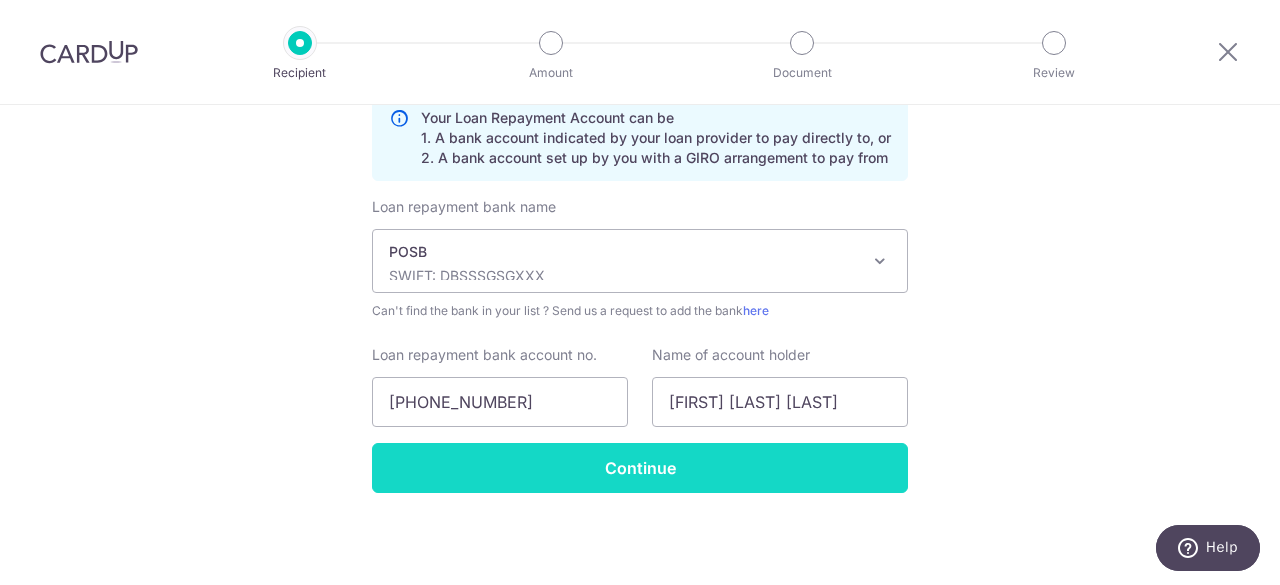 click on "Continue" at bounding box center [640, 468] 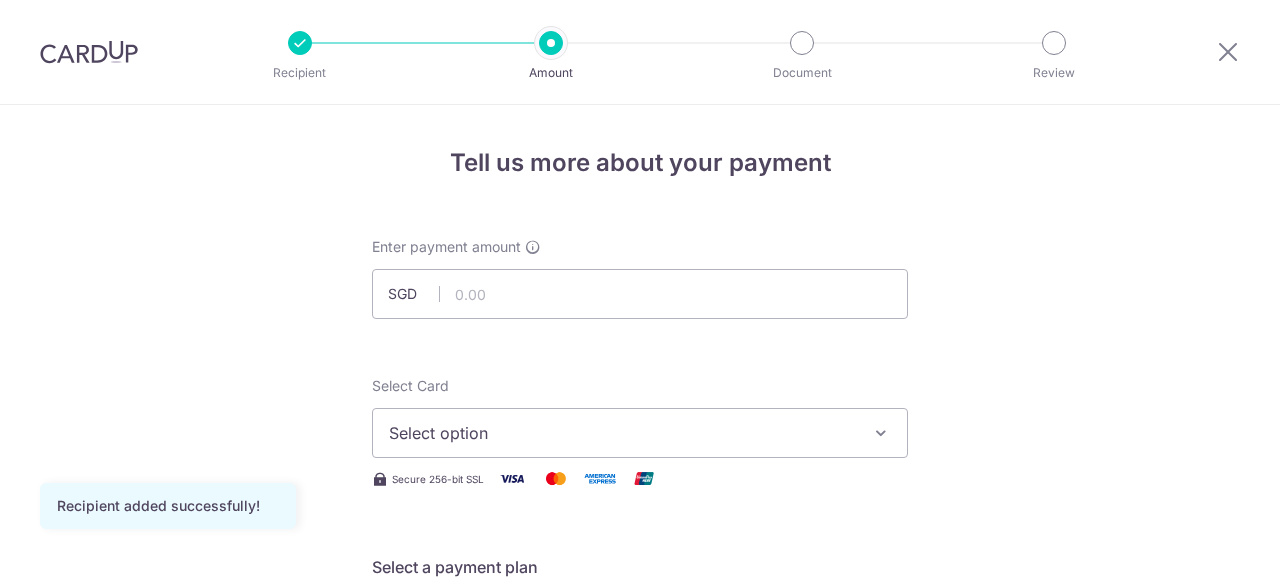 scroll, scrollTop: 0, scrollLeft: 0, axis: both 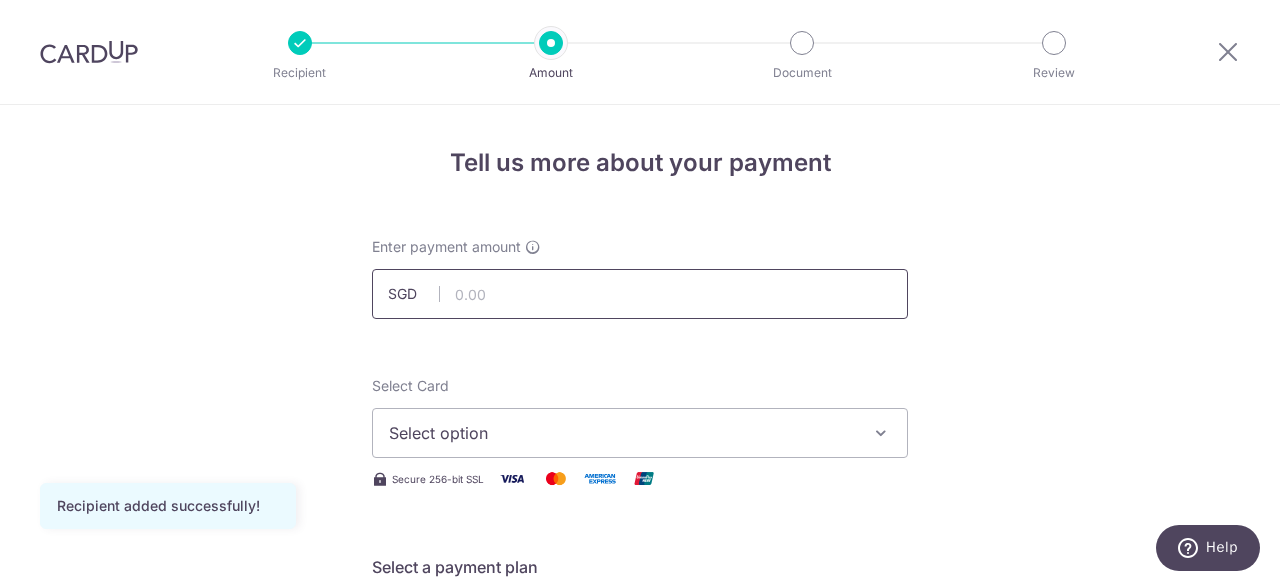 click at bounding box center [640, 294] 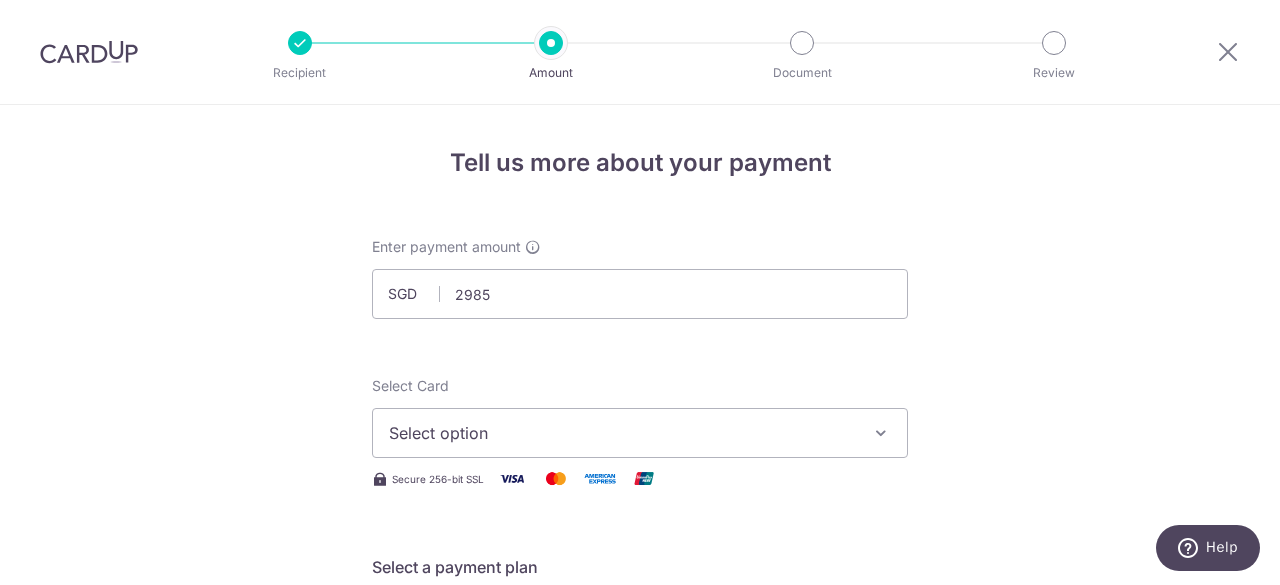 type on "2,985.00" 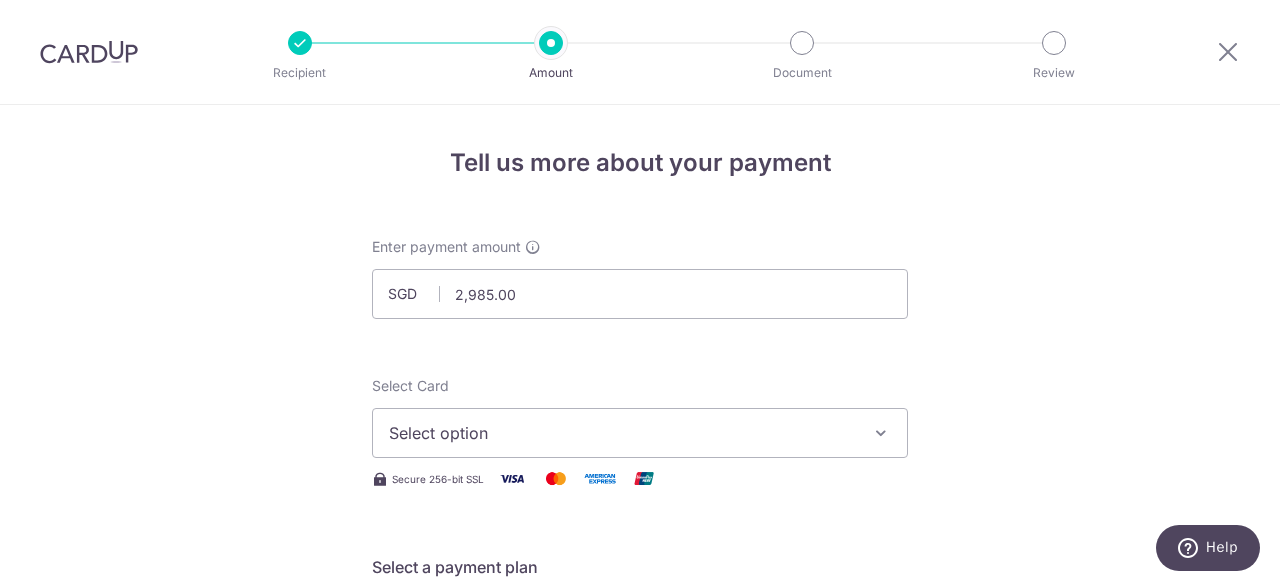 click on "Tell us more about your payment
Enter payment amount
SGD
2,985.00
2985.00
Recipient added successfully!
Select Card
Select option
Add credit card
Your Cards
**** 7723
Secure 256-bit SSL
Text
New card details
Card" at bounding box center (640, 1009) 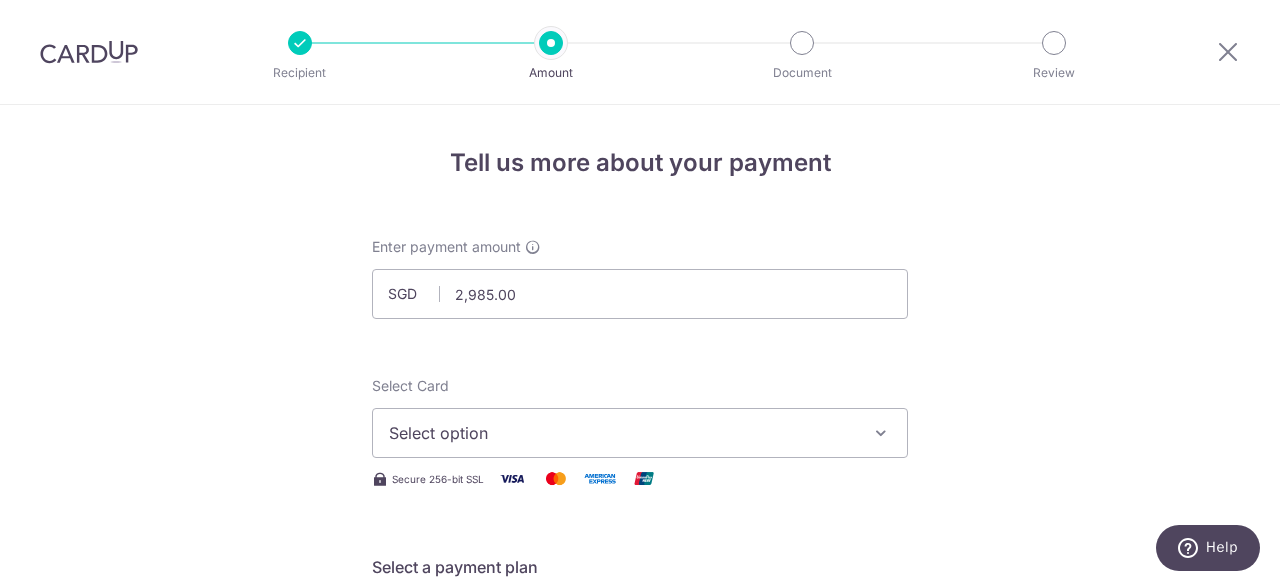 click at bounding box center (881, 433) 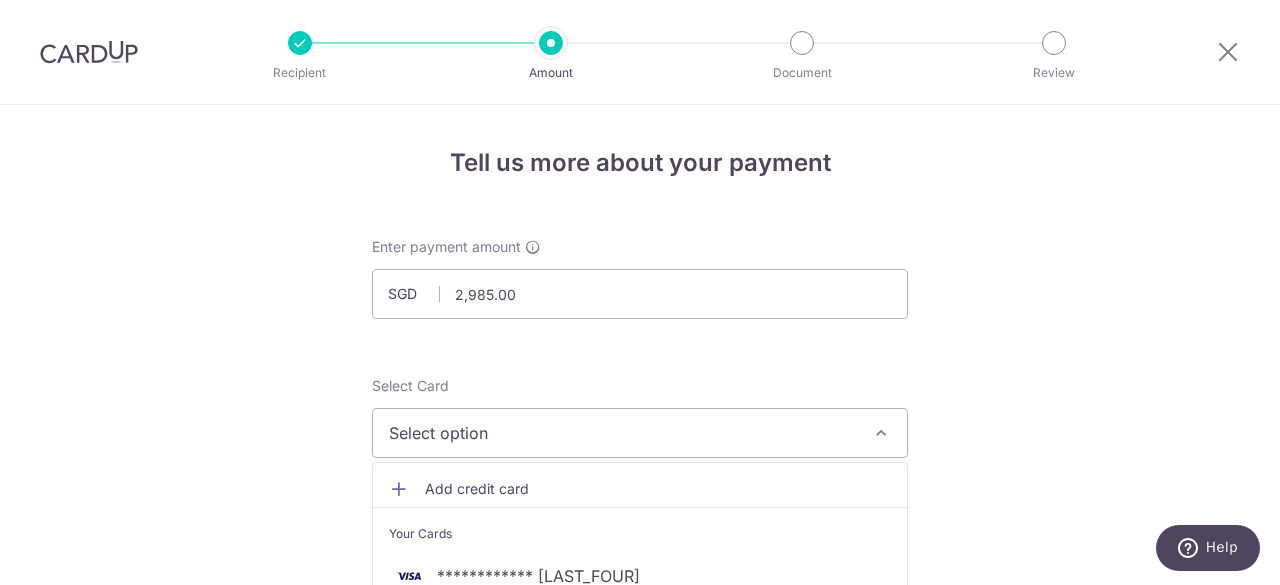 scroll, scrollTop: 100, scrollLeft: 0, axis: vertical 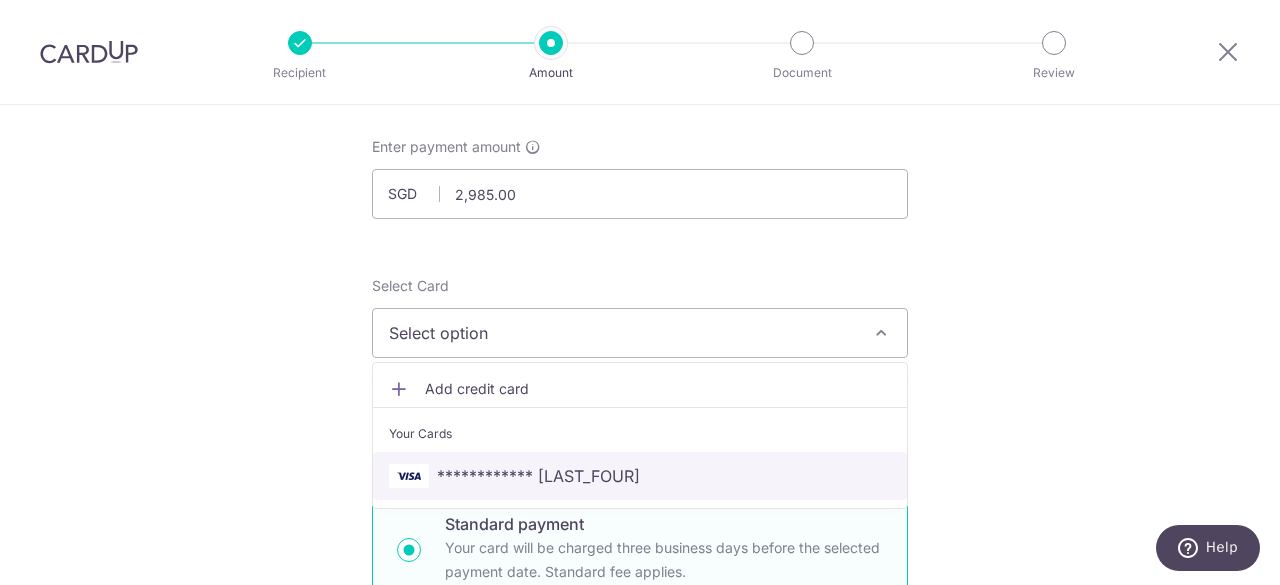 click on "**** 7723" at bounding box center [640, 476] 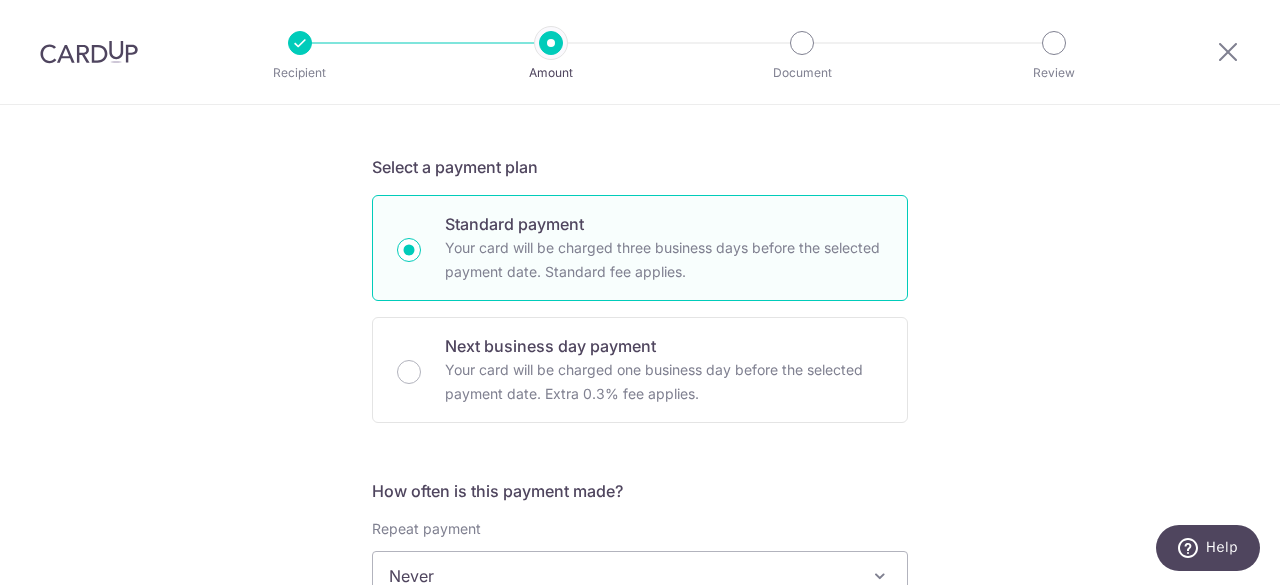 scroll, scrollTop: 500, scrollLeft: 0, axis: vertical 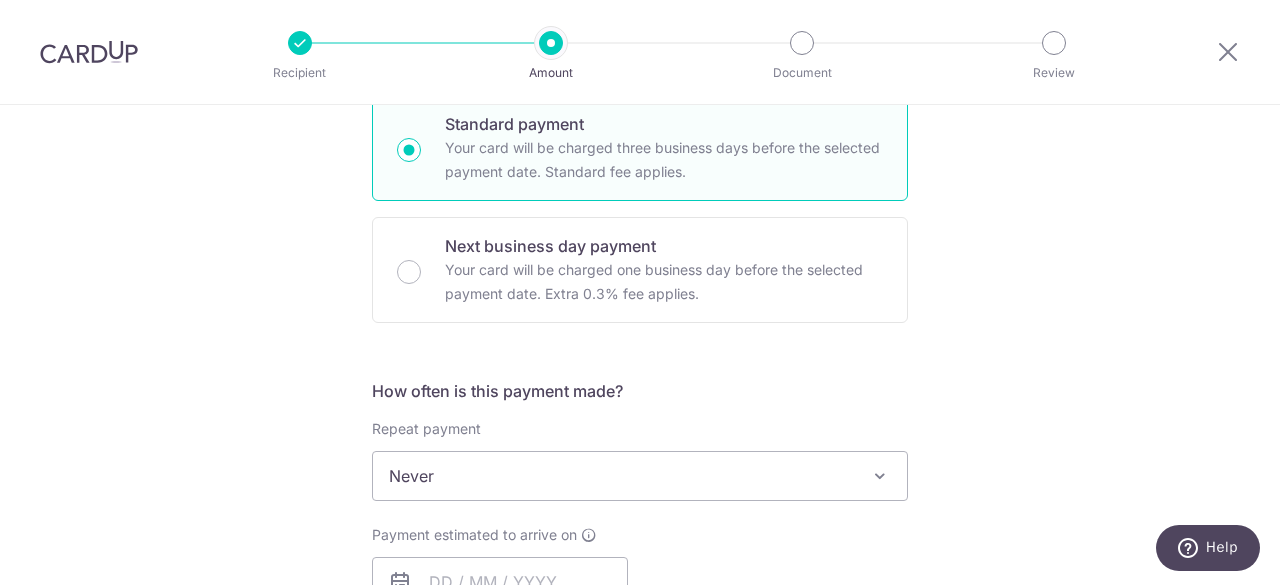 click at bounding box center [880, 476] 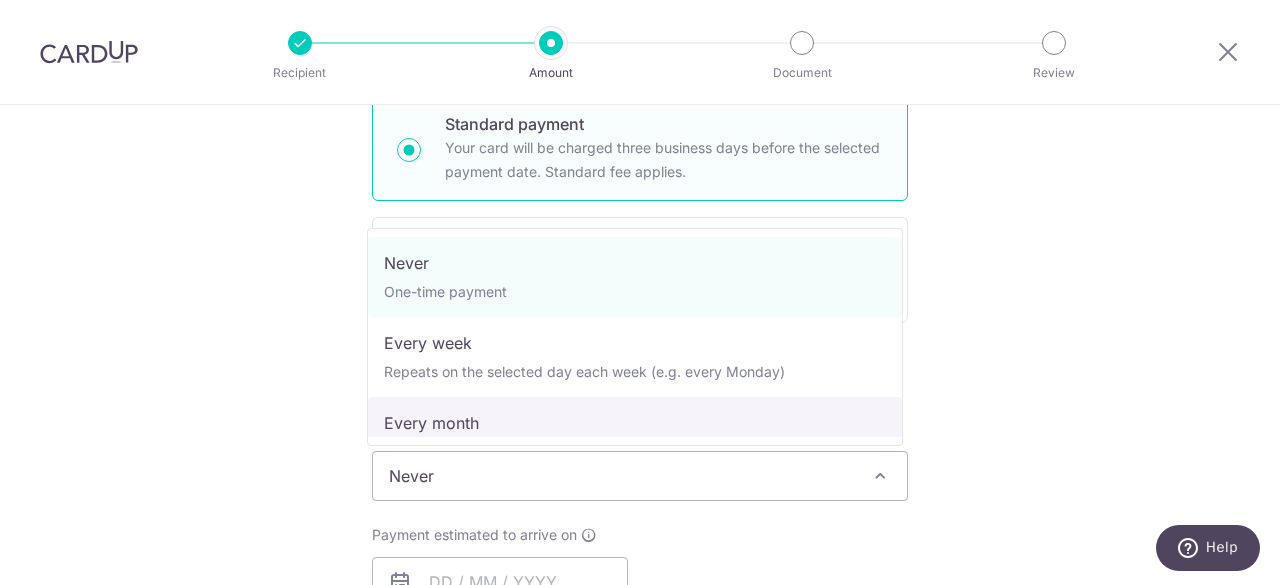 select on "3" 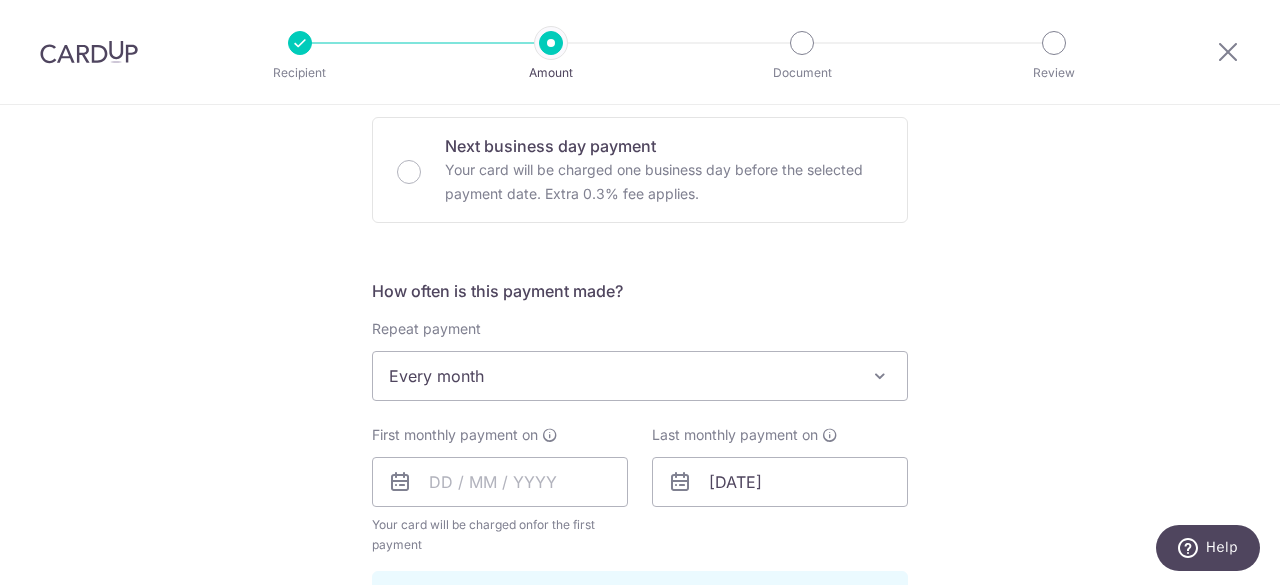 scroll, scrollTop: 700, scrollLeft: 0, axis: vertical 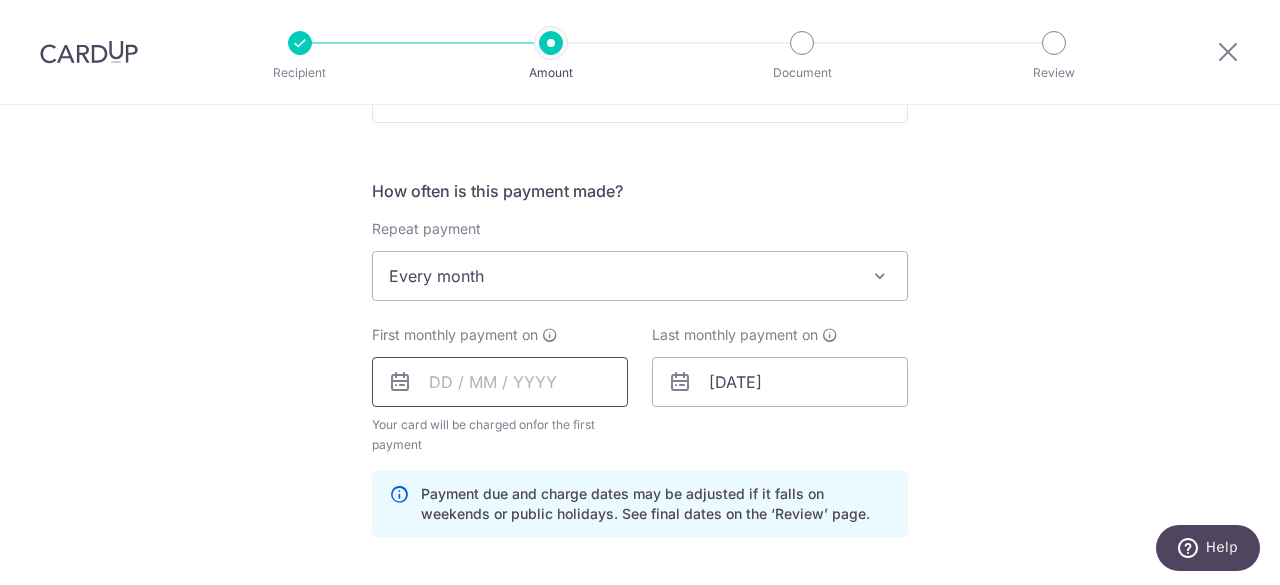 click at bounding box center (500, 382) 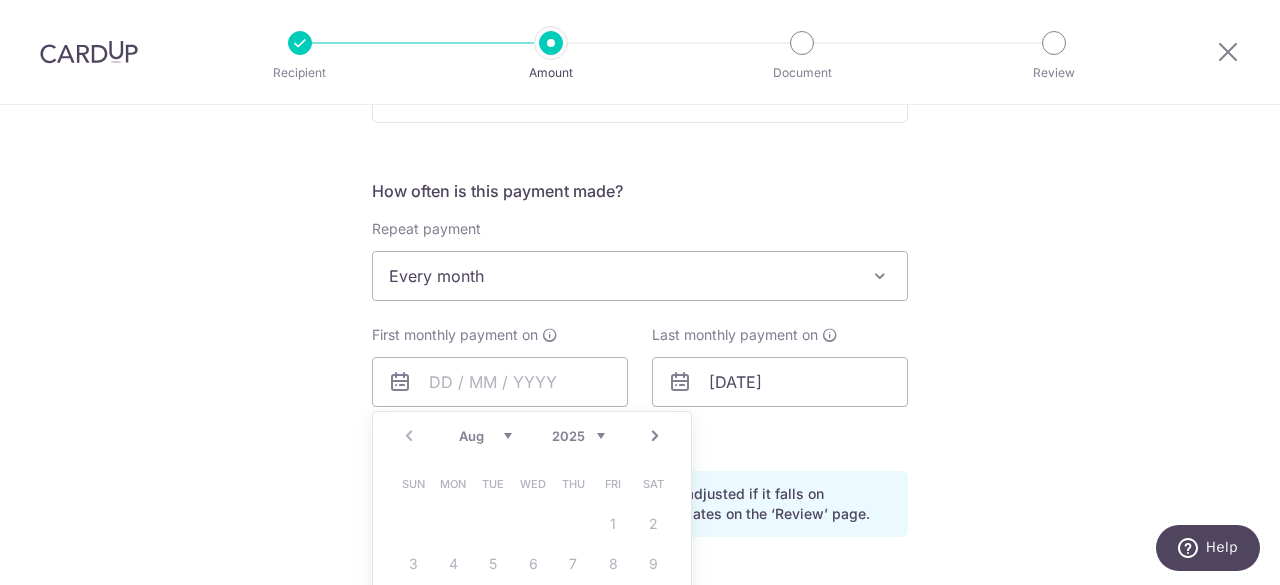 click on "Tell us more about your payment
Enter payment amount
SGD
2,985.00
2985.00
Recipient added successfully!
Select Card
**** 7723
Add credit card
Your Cards
**** 7723
Secure 256-bit SSL
Text
New card details
Card
Secure 256-bit SSL" at bounding box center (640, 360) 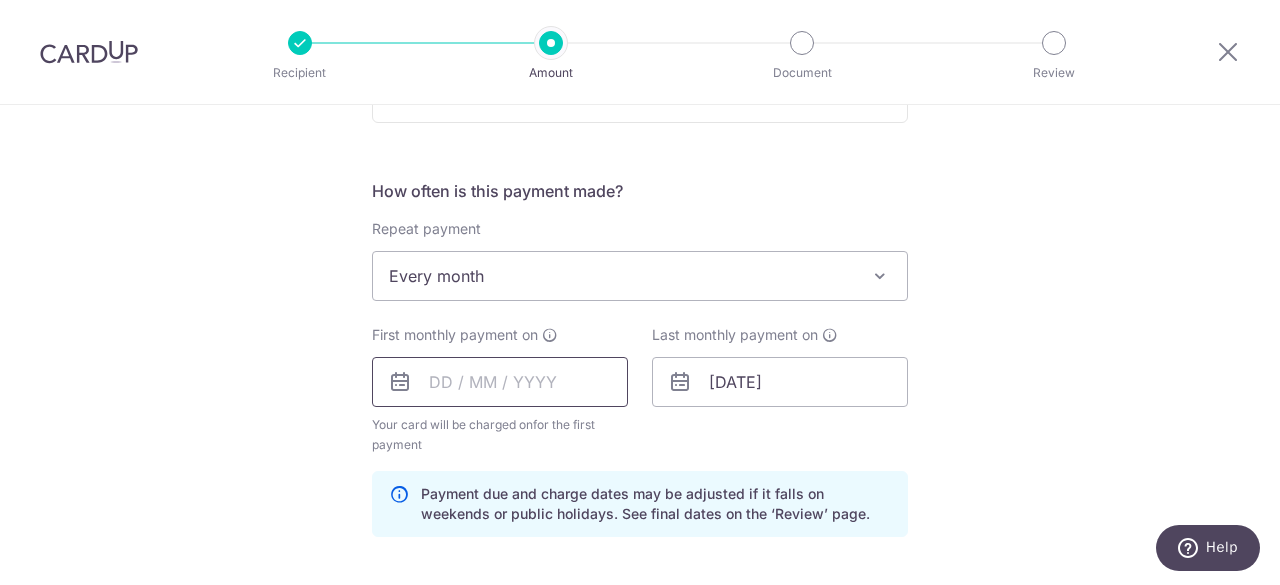 click at bounding box center (500, 382) 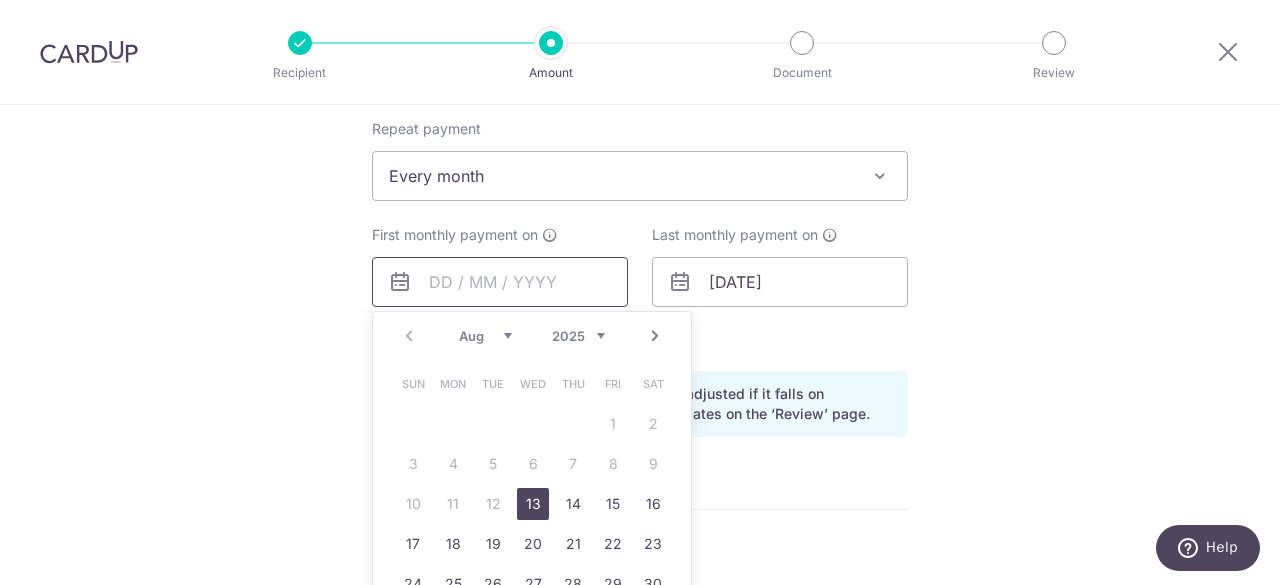 scroll, scrollTop: 900, scrollLeft: 0, axis: vertical 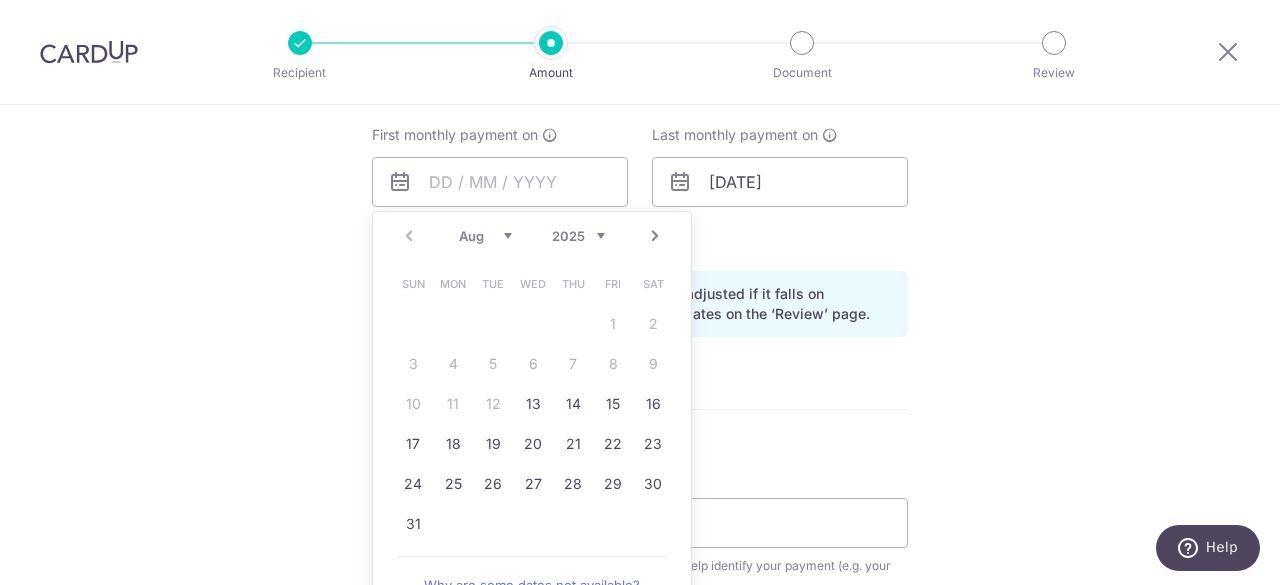 click on "Tell us more about your payment
Enter payment amount
SGD
2,985.00
2985.00
Recipient added successfully!
Select Card
**** 7723
Add credit card
Your Cards
**** 7723
Secure 256-bit SSL
Text
New card details
Card
Secure 256-bit SSL" at bounding box center [640, 160] 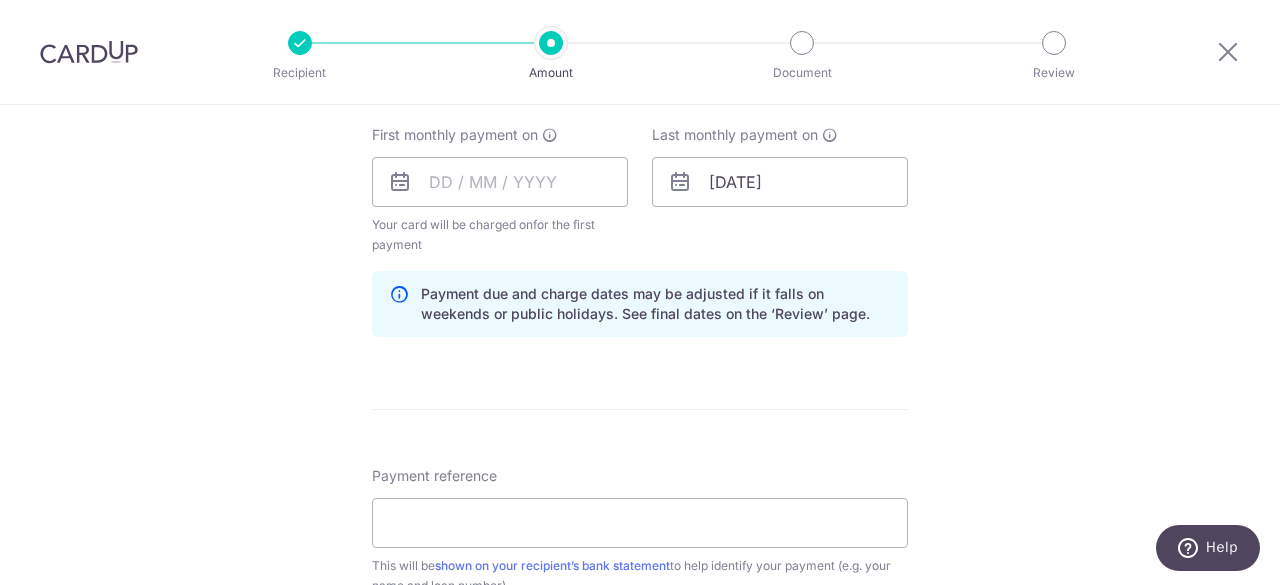 scroll, scrollTop: 1000, scrollLeft: 0, axis: vertical 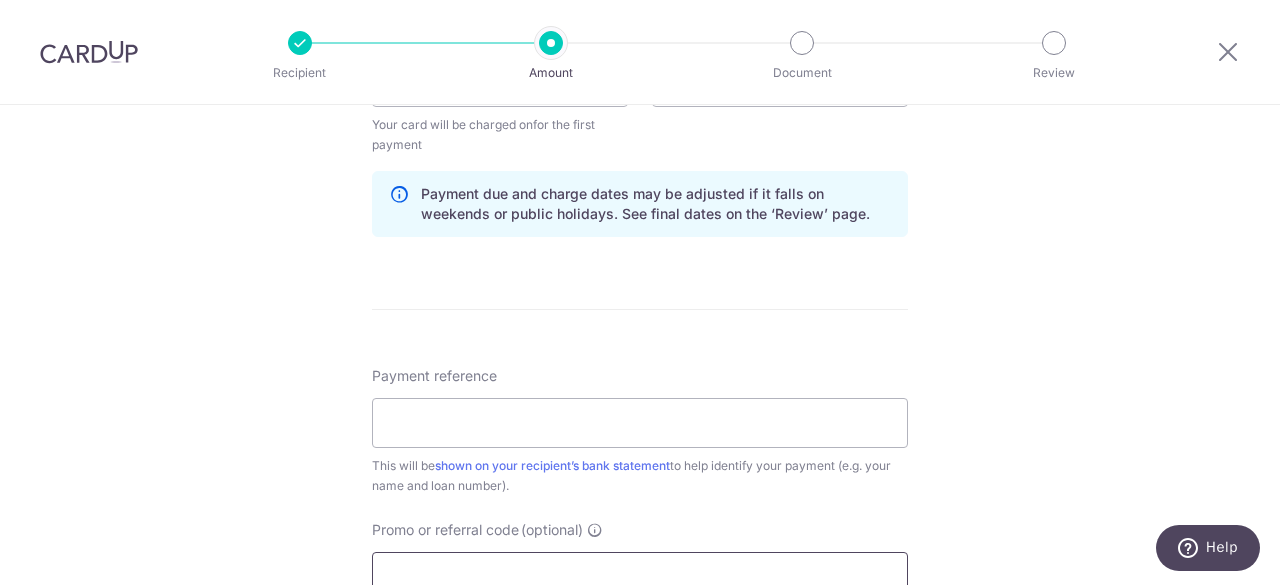 click on "Promo or referral code
(optional)" at bounding box center [640, 577] 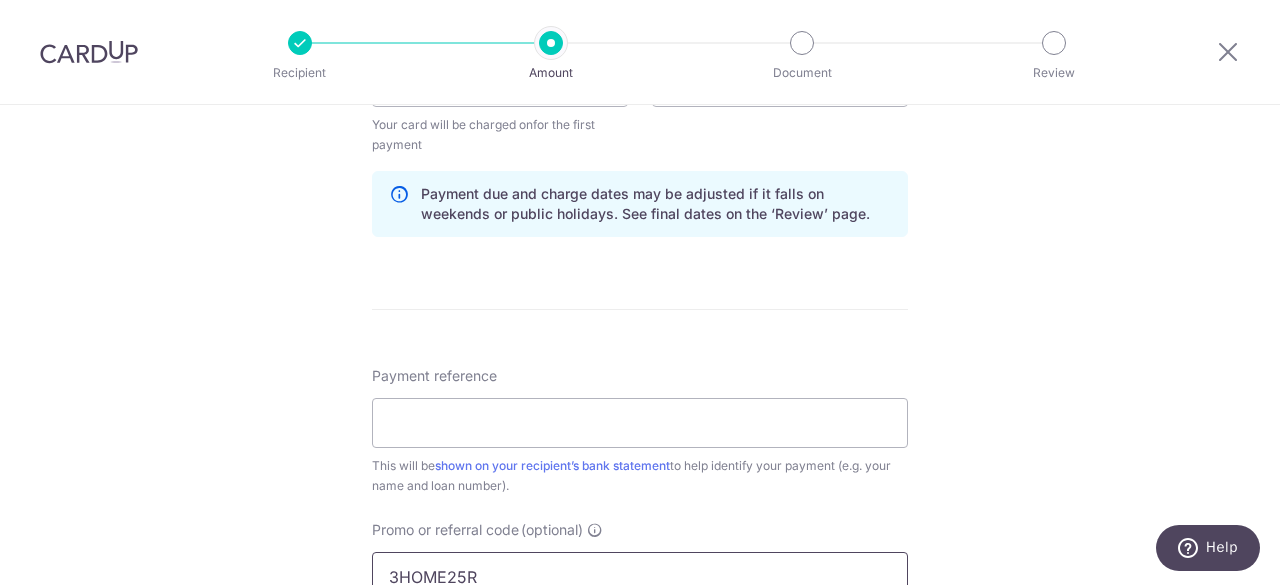 type on "3HOME25R" 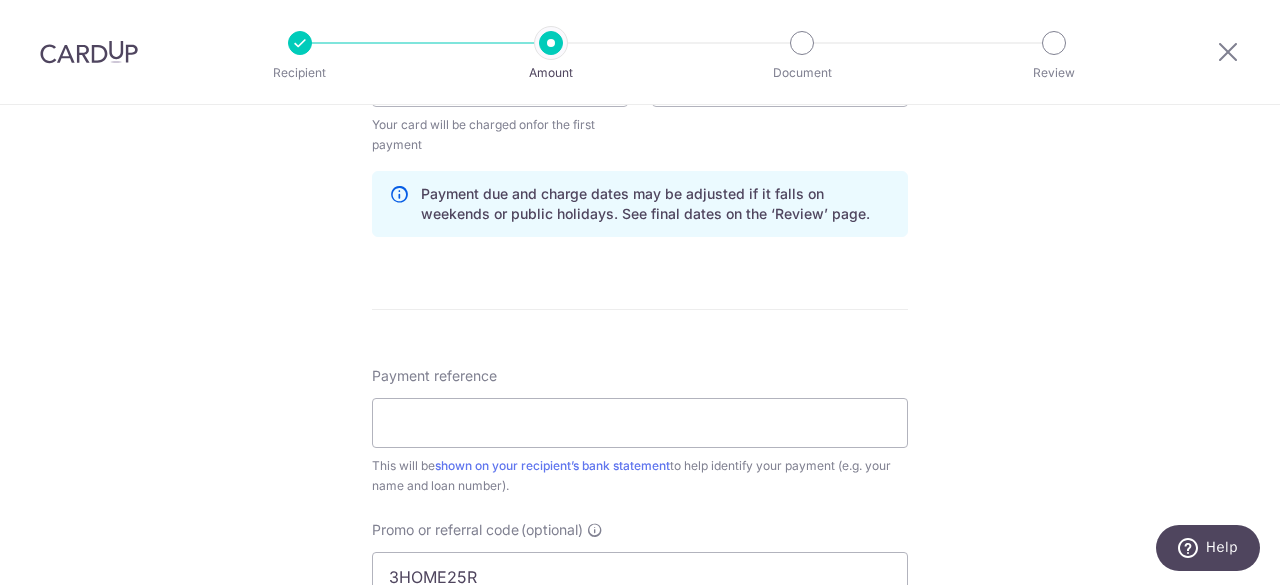 click on "Tell us more about your payment
Enter payment amount
SGD
2,985.00
2985.00
Recipient added successfully!
Select Card
**** 7723
Add credit card
Your Cards
**** 7723
Secure 256-bit SSL
Text
New card details
Card
Secure 256-bit SSL" at bounding box center (640, 105) 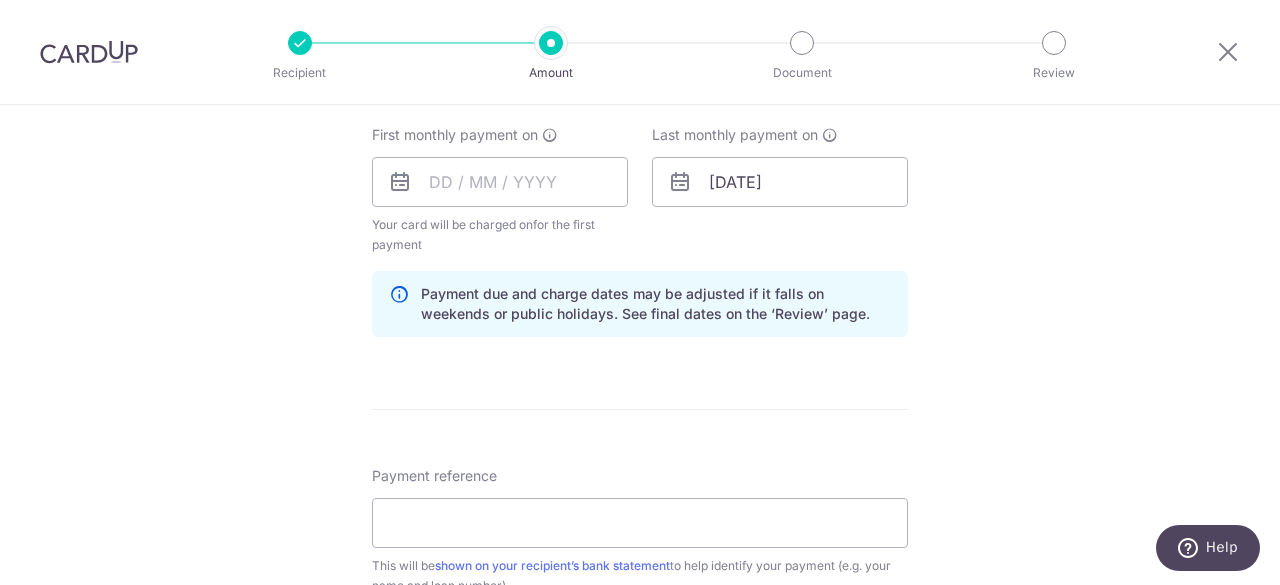 scroll, scrollTop: 800, scrollLeft: 0, axis: vertical 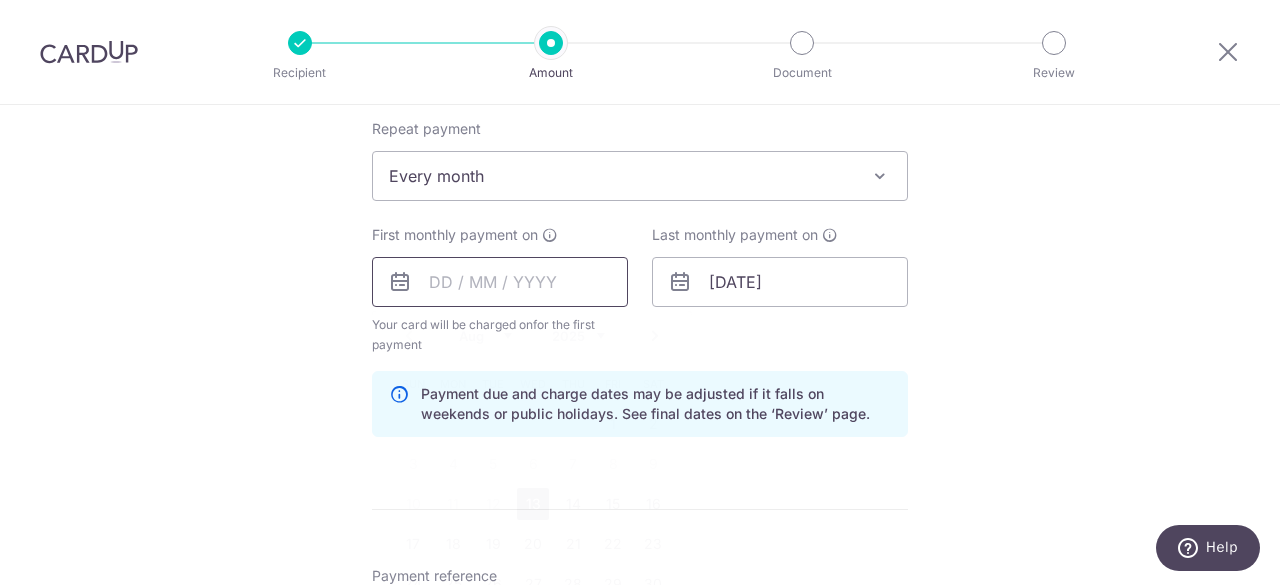 click at bounding box center [500, 282] 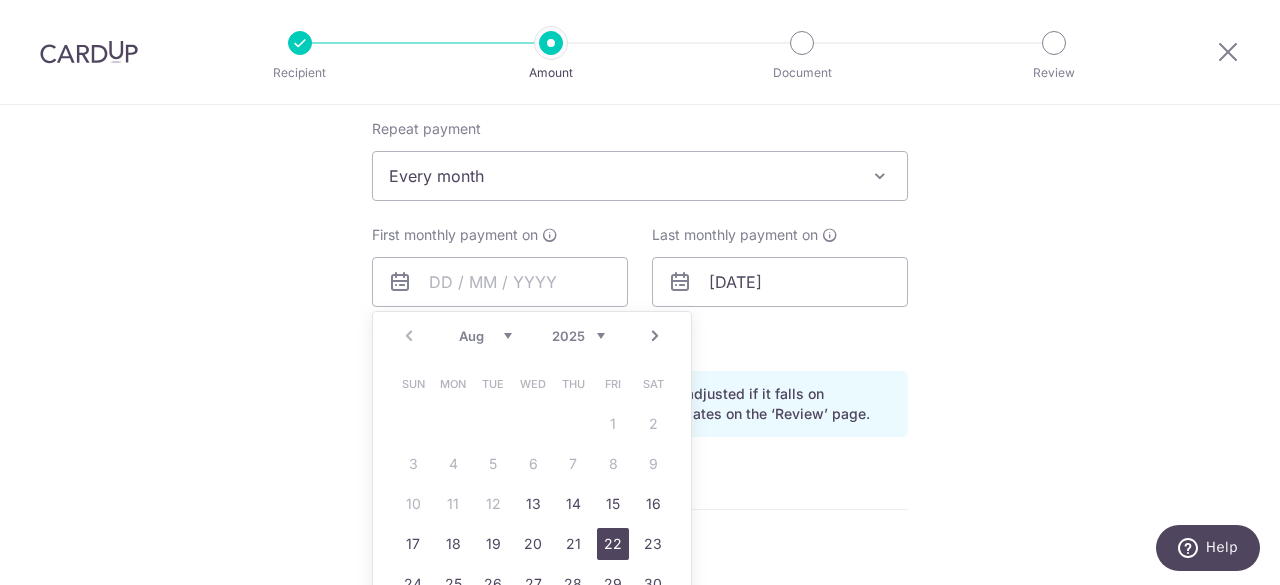 click on "22" at bounding box center [613, 544] 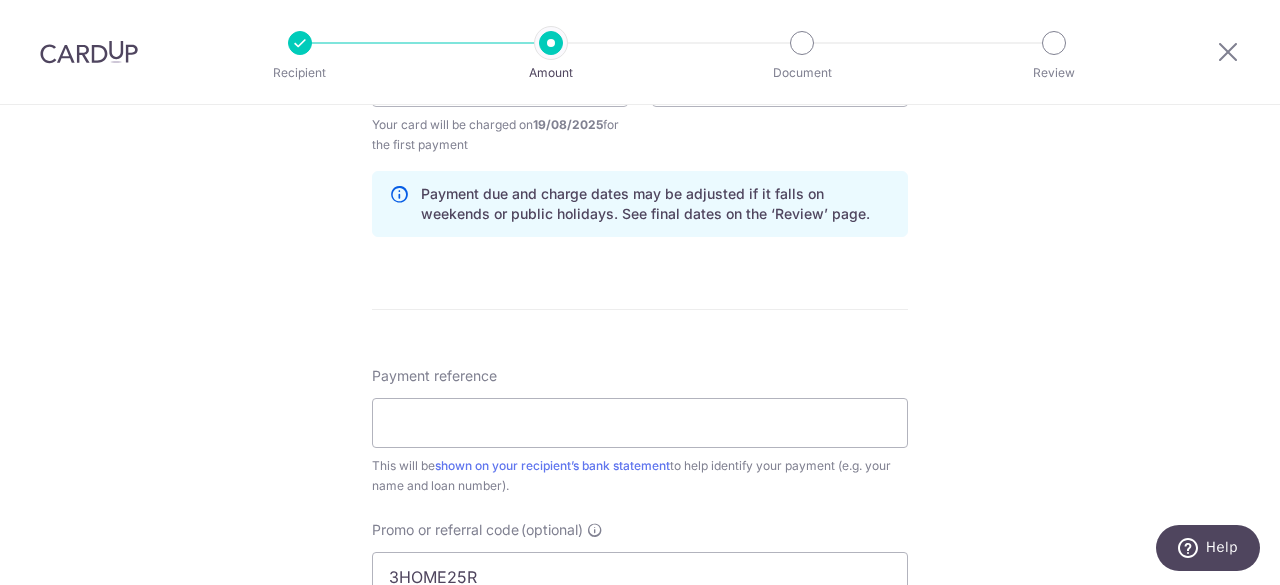 scroll, scrollTop: 1100, scrollLeft: 0, axis: vertical 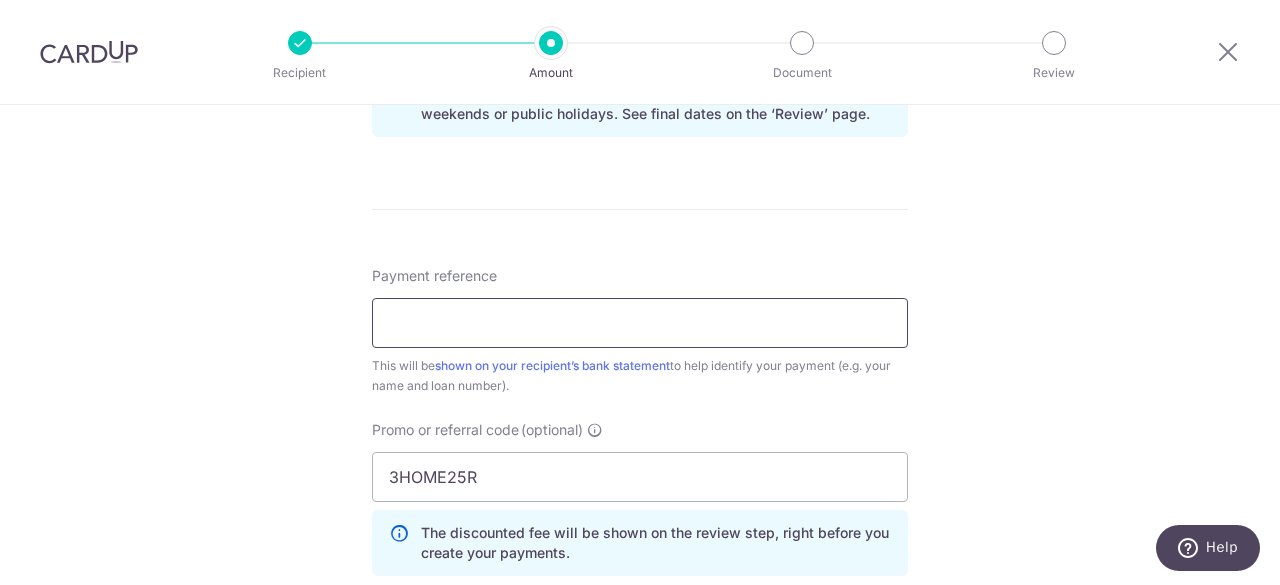 click on "Payment reference" at bounding box center (640, 323) 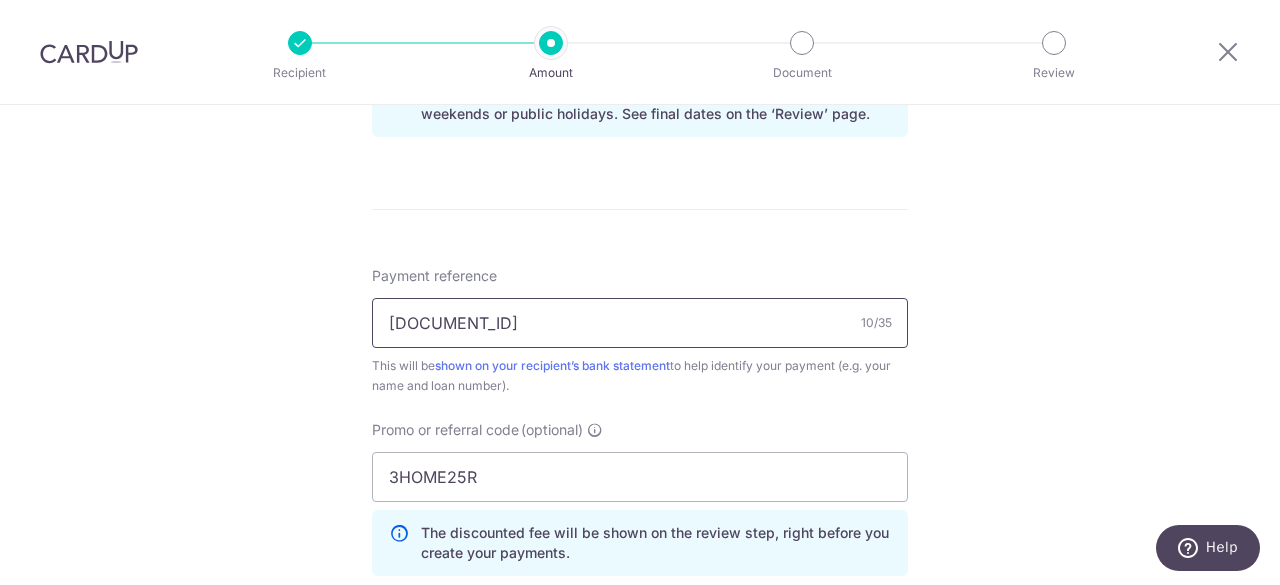 click on "HRP132209A" at bounding box center [640, 323] 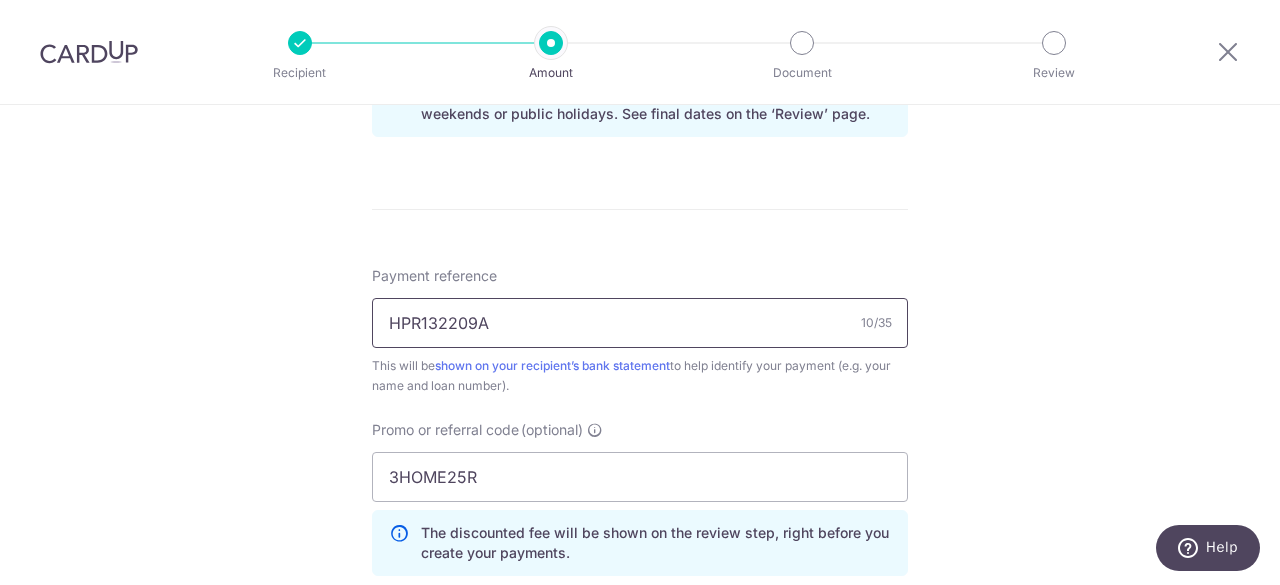 type on "HPR132209A" 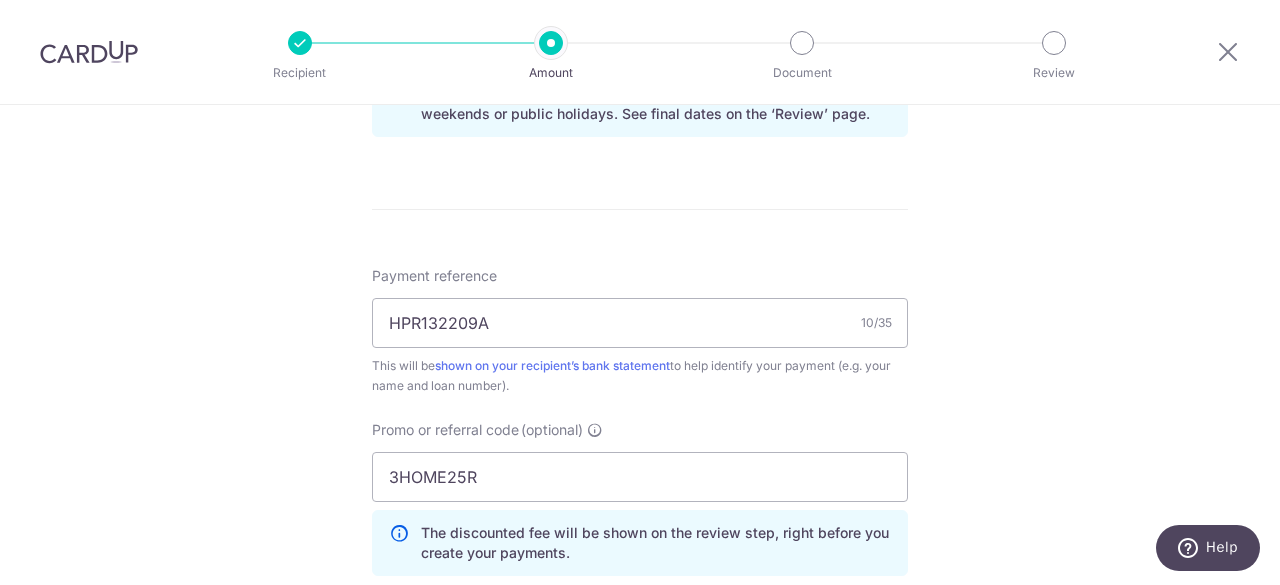 click on "Tell us more about your payment
Enter payment amount
SGD
2,985.00
2985.00
Recipient added successfully!
Select Card
**** 7723
Add credit card
Your Cards
**** 7723
Secure 256-bit SSL
Text
New card details
Card
Secure 256-bit SSL" at bounding box center (640, 5) 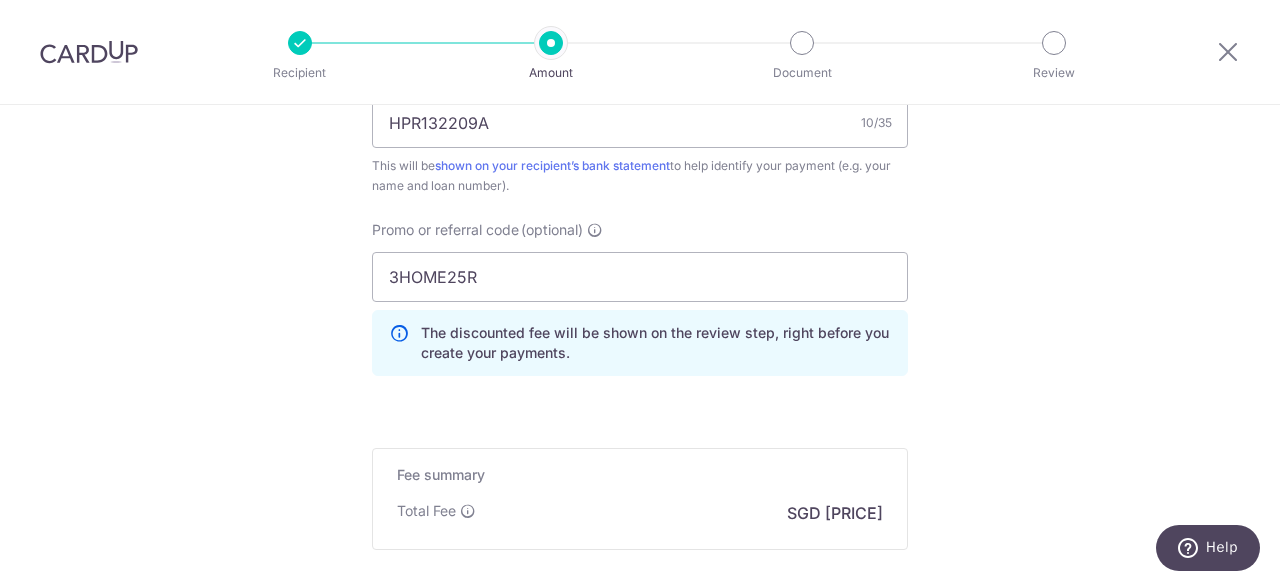 scroll, scrollTop: 1515, scrollLeft: 0, axis: vertical 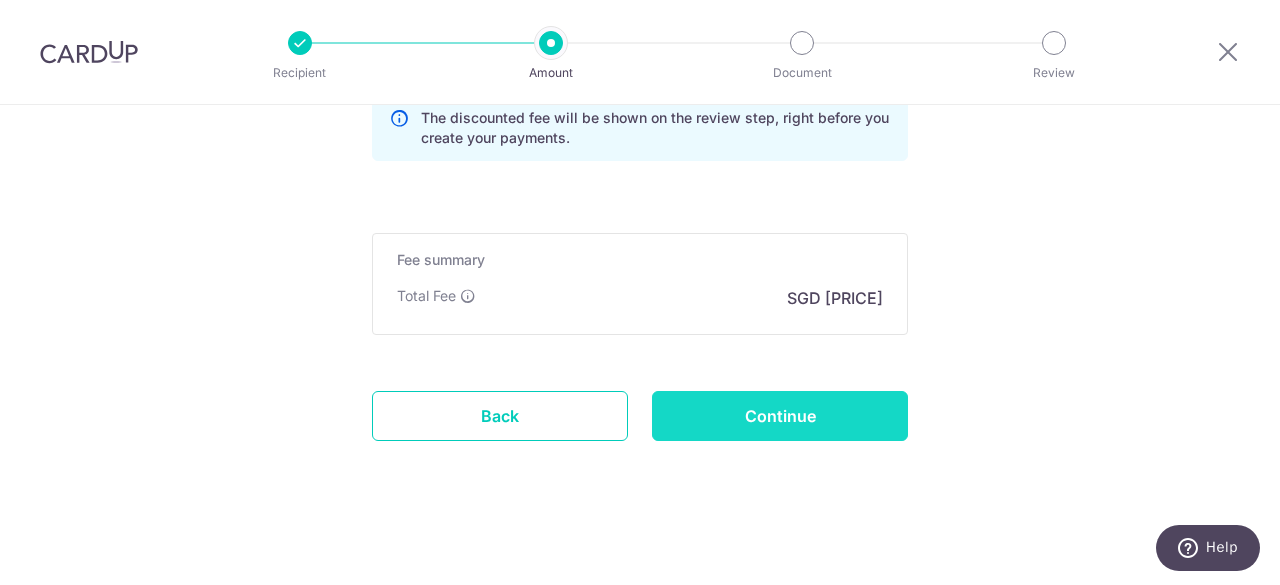 click on "Continue" at bounding box center (780, 416) 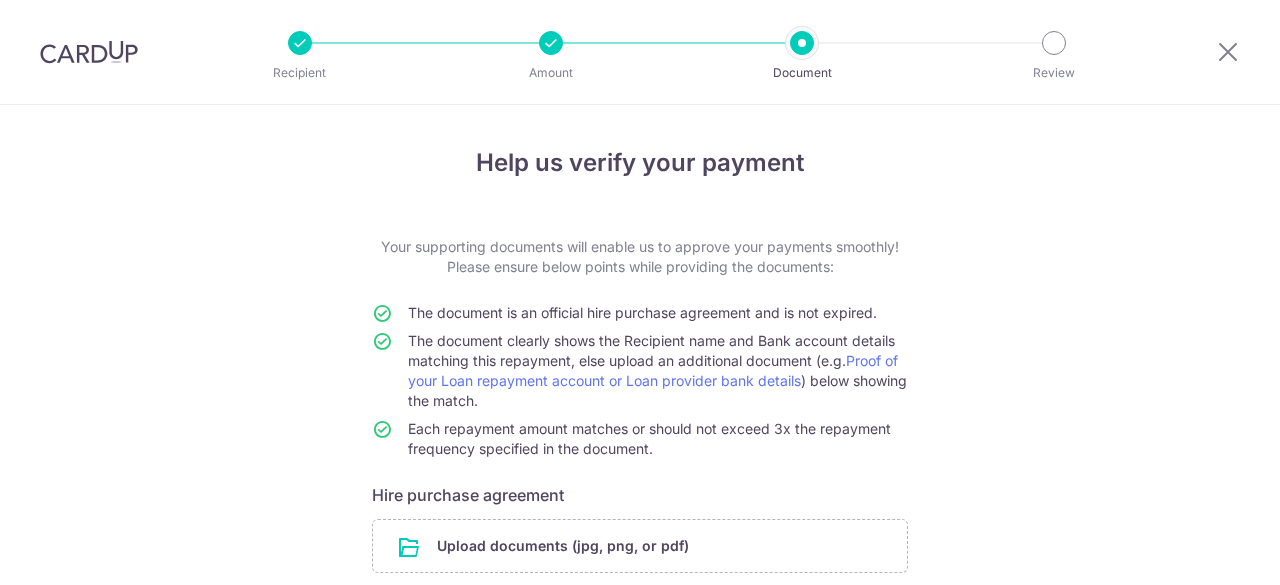 scroll, scrollTop: 0, scrollLeft: 0, axis: both 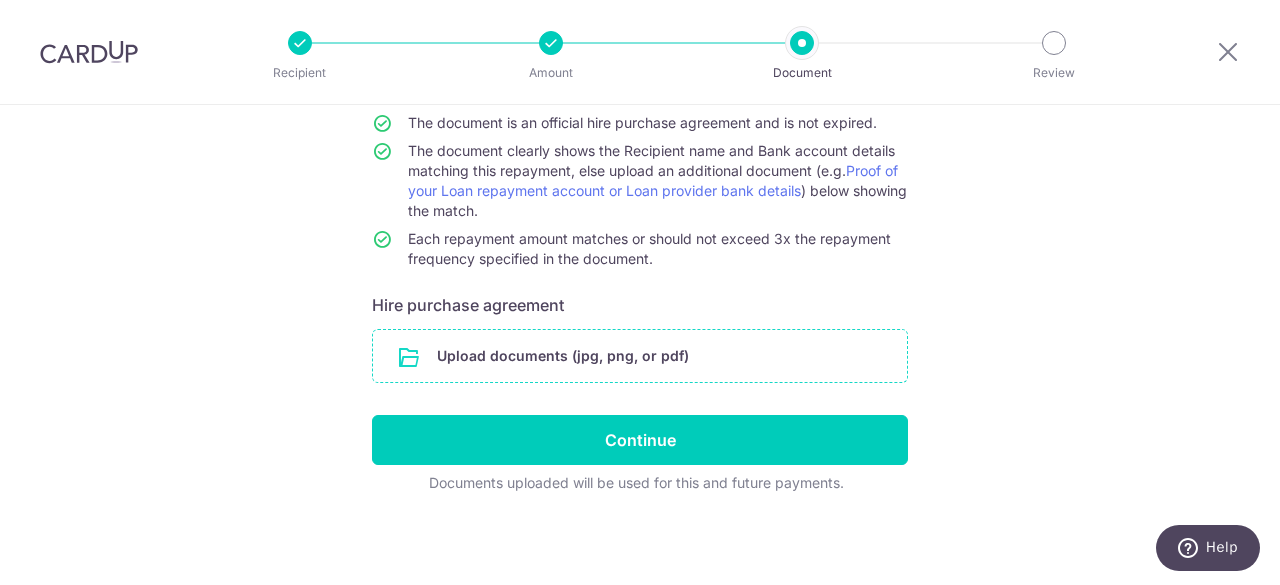 click at bounding box center (640, 356) 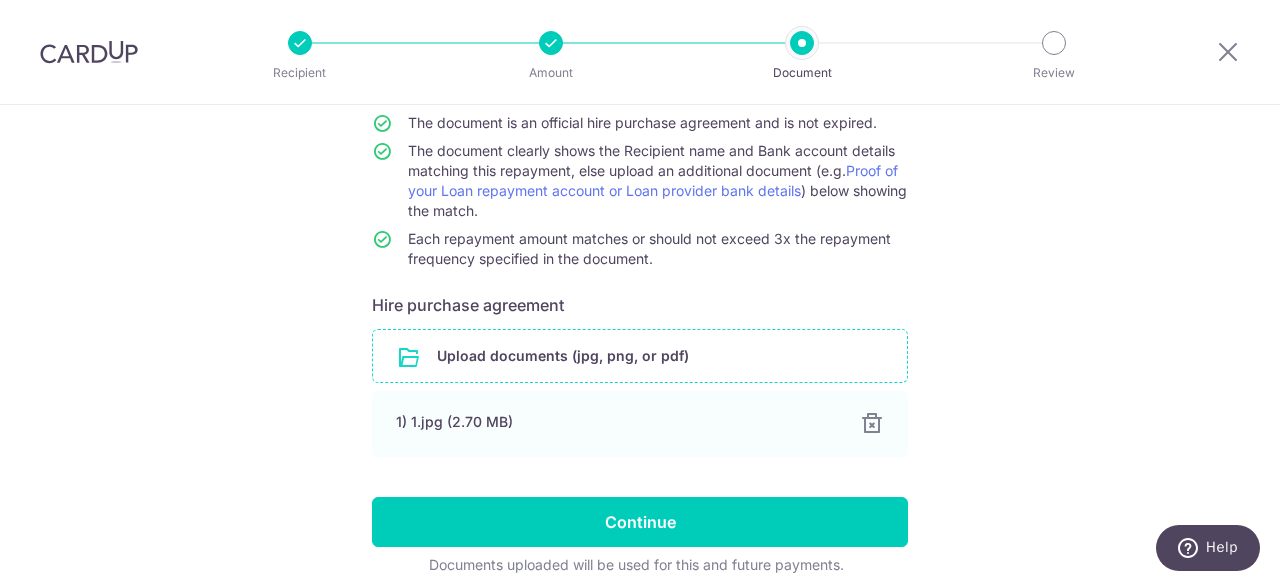 click at bounding box center [640, 356] 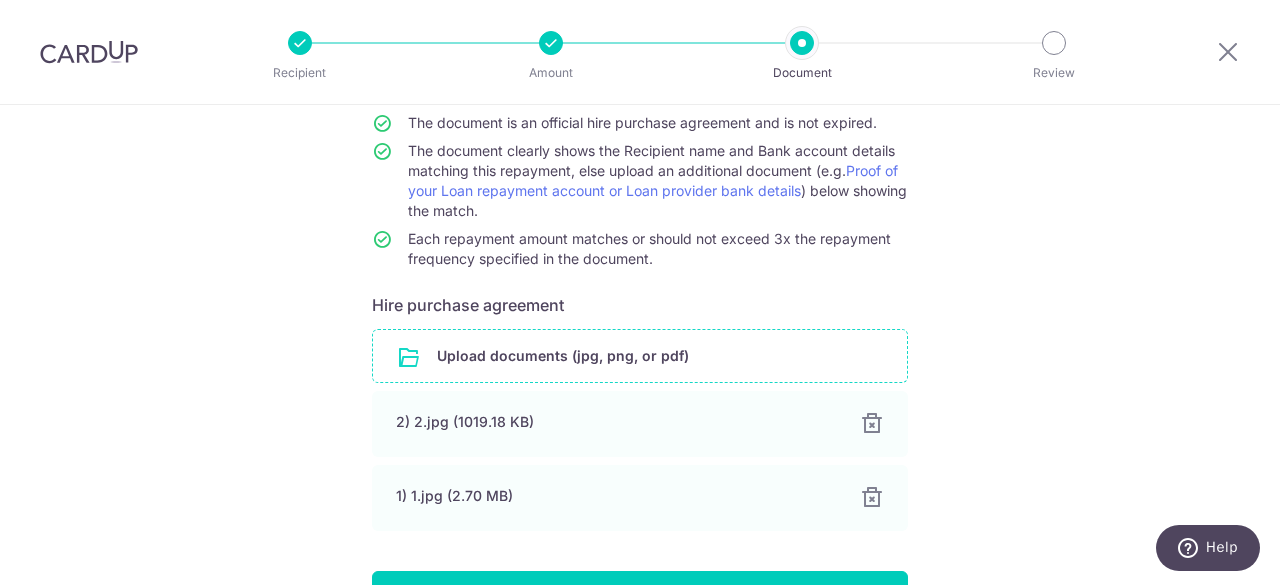click at bounding box center [640, 356] 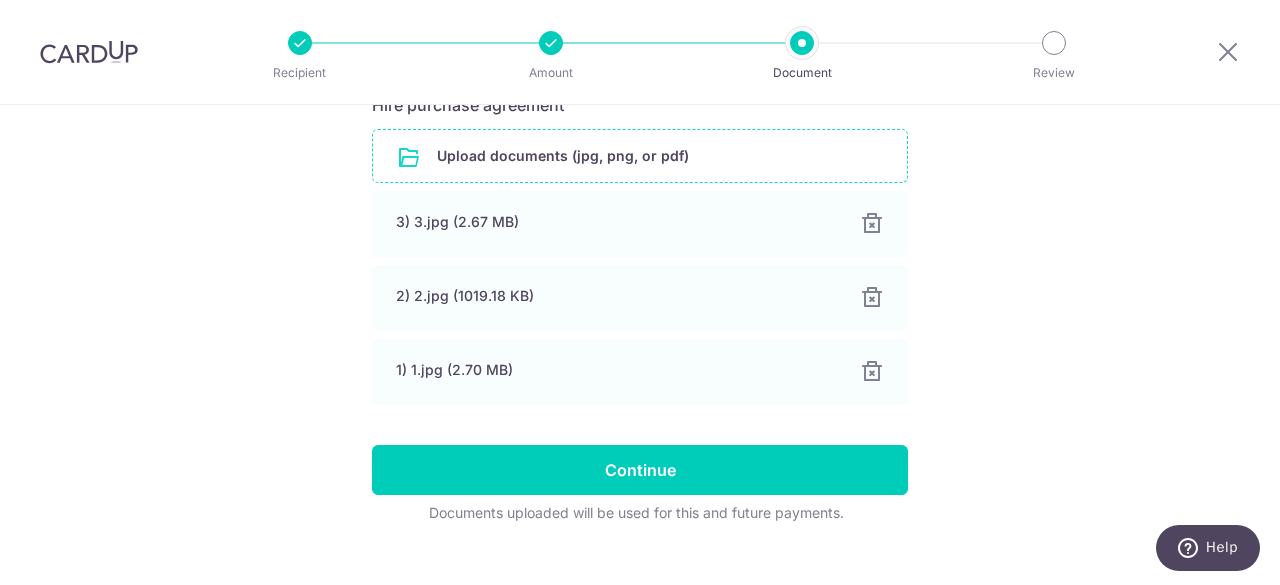 scroll, scrollTop: 420, scrollLeft: 0, axis: vertical 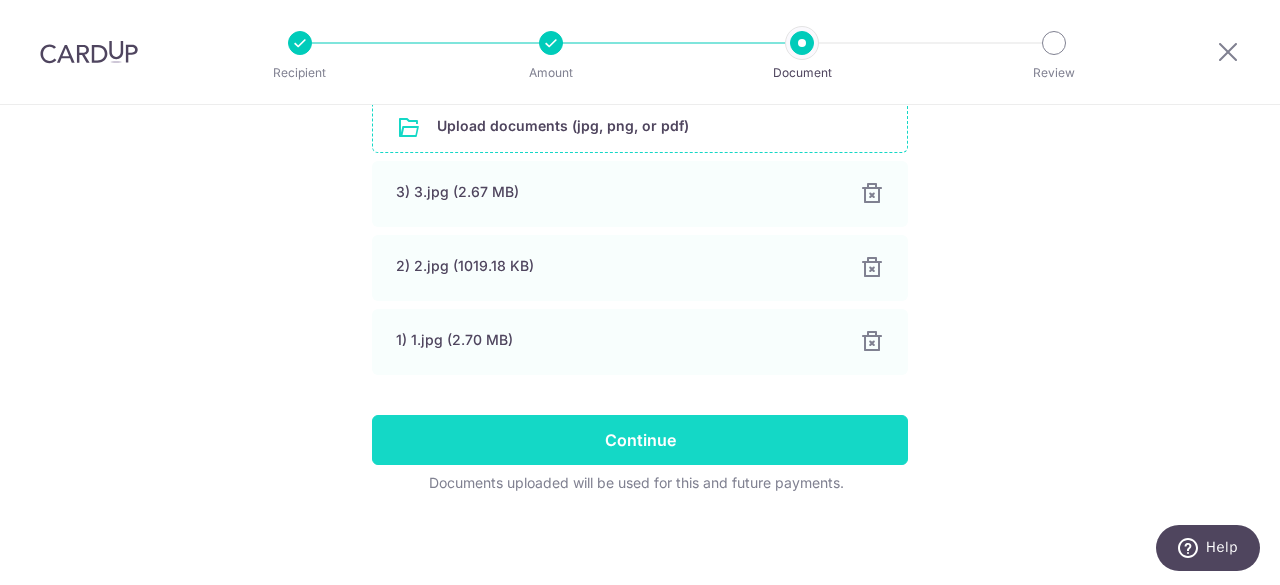 click on "Continue" at bounding box center [640, 440] 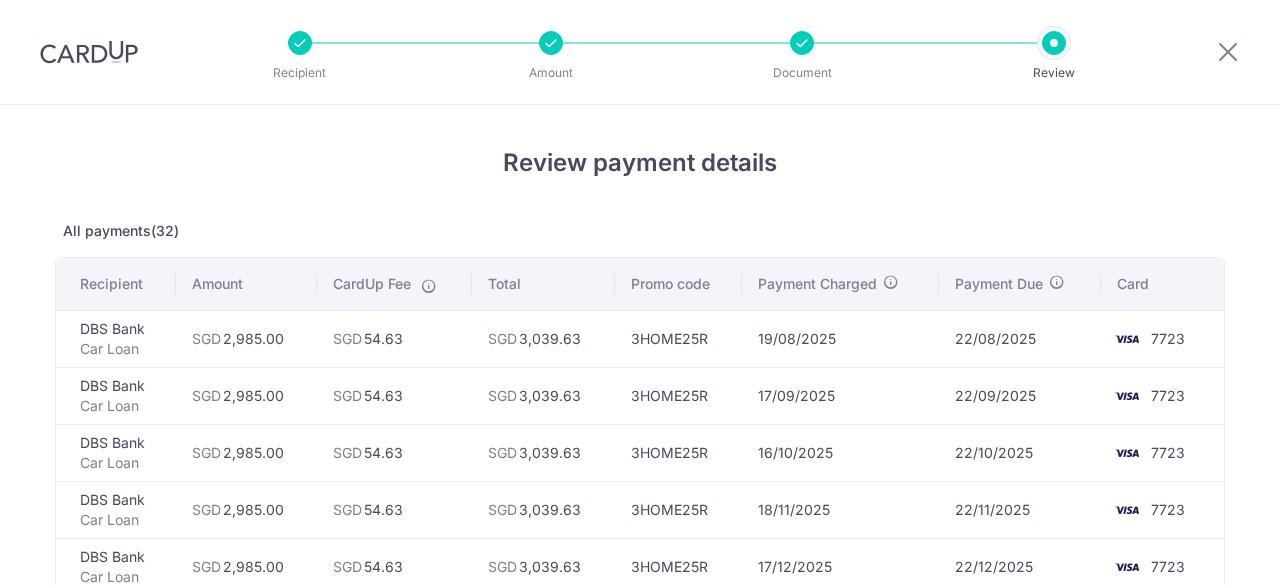 scroll, scrollTop: 0, scrollLeft: 0, axis: both 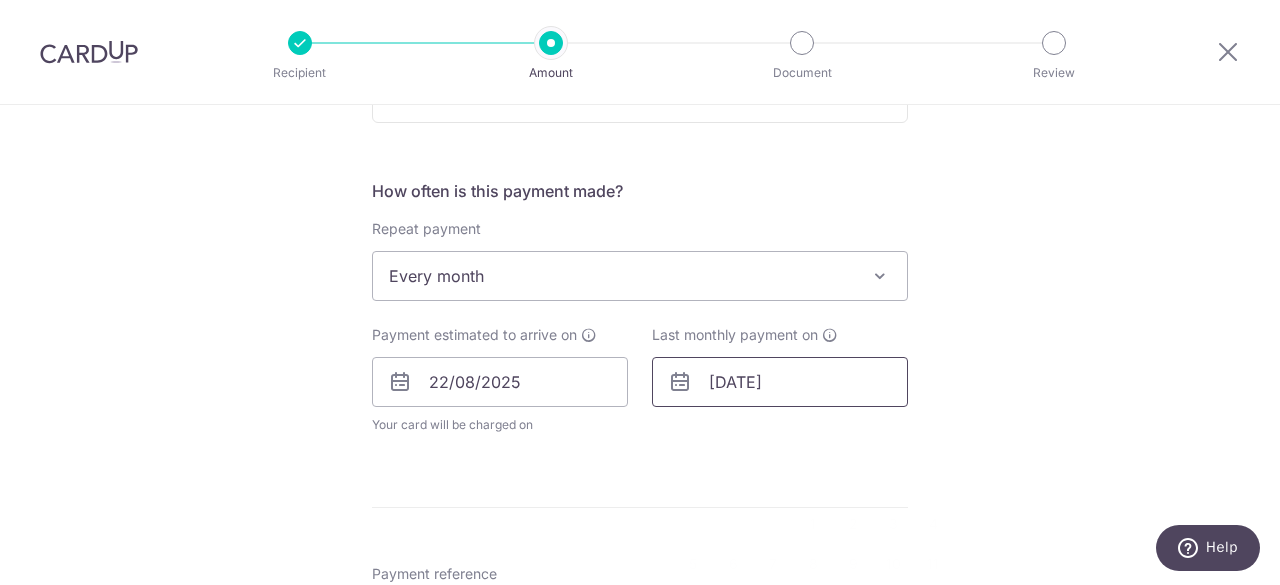 click on "[DATE]" at bounding box center [780, 382] 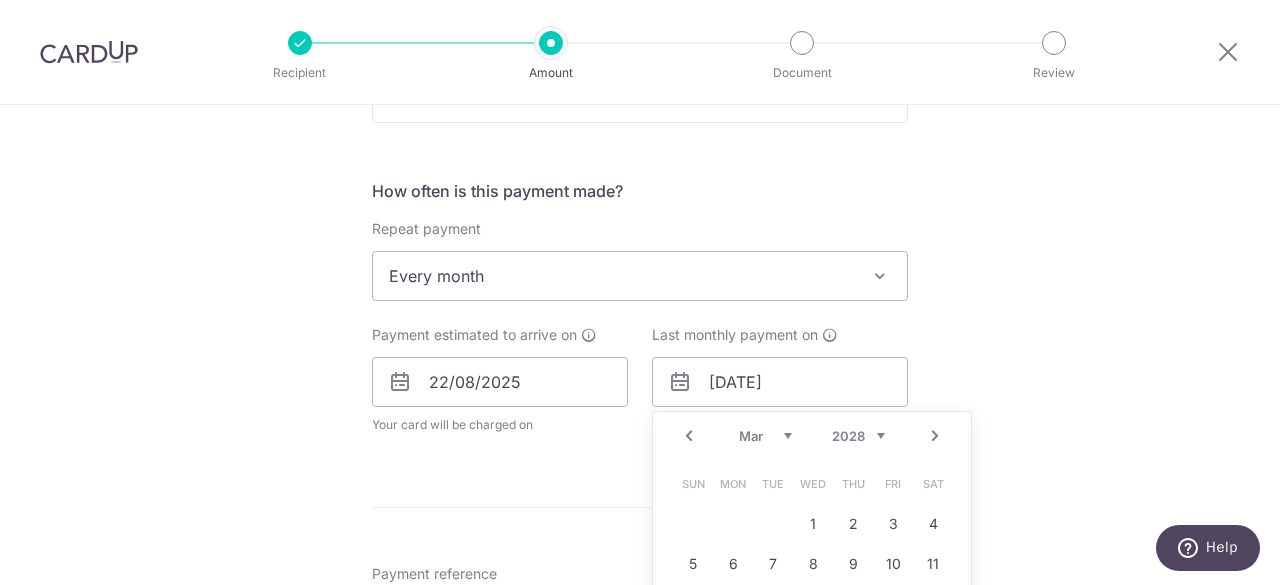 click on "2025 2026 2027 2028 2029 2030 2031 2032 2033 2034 2035" at bounding box center [858, 436] 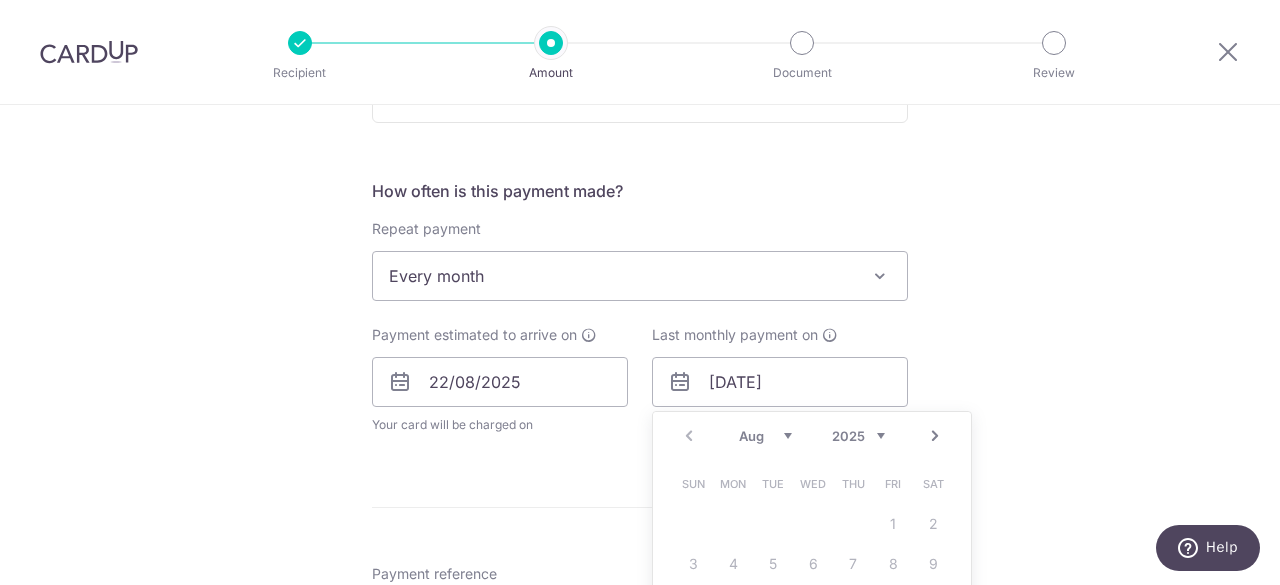 click on "Aug Sep Oct Nov Dec" at bounding box center (765, 436) 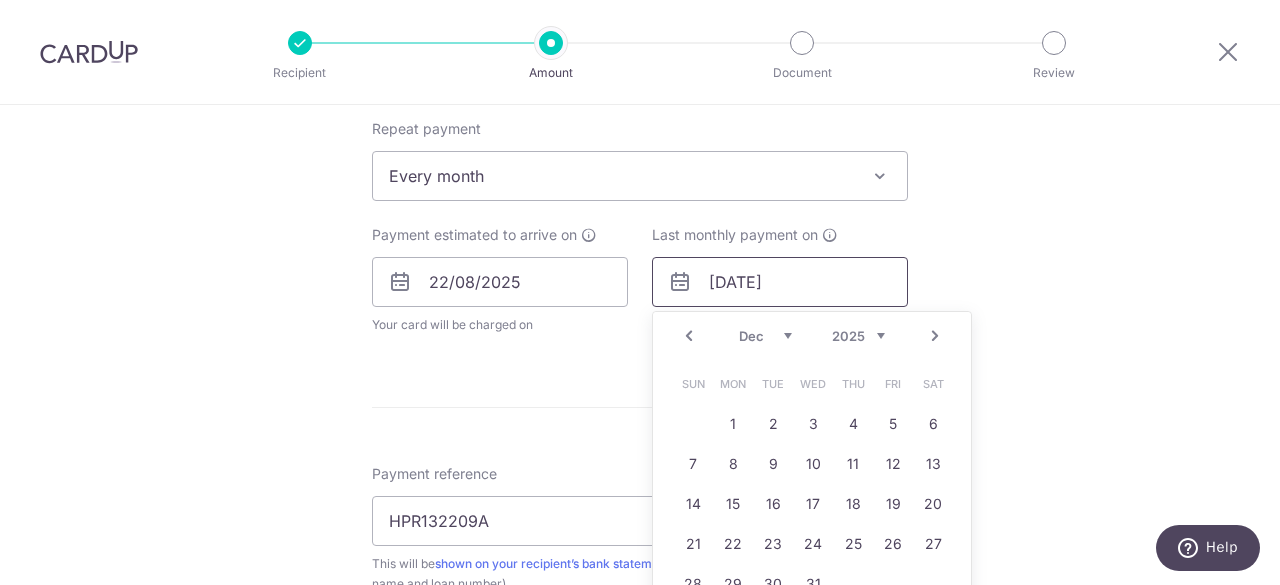 scroll, scrollTop: 900, scrollLeft: 0, axis: vertical 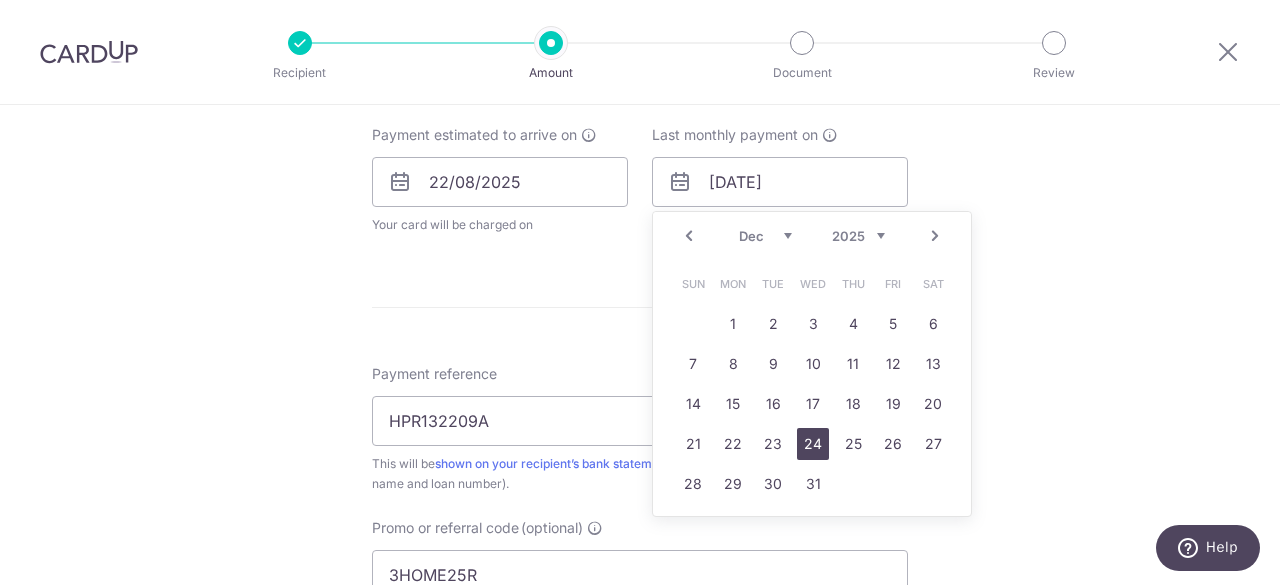 click on "24" at bounding box center (813, 444) 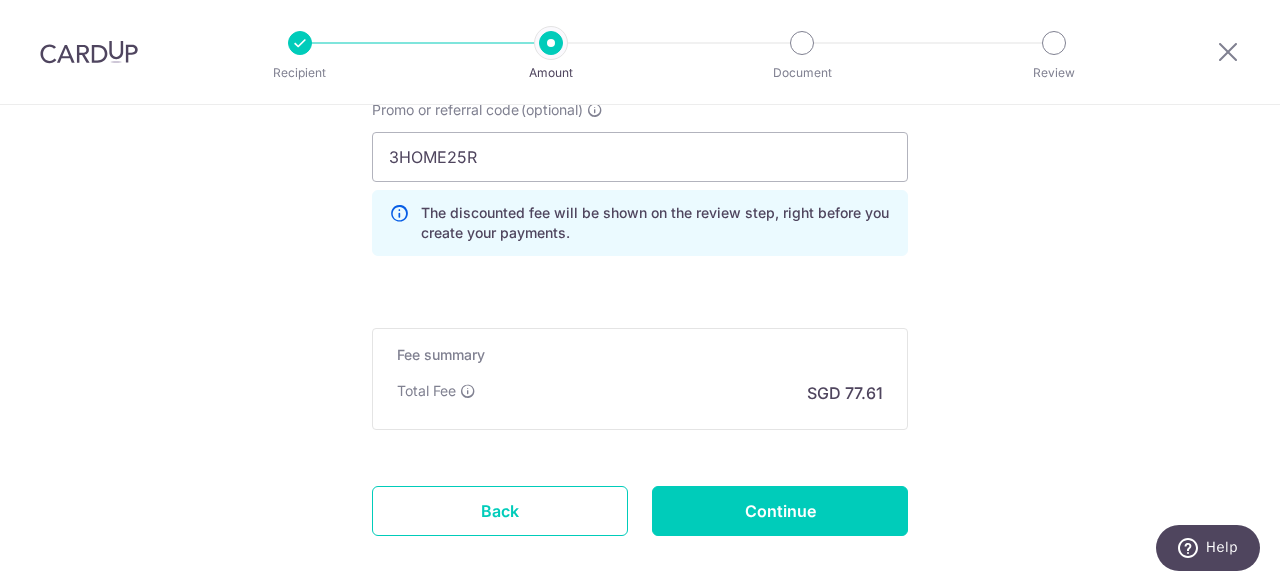 scroll, scrollTop: 1495, scrollLeft: 0, axis: vertical 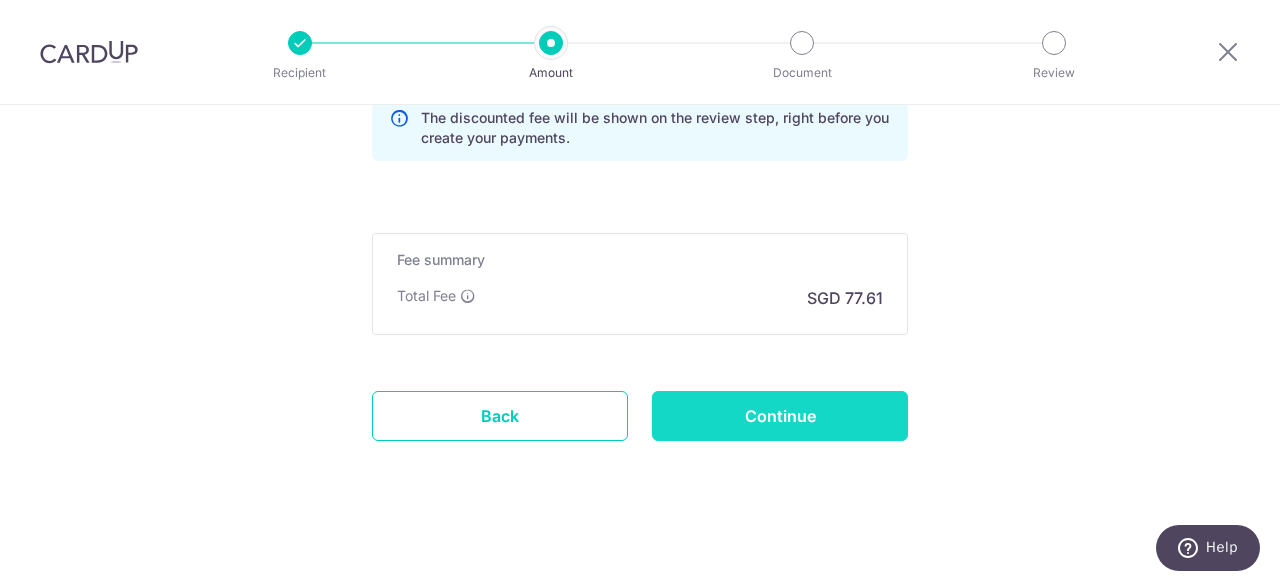 click on "Continue" at bounding box center (780, 416) 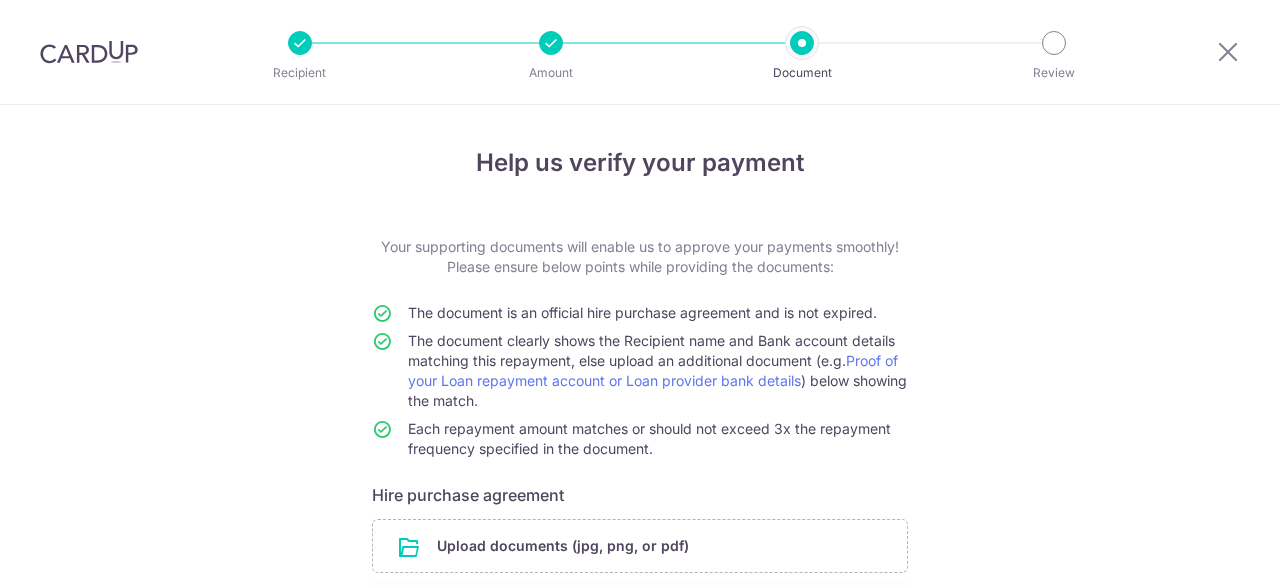 scroll, scrollTop: 0, scrollLeft: 0, axis: both 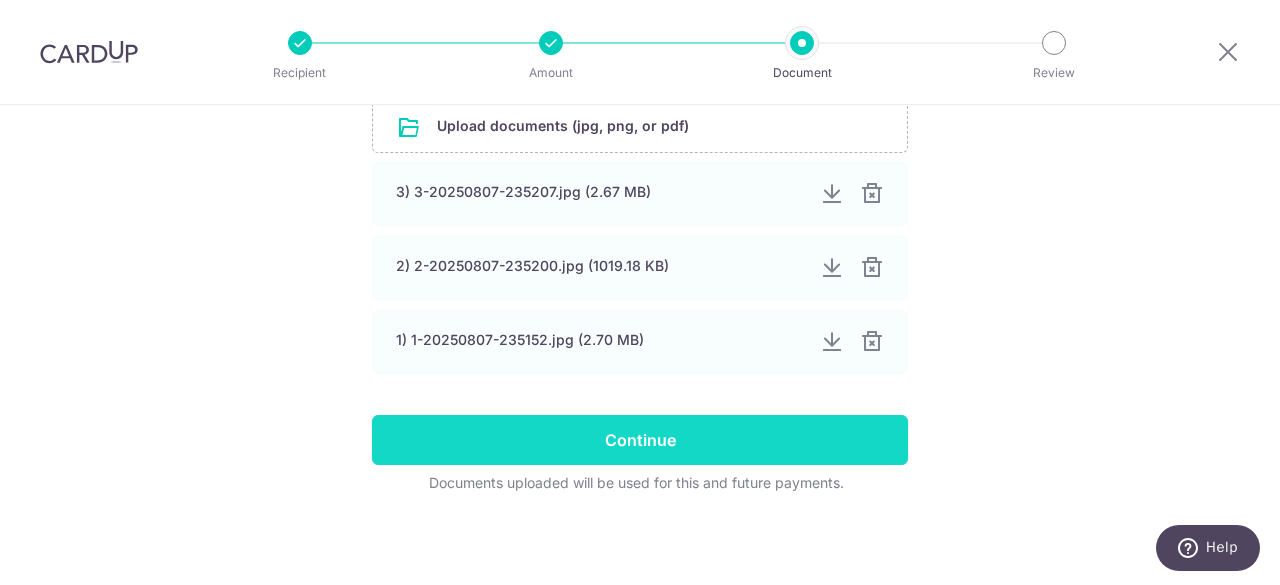 click on "Continue" at bounding box center (640, 440) 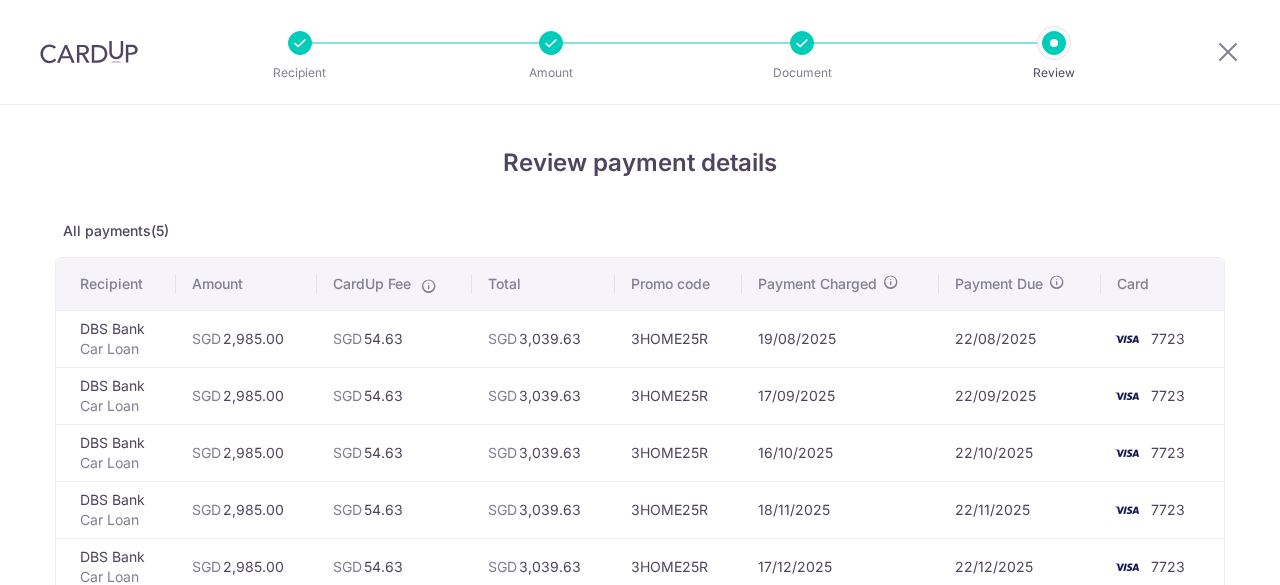scroll, scrollTop: 0, scrollLeft: 0, axis: both 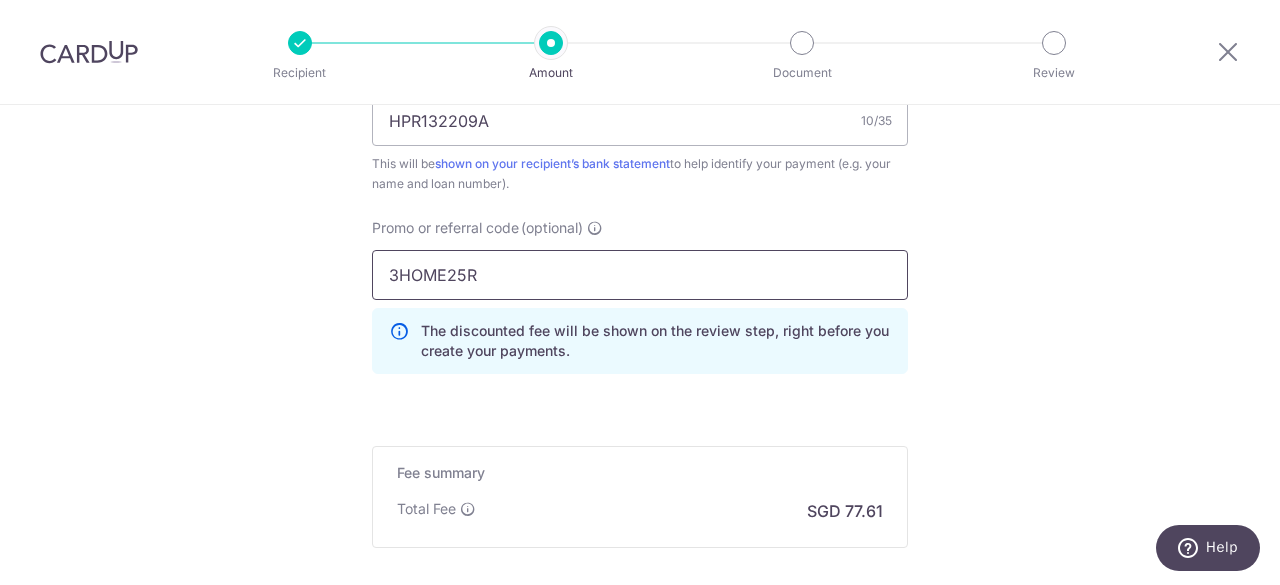 drag, startPoint x: 542, startPoint y: 274, endPoint x: 289, endPoint y: 238, distance: 255.54843 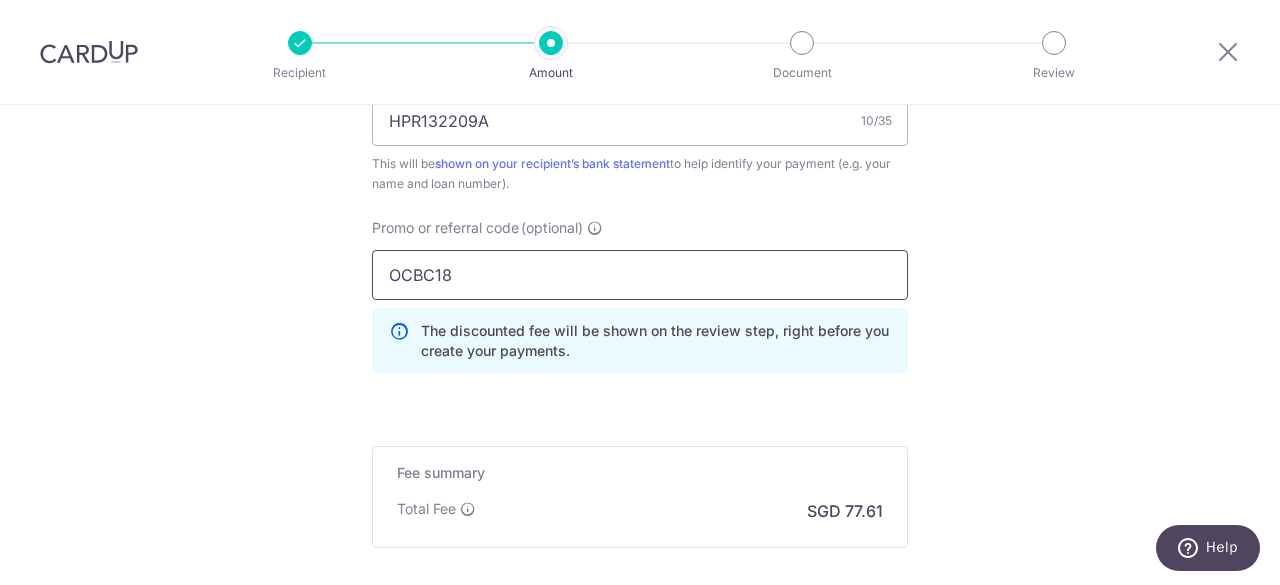 type on "OCBC18" 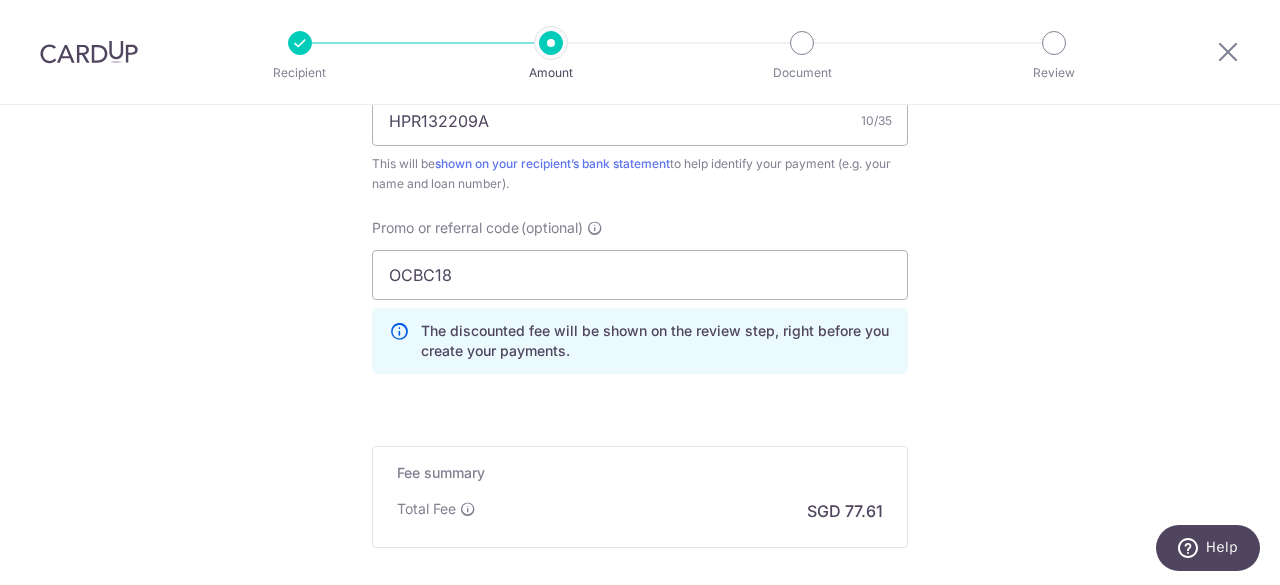 click on "SGD
2,985.00
2985.00
Select Card
**** [CARD]
Add credit card
Your Cards
**** [CARD]
Secure 256-bit SSL
Text
New card details
Card
Secure 256-bit SSL" at bounding box center [640, -146] 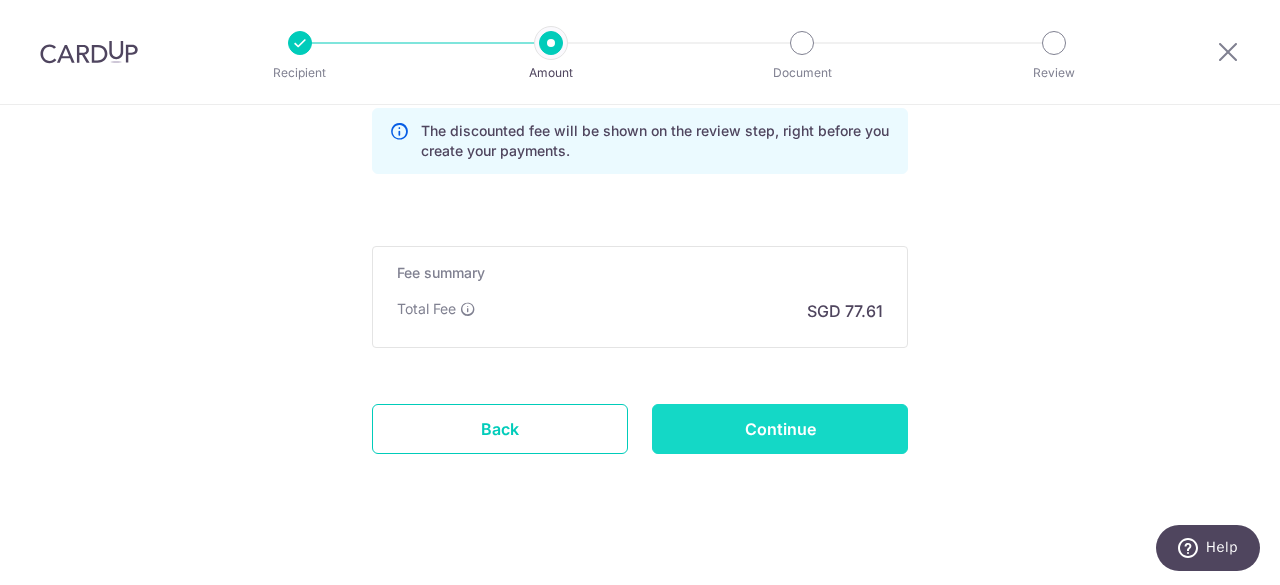 click on "Continue" at bounding box center [780, 429] 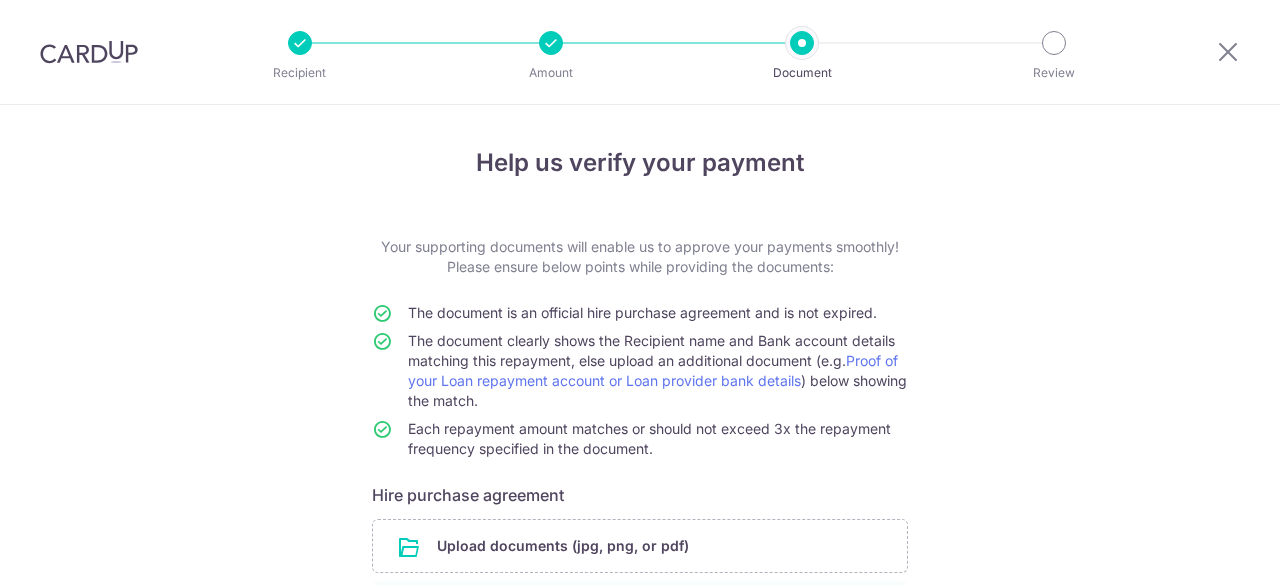 scroll, scrollTop: 0, scrollLeft: 0, axis: both 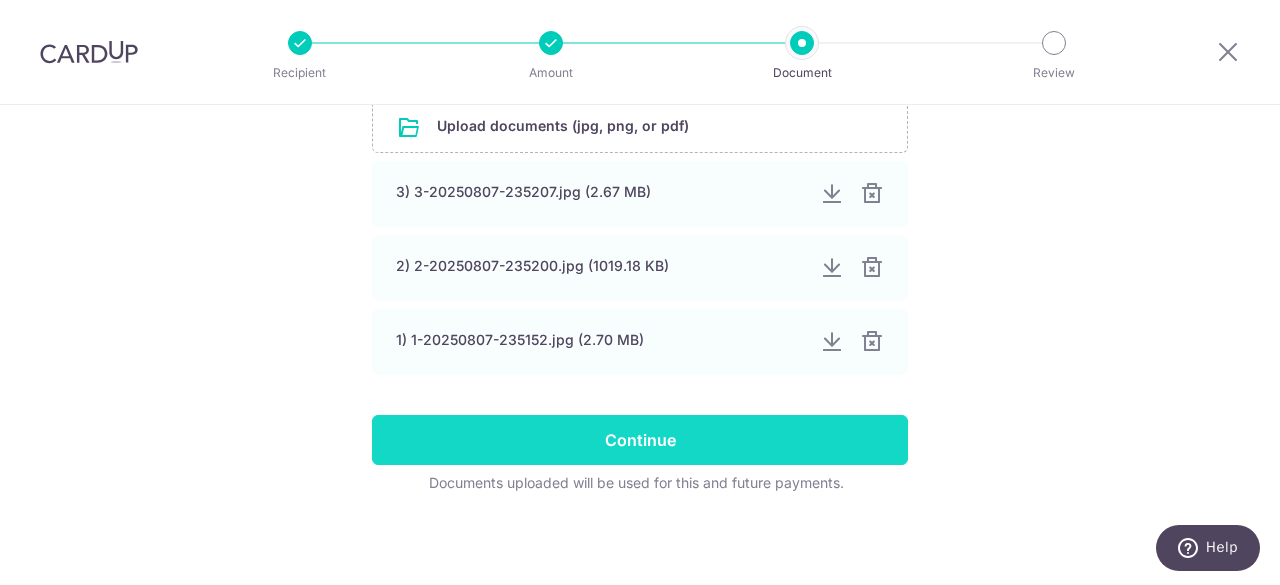 click on "Continue" at bounding box center (640, 440) 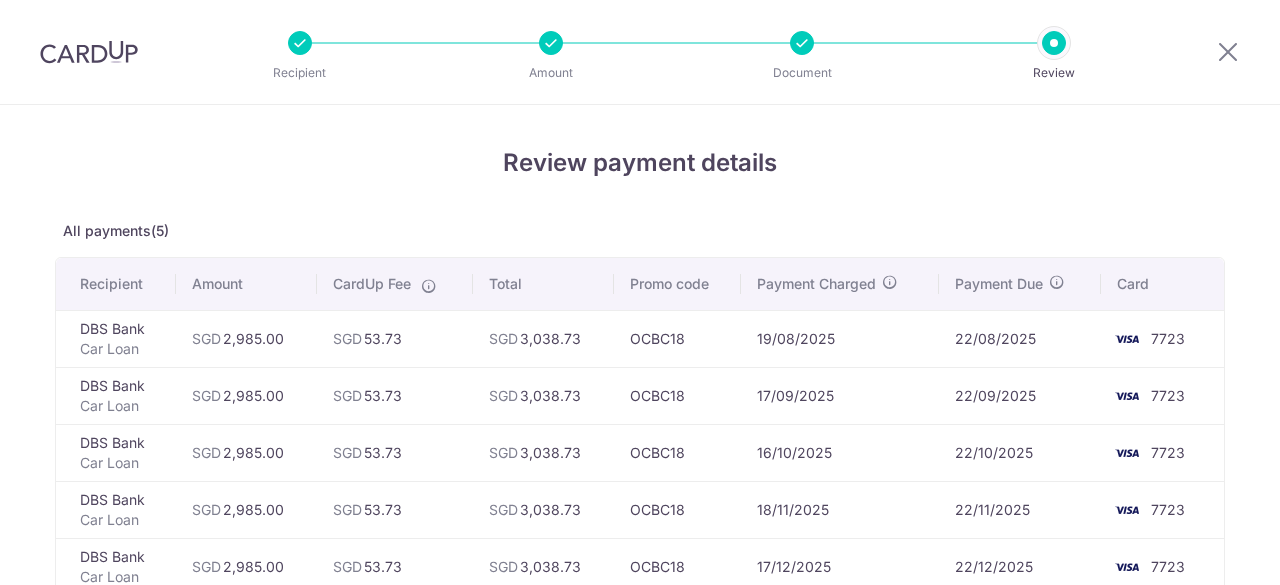 scroll, scrollTop: 0, scrollLeft: 0, axis: both 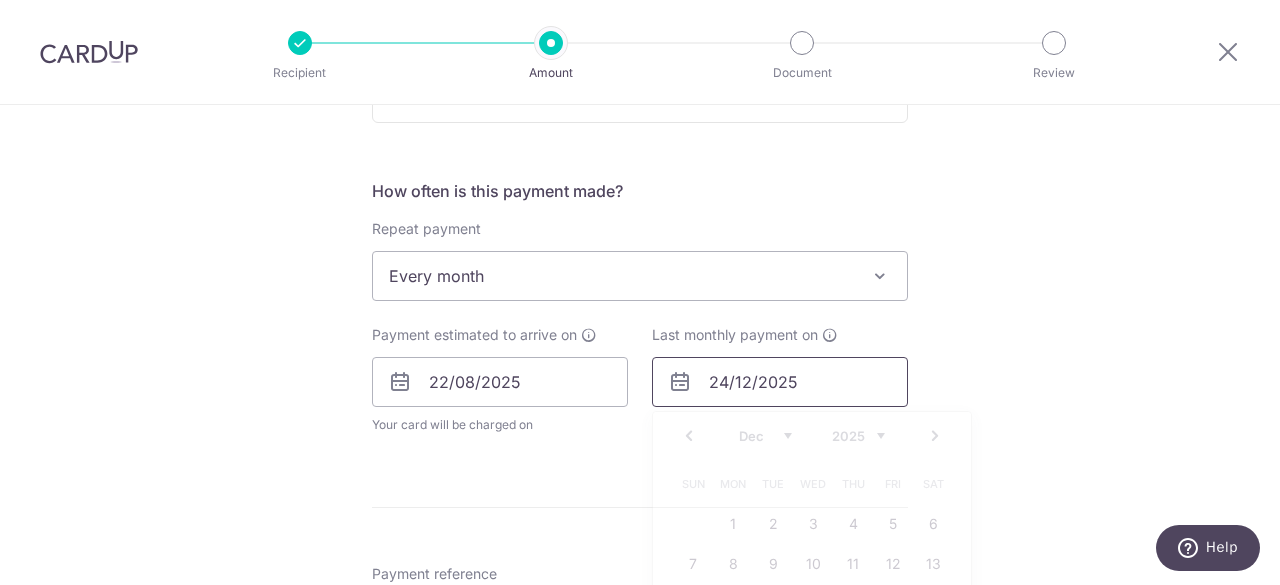 click on "24/12/2025" at bounding box center (780, 382) 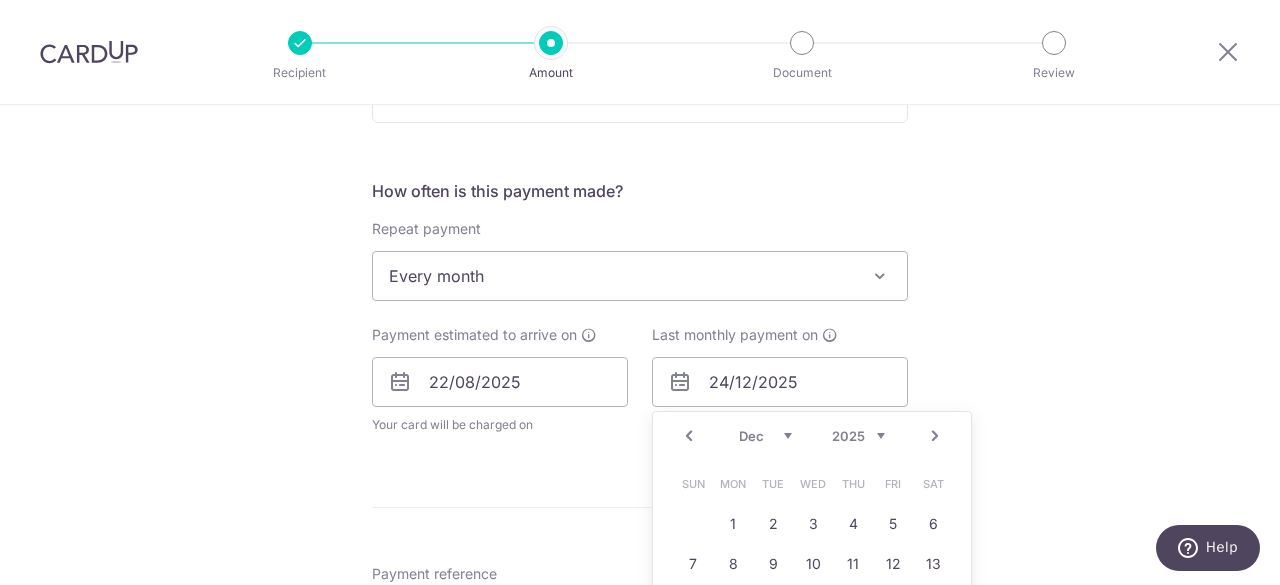 click on "Prev Next Aug Sep Oct Nov Dec 2025 2026 2027 2028 2029 2030 2031 2032 2033 2034 2035" at bounding box center [812, 436] 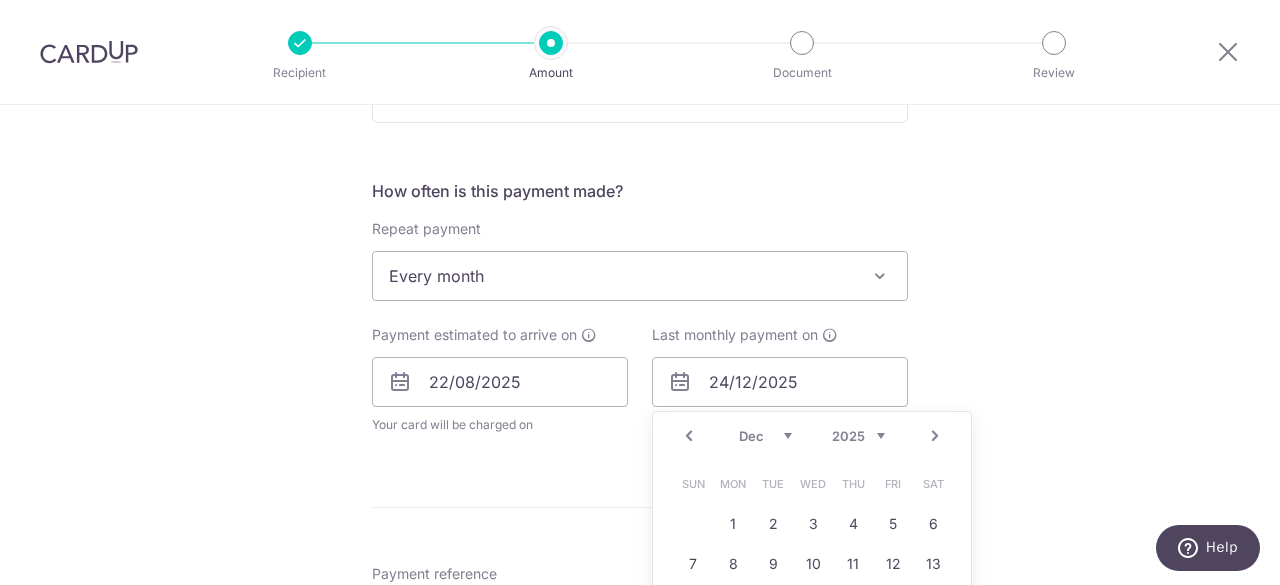 click on "2025 2026 2027 2028 2029 2030 2031 2032 2033 2034 2035" at bounding box center [858, 436] 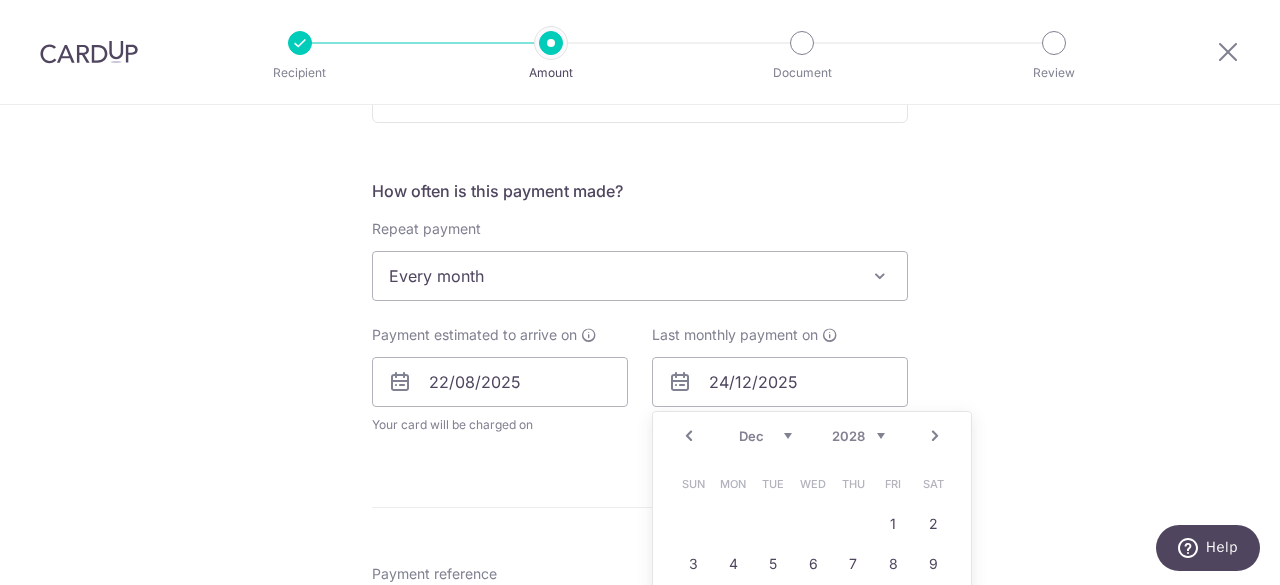 click on "Jan Feb Mar Apr May Jun Jul Aug Sep Oct Nov Dec" at bounding box center (765, 436) 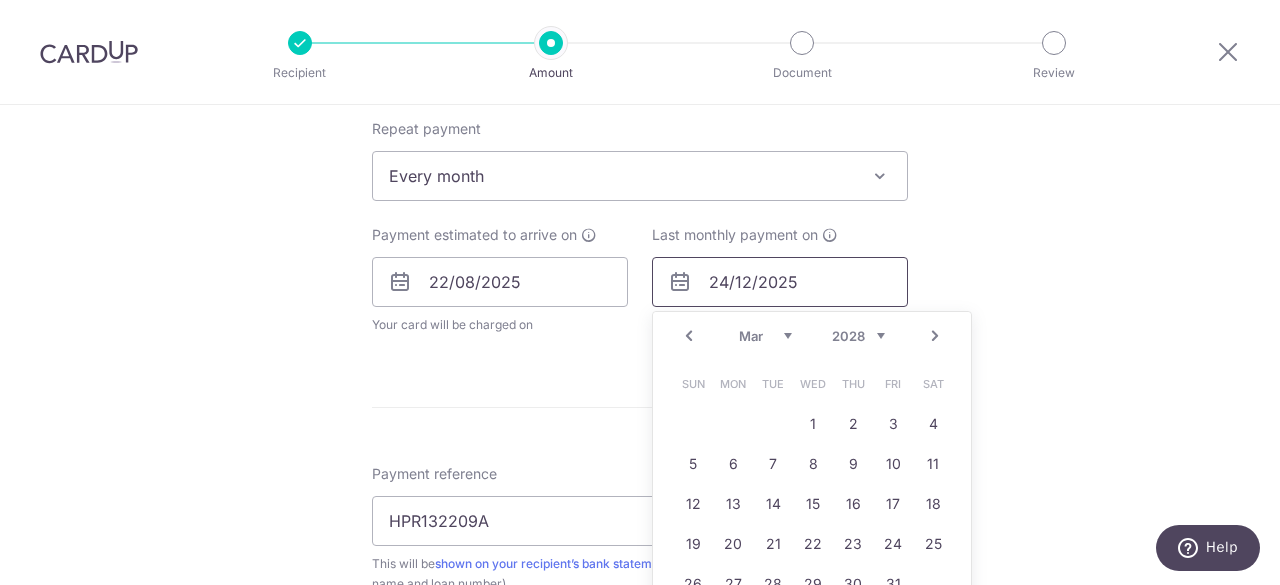 scroll, scrollTop: 900, scrollLeft: 0, axis: vertical 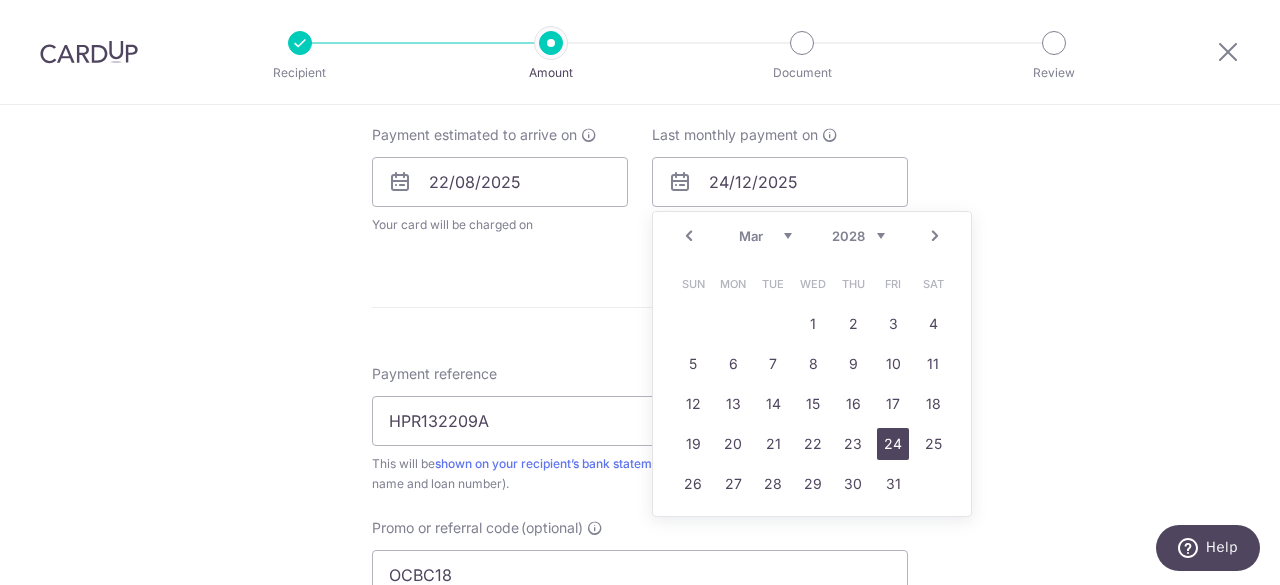 click on "24" at bounding box center [893, 444] 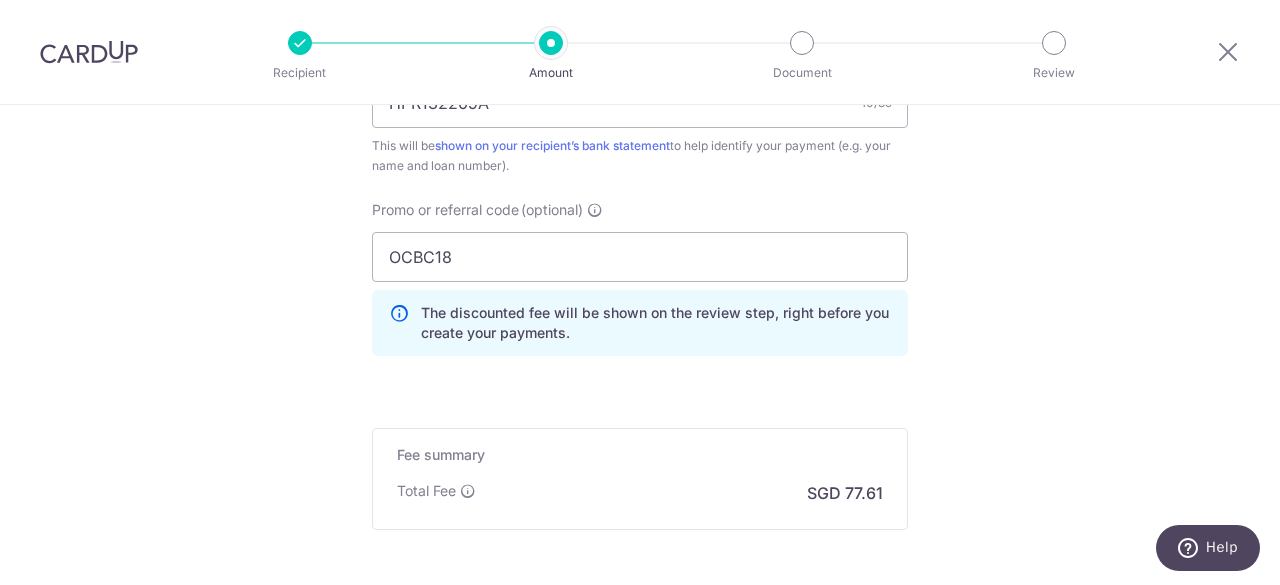 scroll, scrollTop: 1400, scrollLeft: 0, axis: vertical 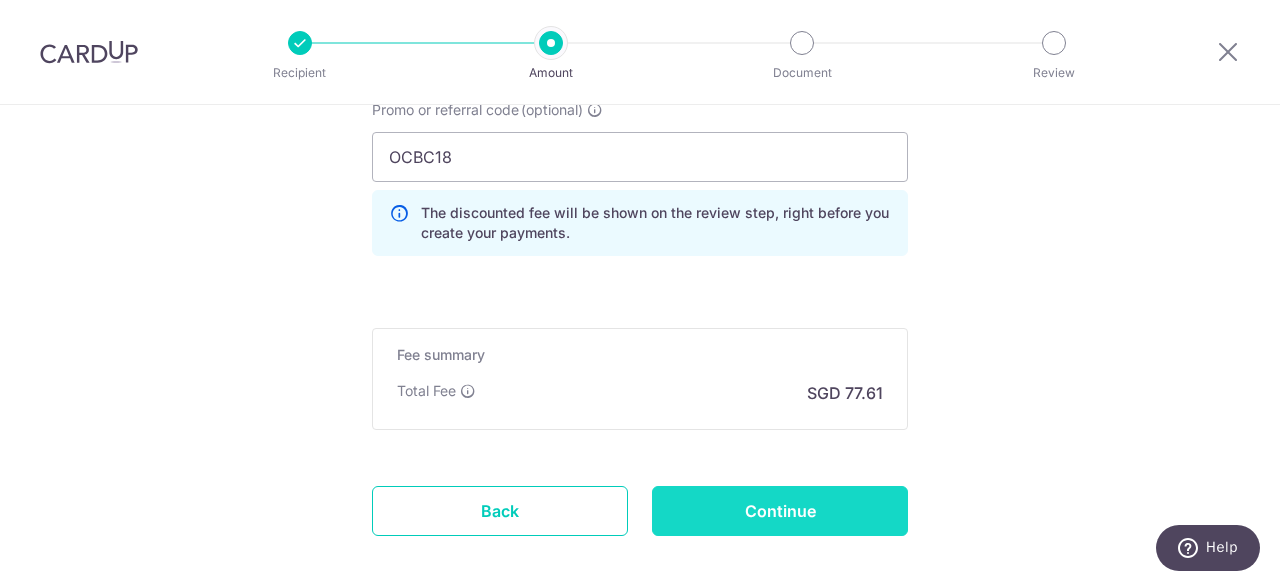 click on "Continue" at bounding box center (780, 511) 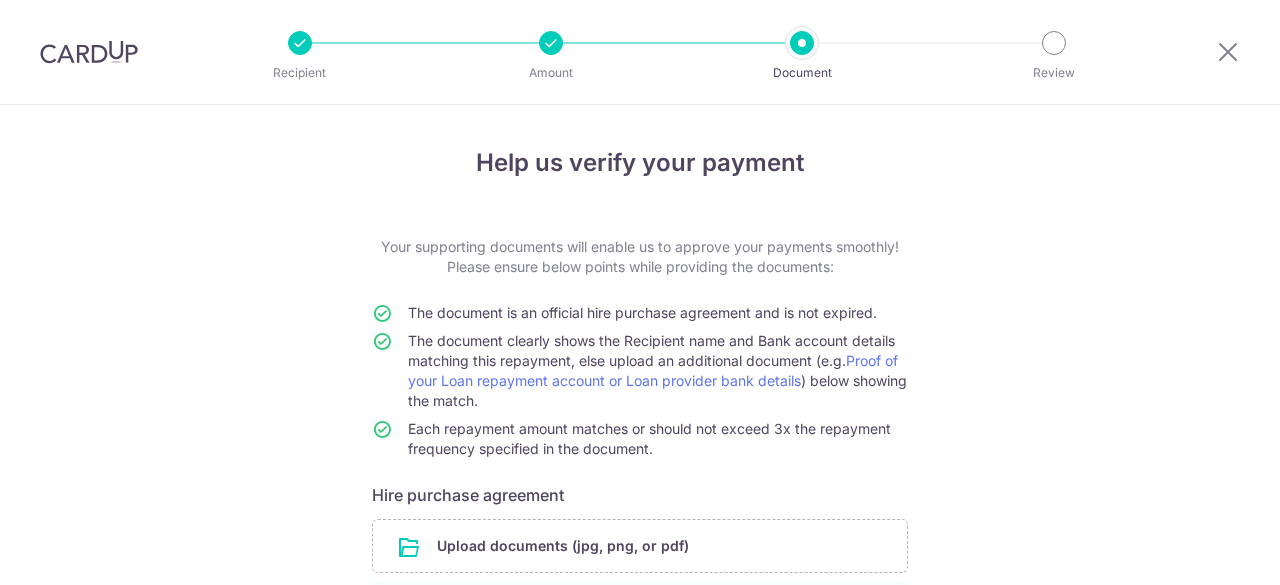 scroll, scrollTop: 0, scrollLeft: 0, axis: both 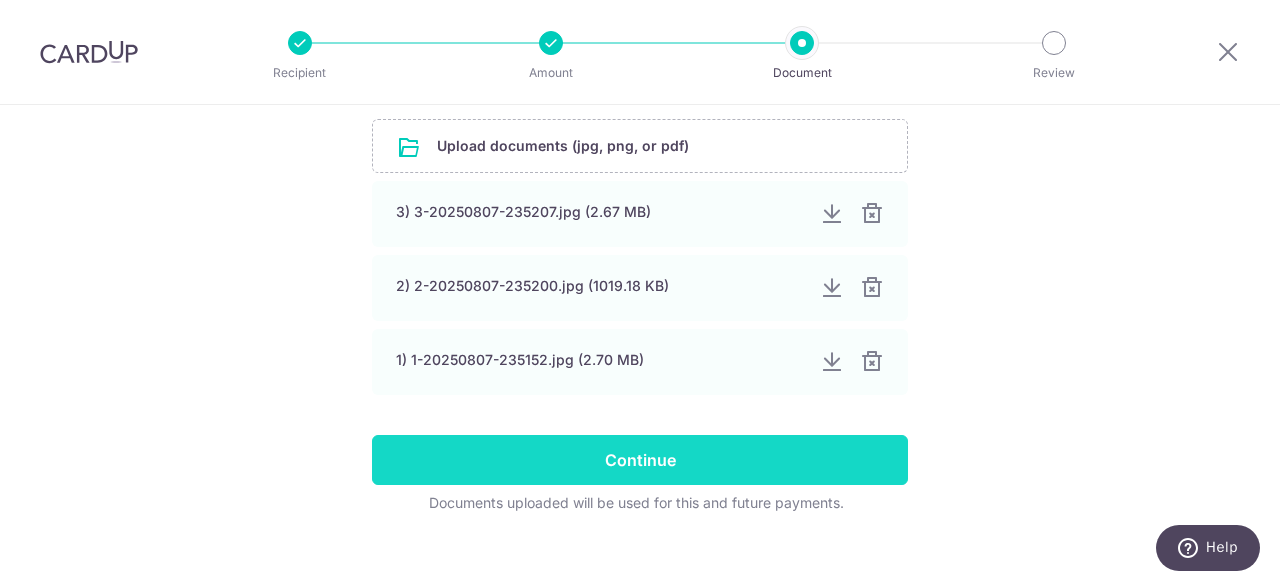 click on "Continue" at bounding box center (640, 460) 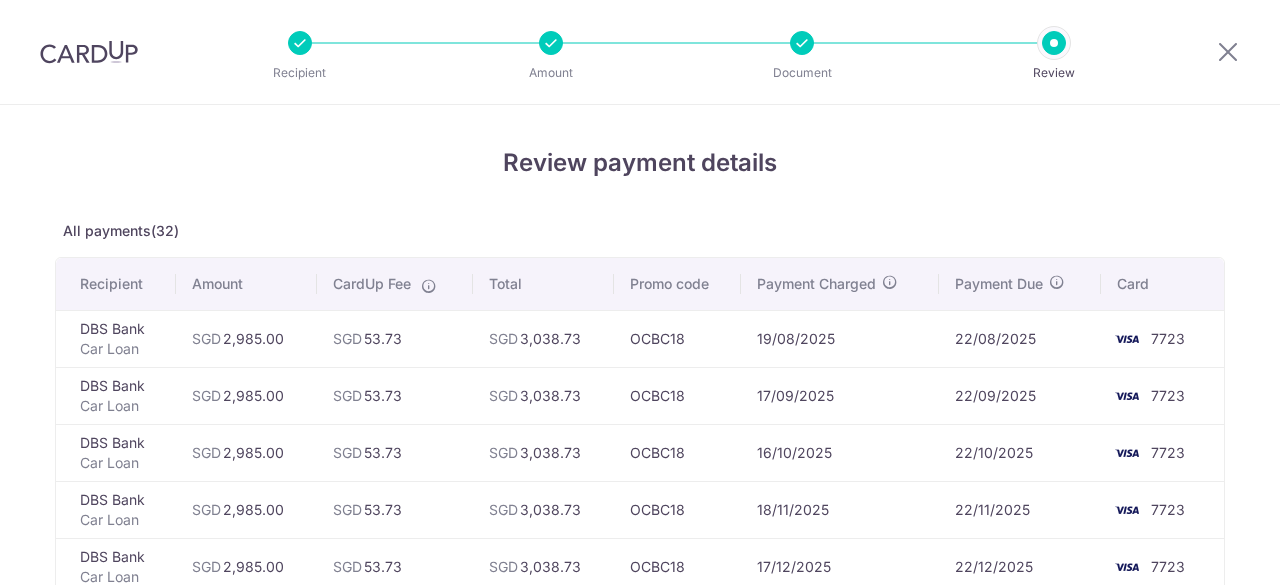 scroll, scrollTop: 0, scrollLeft: 0, axis: both 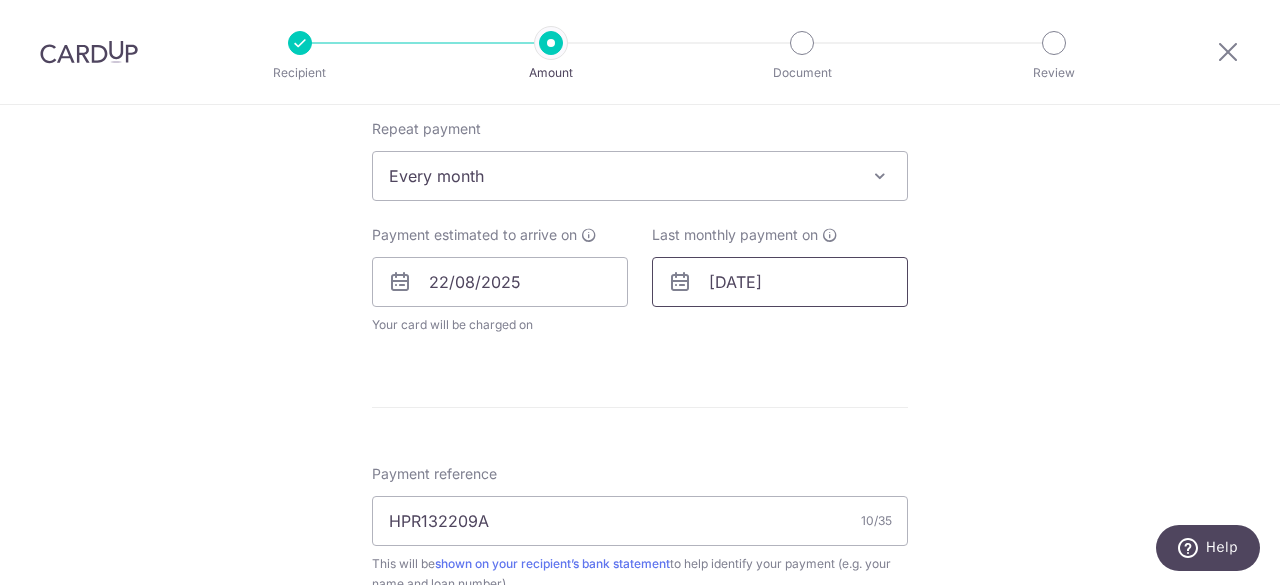 click on "24/03/2028" at bounding box center (780, 282) 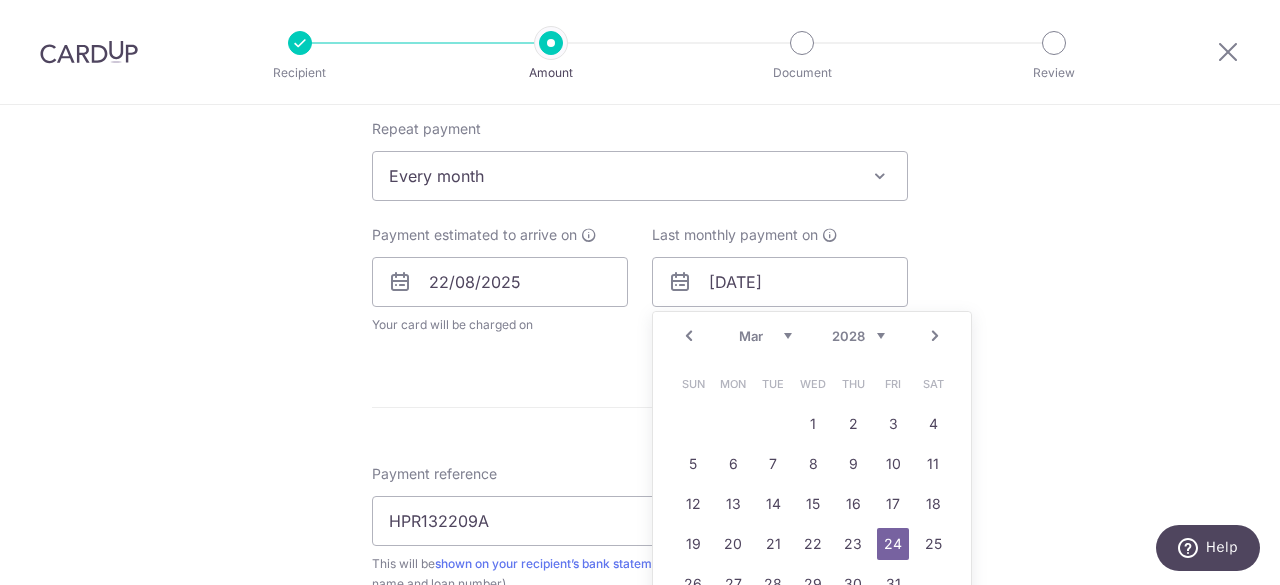 click on "2025 2026 2027 2028 2029 2030 2031 2032 2033 2034 2035" at bounding box center [858, 336] 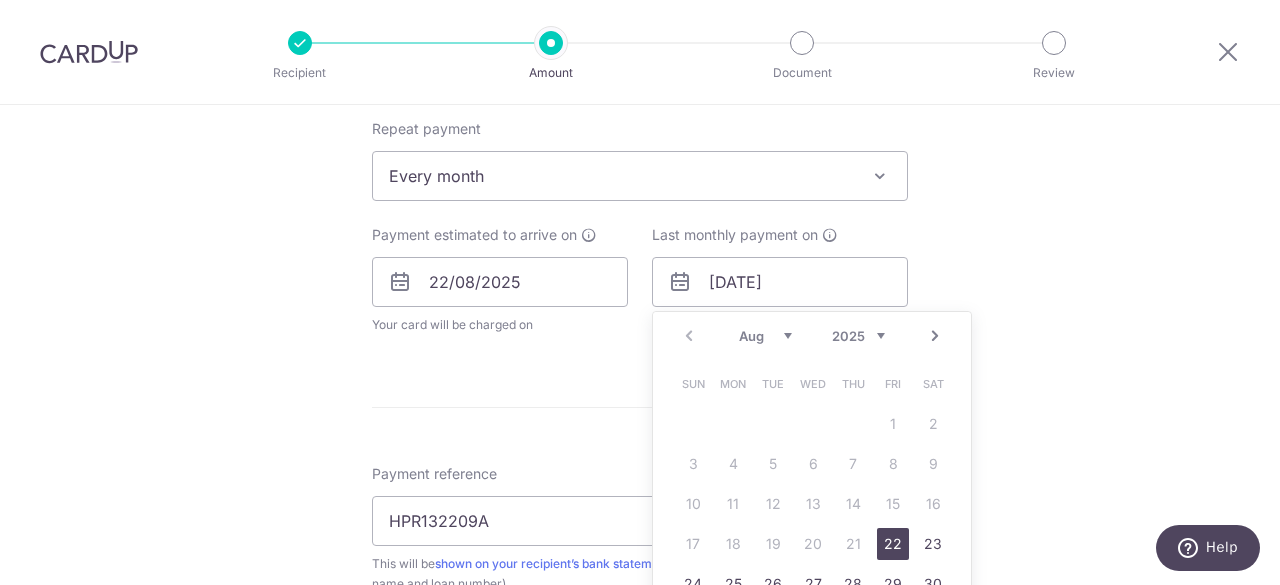 click on "Aug Sep Oct Nov Dec" at bounding box center [765, 336] 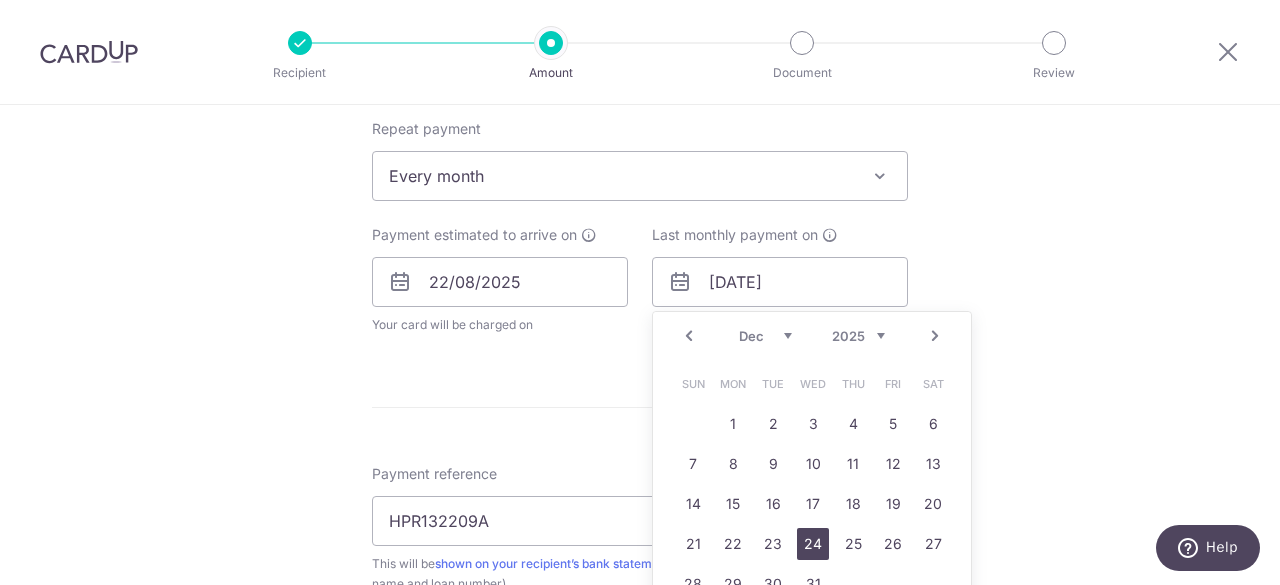 click on "24" at bounding box center [813, 544] 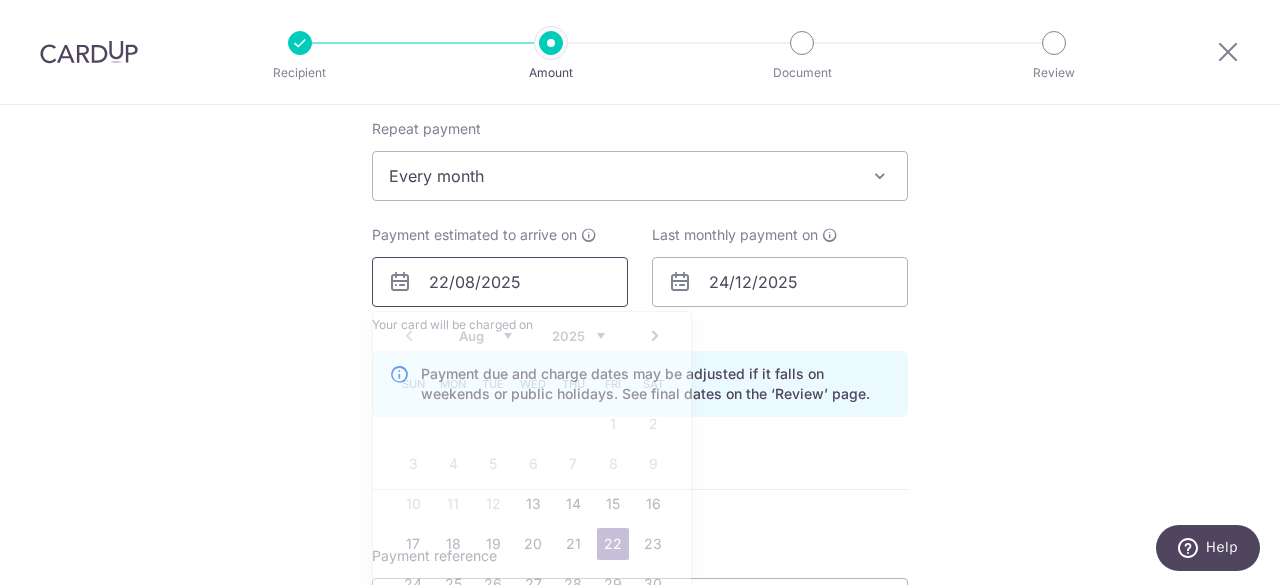 click on "22/08/2025" at bounding box center [500, 282] 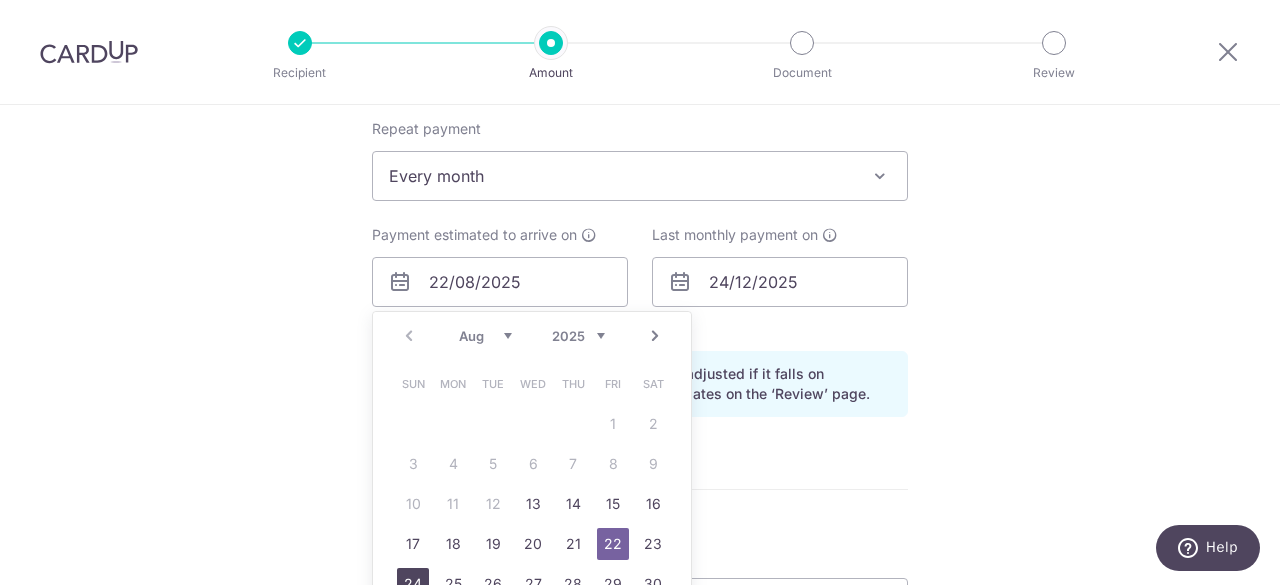 click on "24" at bounding box center (413, 584) 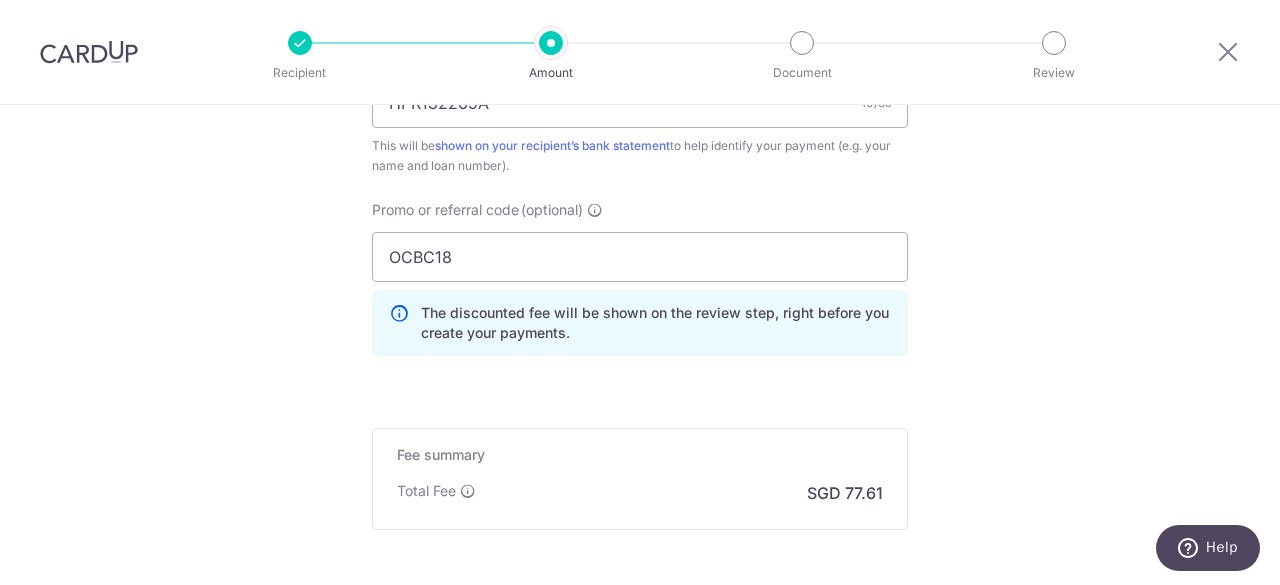scroll, scrollTop: 1400, scrollLeft: 0, axis: vertical 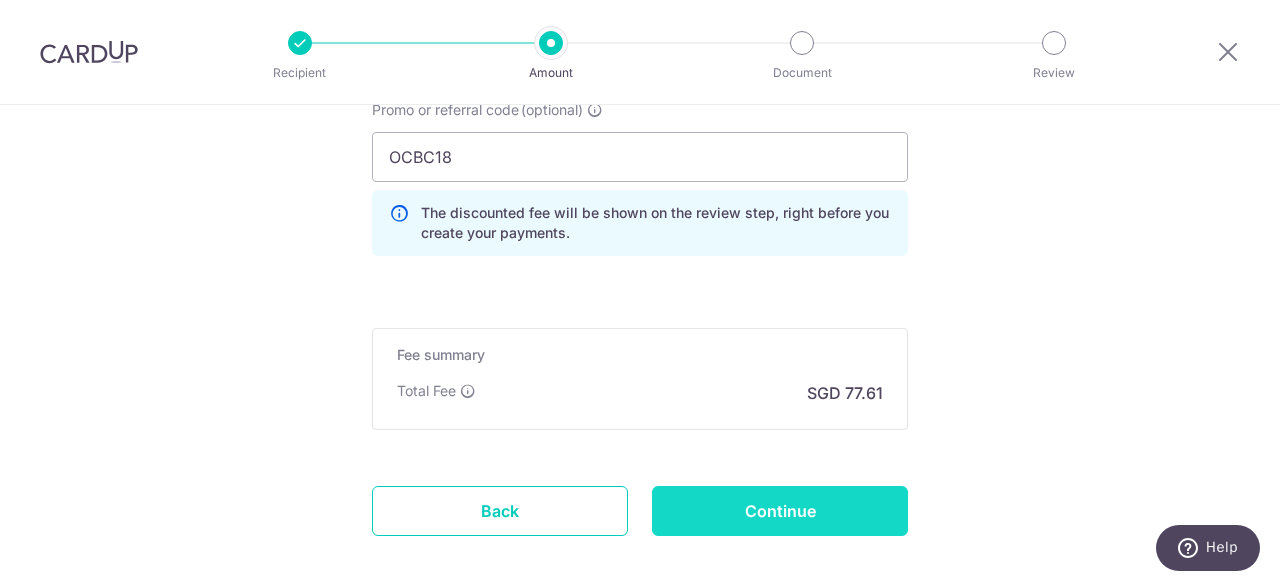 click on "Continue" at bounding box center (780, 511) 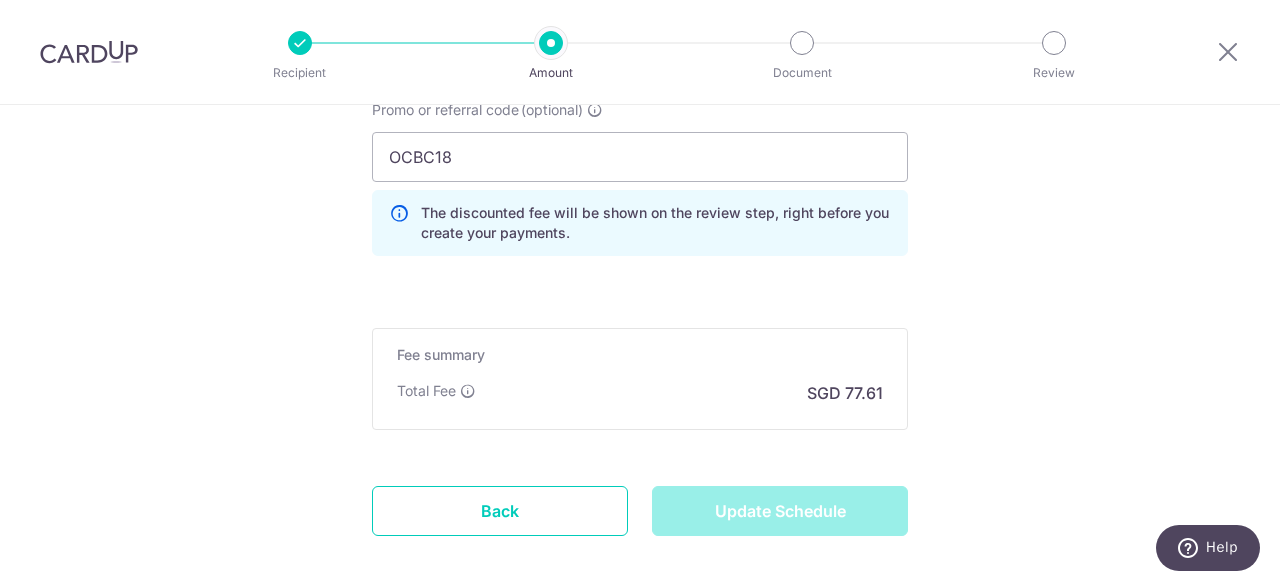 type on "Update Schedule" 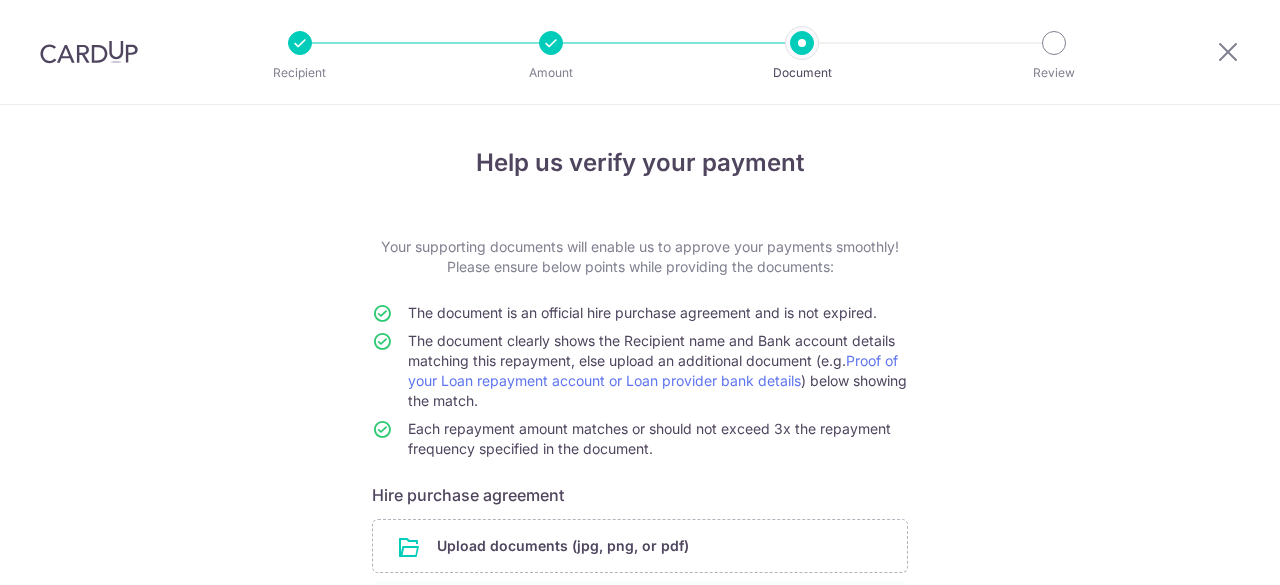 scroll, scrollTop: 0, scrollLeft: 0, axis: both 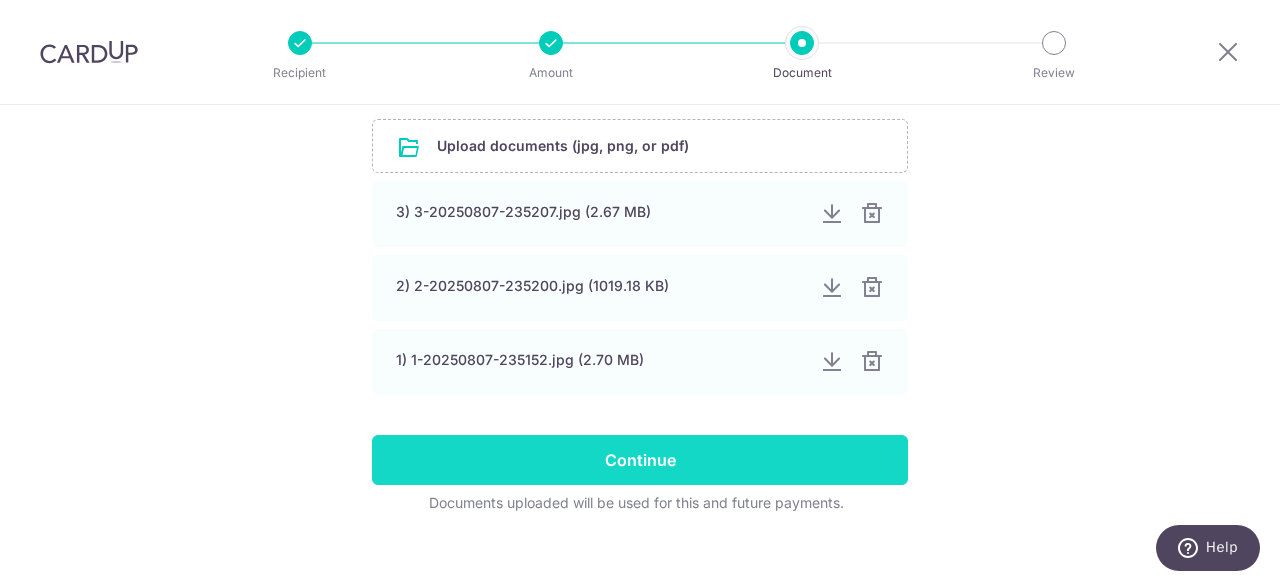 click on "Continue" at bounding box center [640, 460] 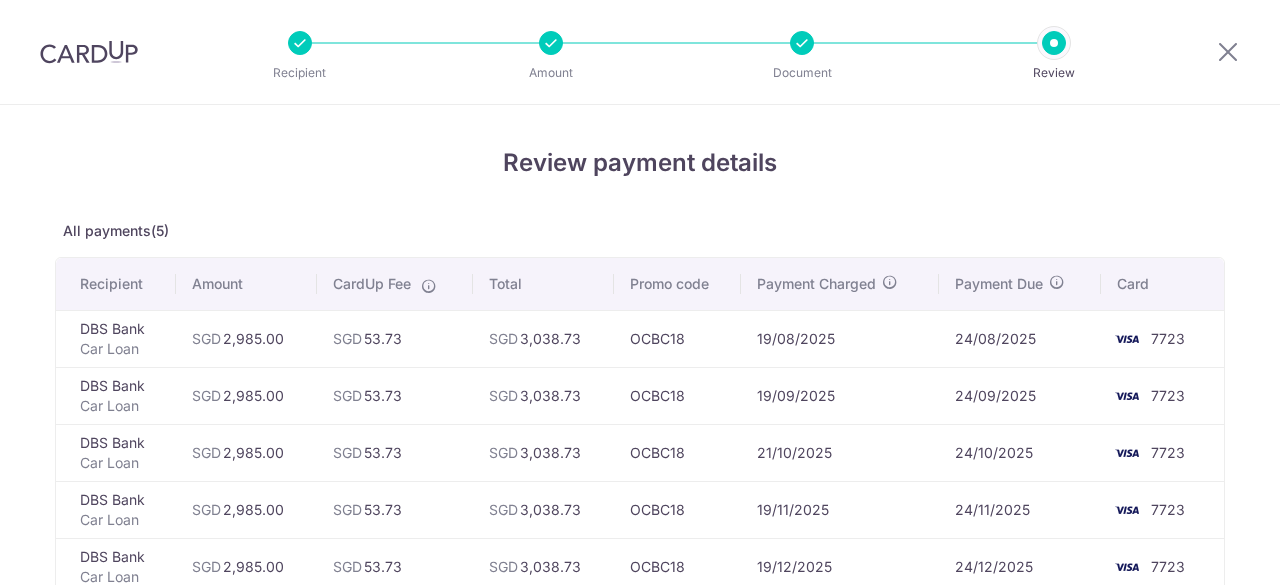 scroll, scrollTop: 0, scrollLeft: 0, axis: both 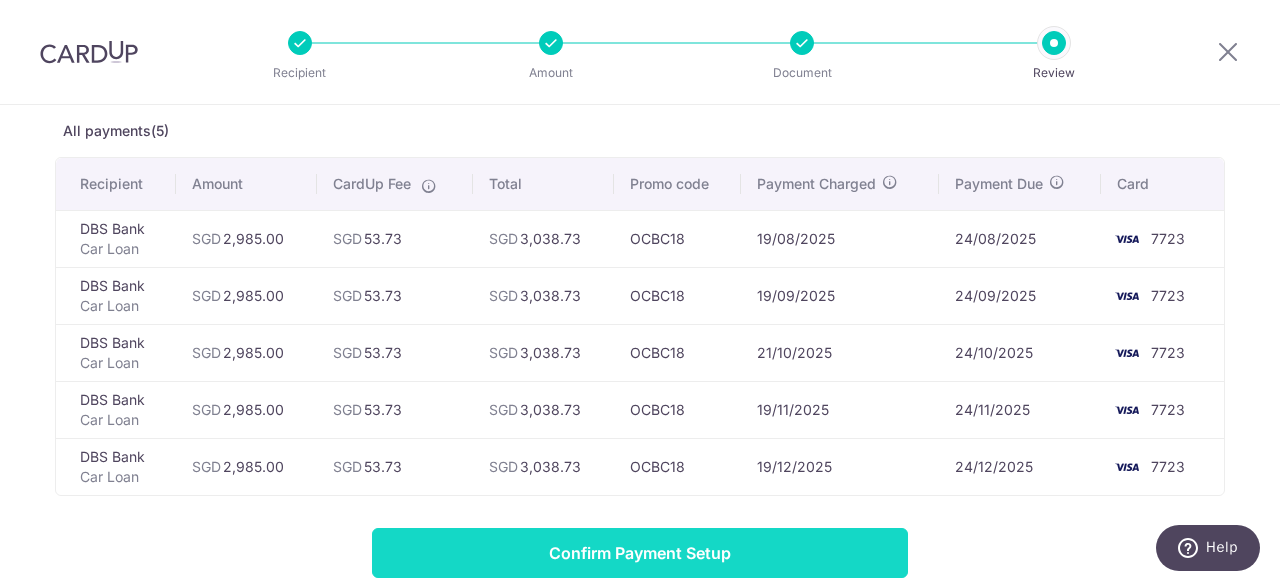 click on "Confirm Payment Setup" at bounding box center [640, 553] 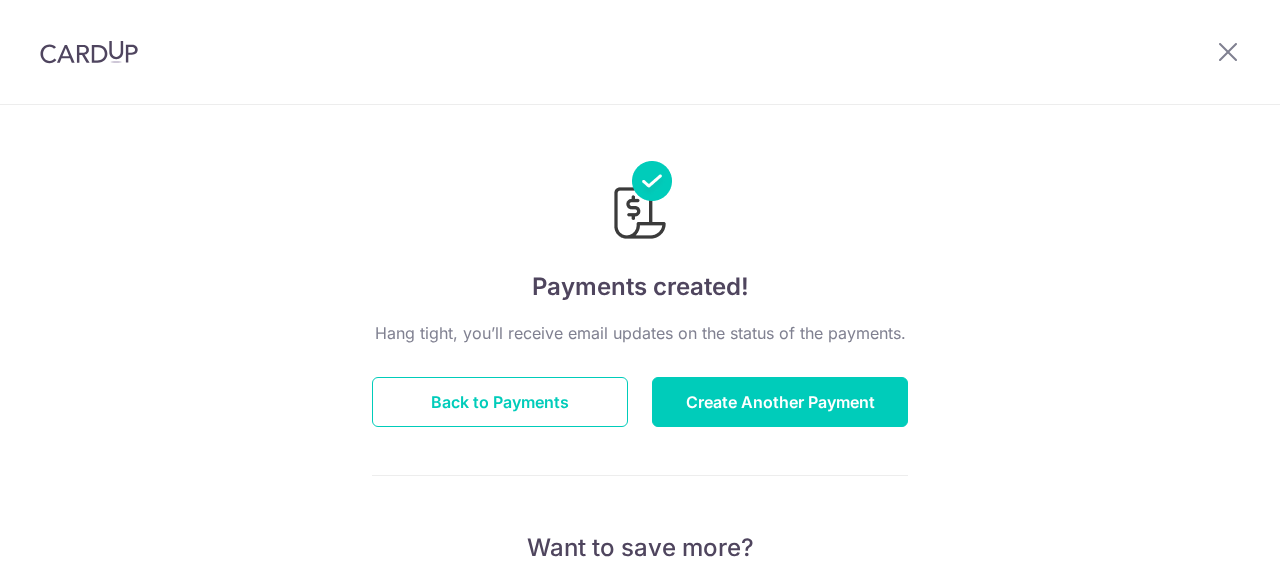 scroll, scrollTop: 0, scrollLeft: 0, axis: both 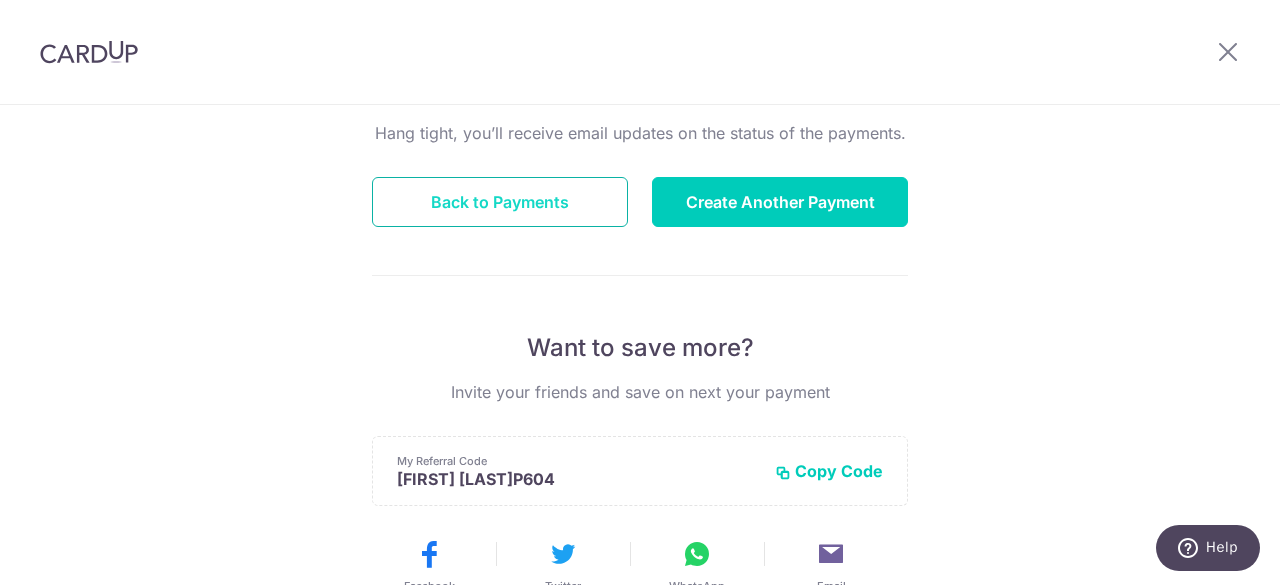click on "Back to Payments" at bounding box center [500, 202] 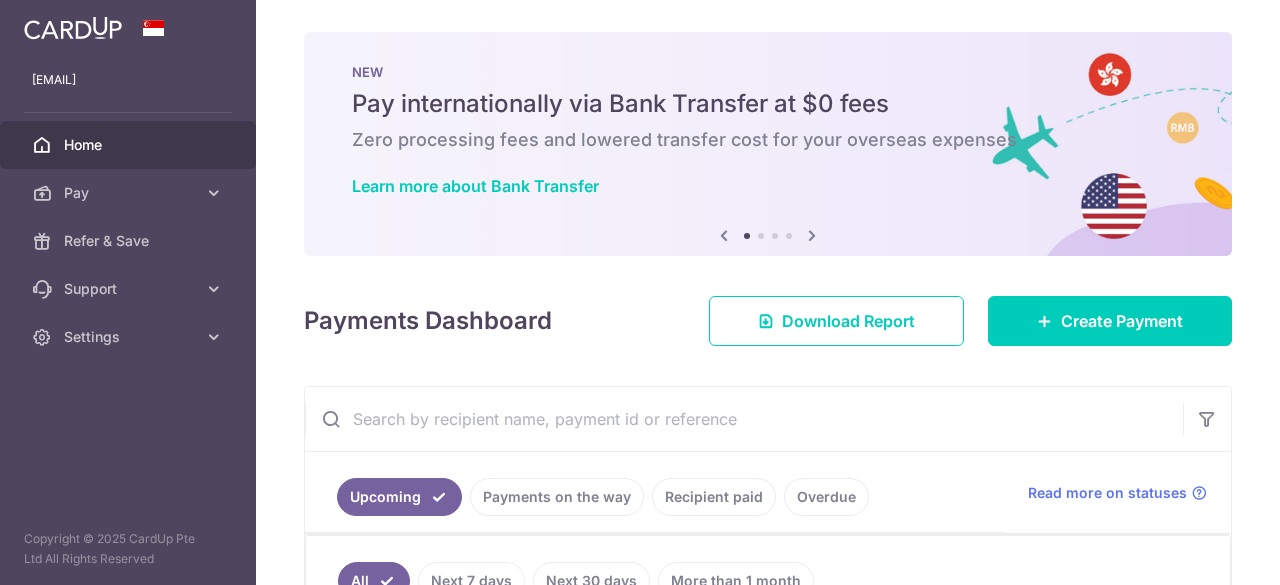 scroll, scrollTop: 0, scrollLeft: 0, axis: both 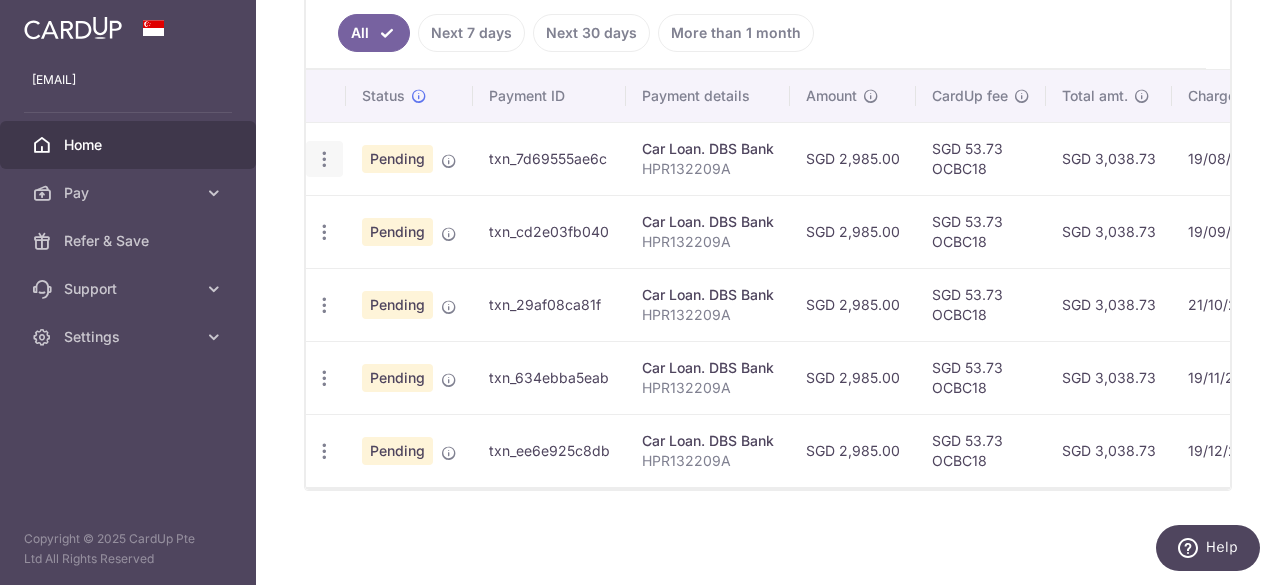 click at bounding box center [324, 159] 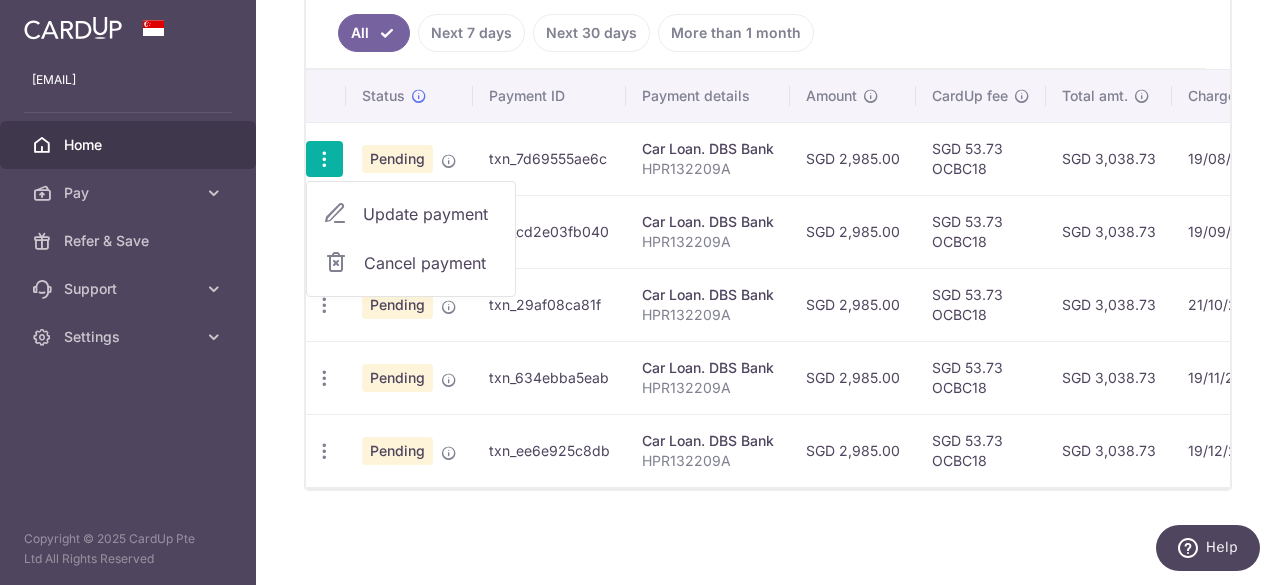 click on "×
Pause Schedule
Pause all future payments in this series
Pause just this one payment
By clicking below, you confirm you are pausing this payment to   on  . Payments can be unpaused at anytime prior to payment taken date.
Confirm
Cancel Schedule
Cancel all future payments in this series
Cancel just this one payment
Confirm
Approve Payment
Recipient Bank Details" at bounding box center (768, 292) 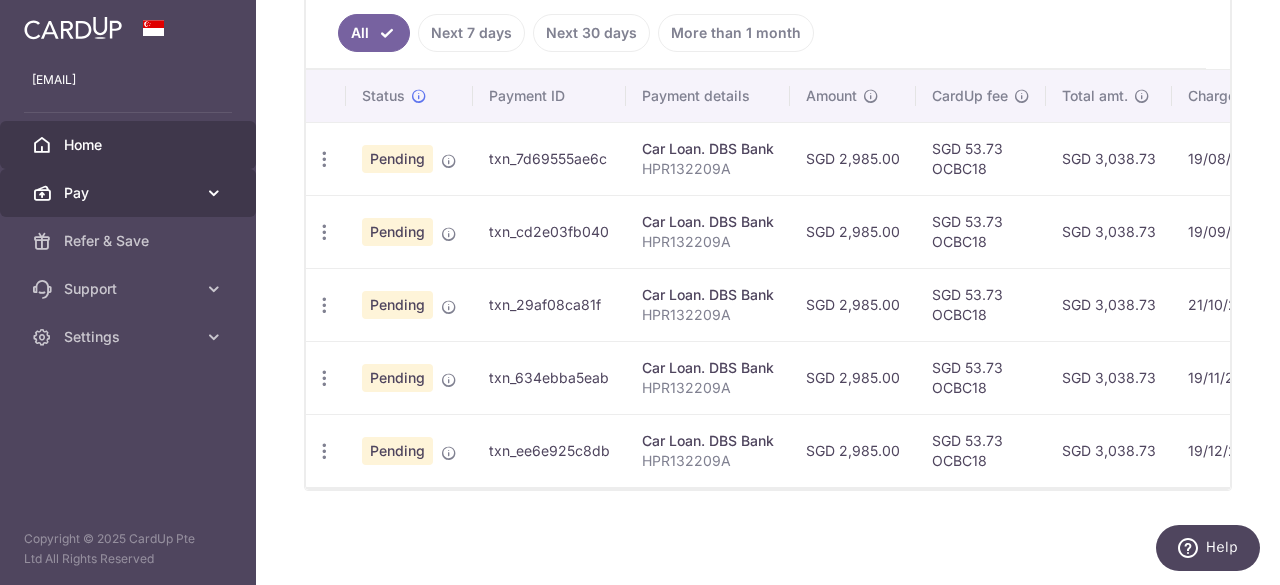 click on "Pay" at bounding box center [130, 193] 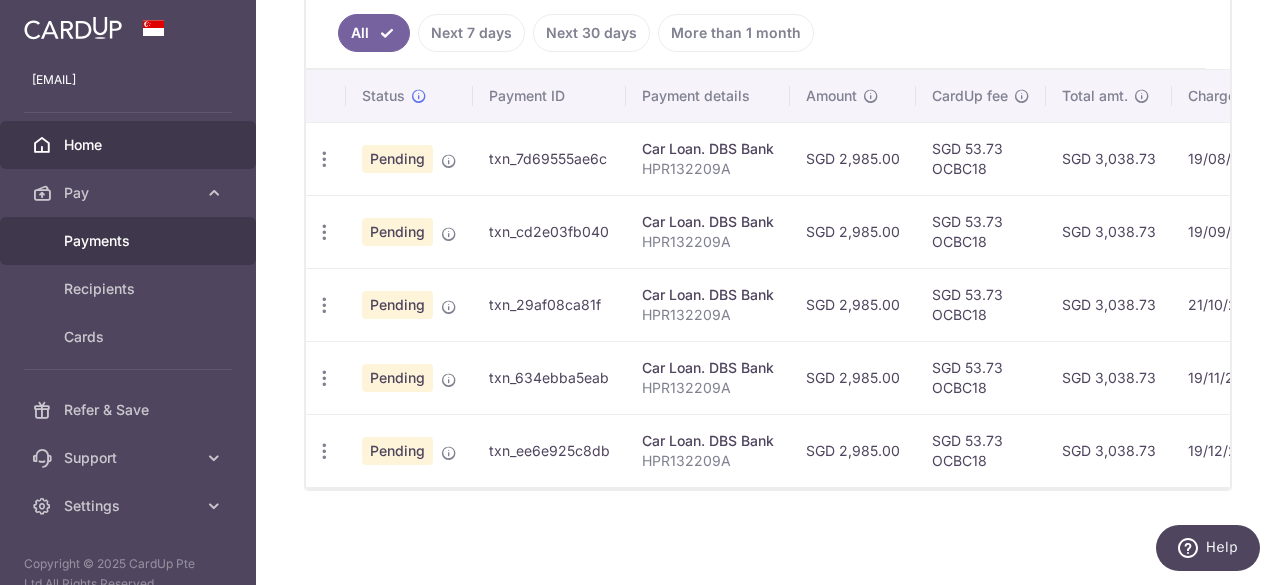 click on "Payments" at bounding box center [130, 241] 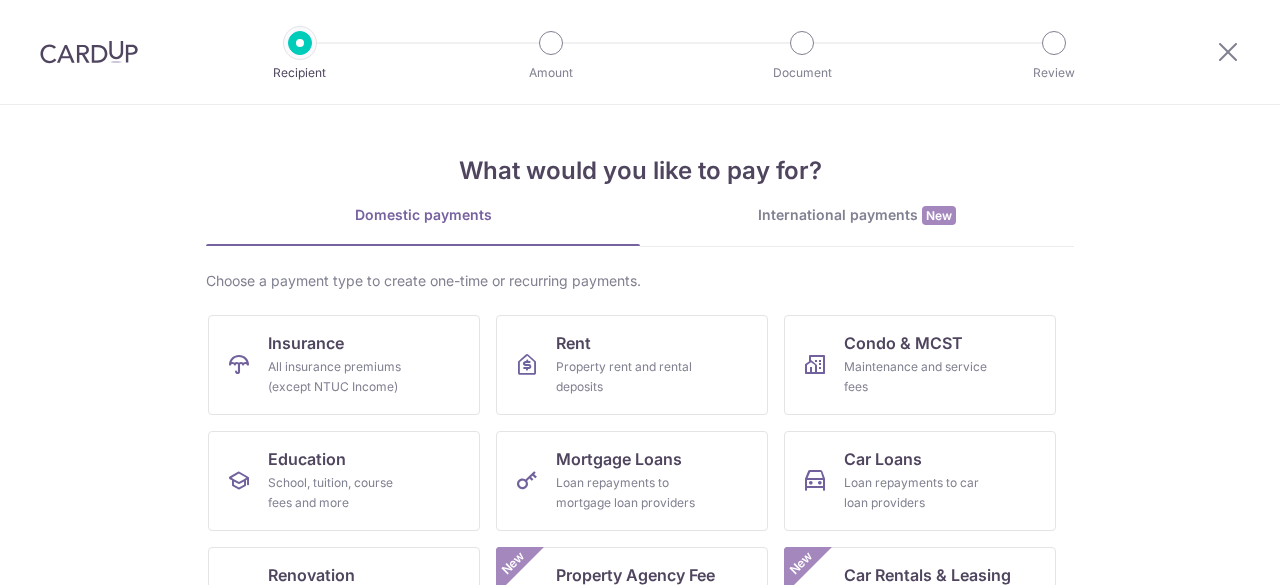 scroll, scrollTop: 0, scrollLeft: 0, axis: both 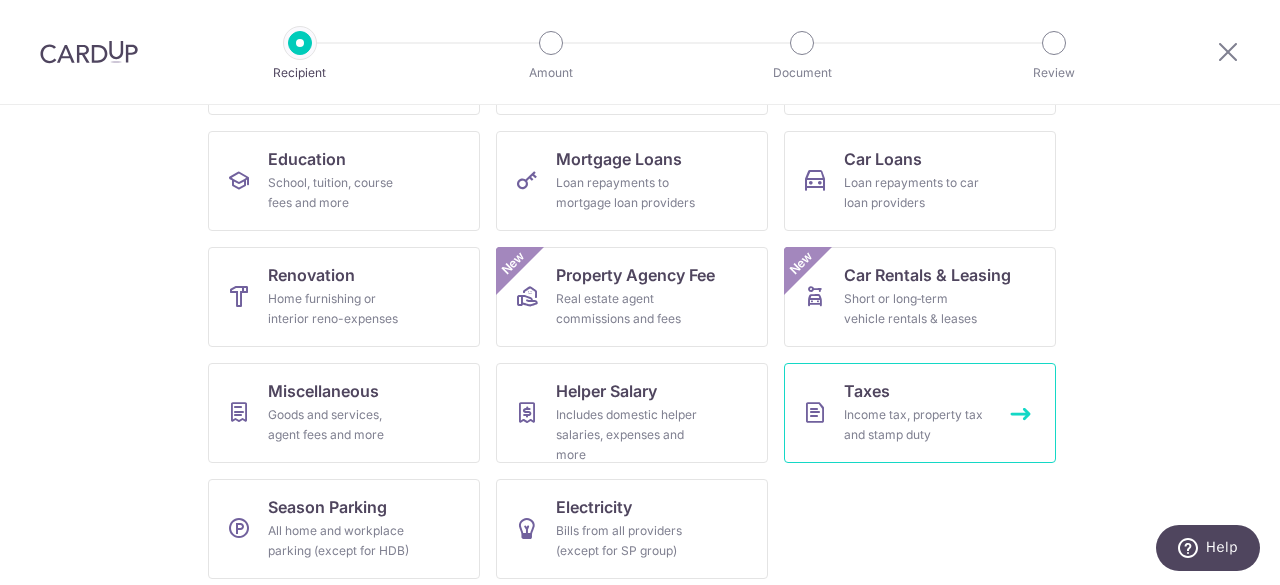 click on "Income tax, property tax and stamp duty" at bounding box center [916, 425] 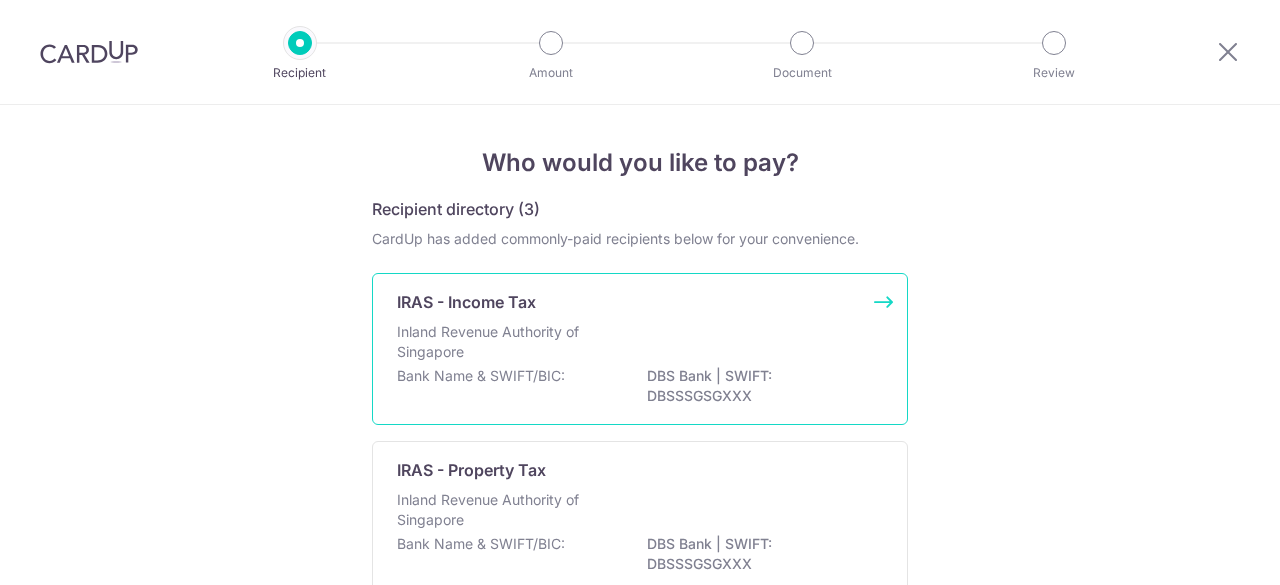 scroll, scrollTop: 0, scrollLeft: 0, axis: both 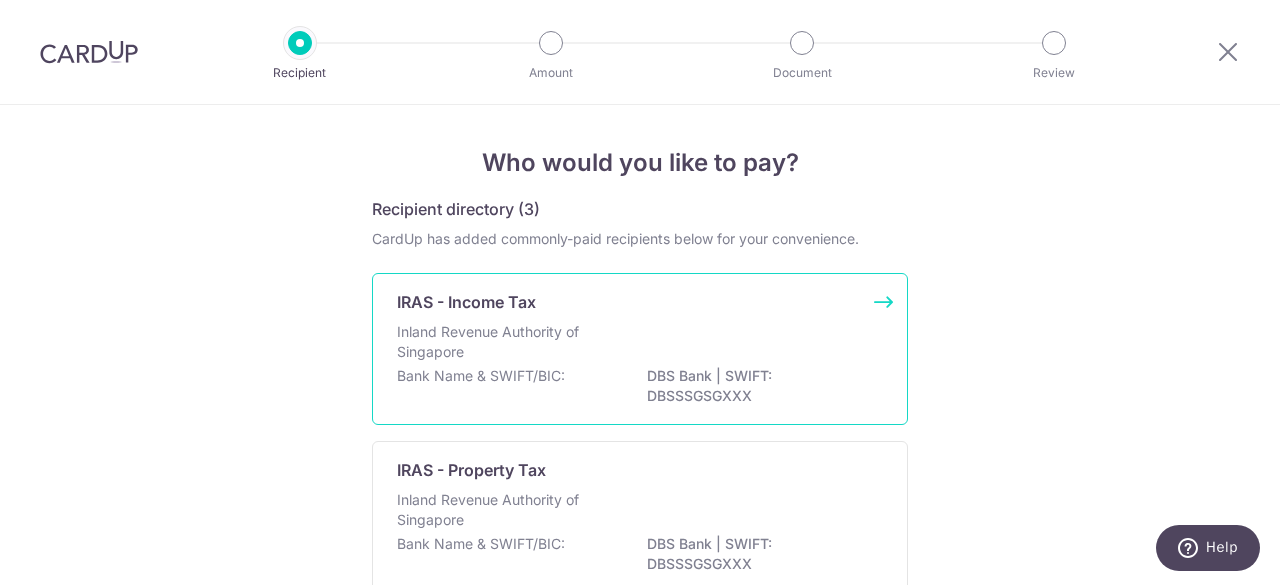 click on "Inland Revenue Authority of Singapore" at bounding box center [640, 344] 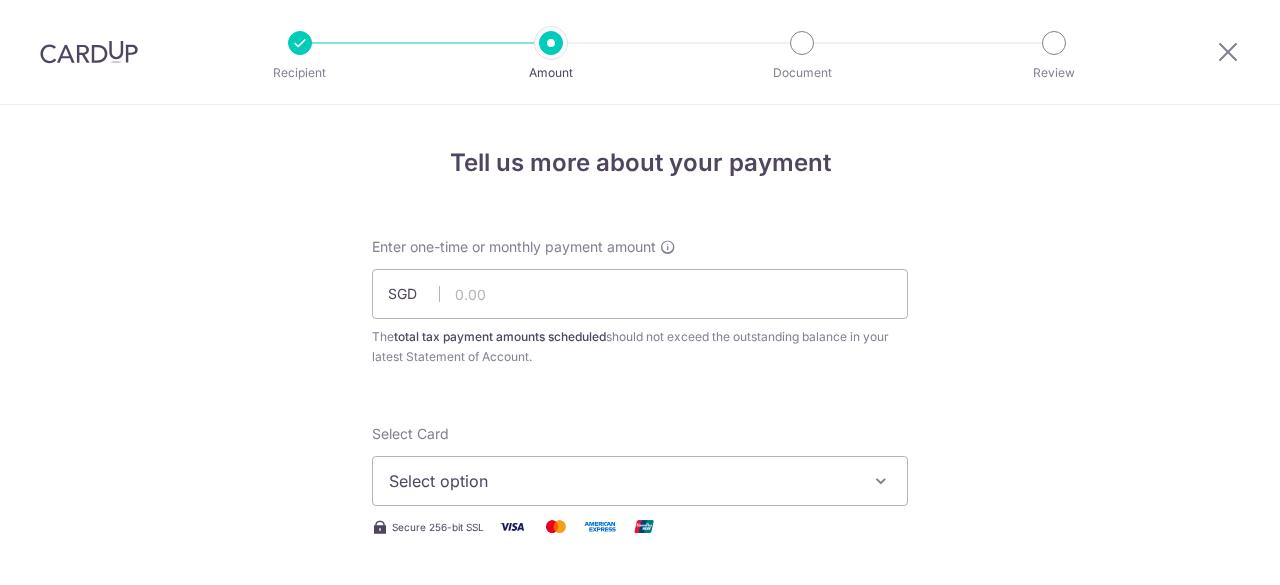scroll, scrollTop: 0, scrollLeft: 0, axis: both 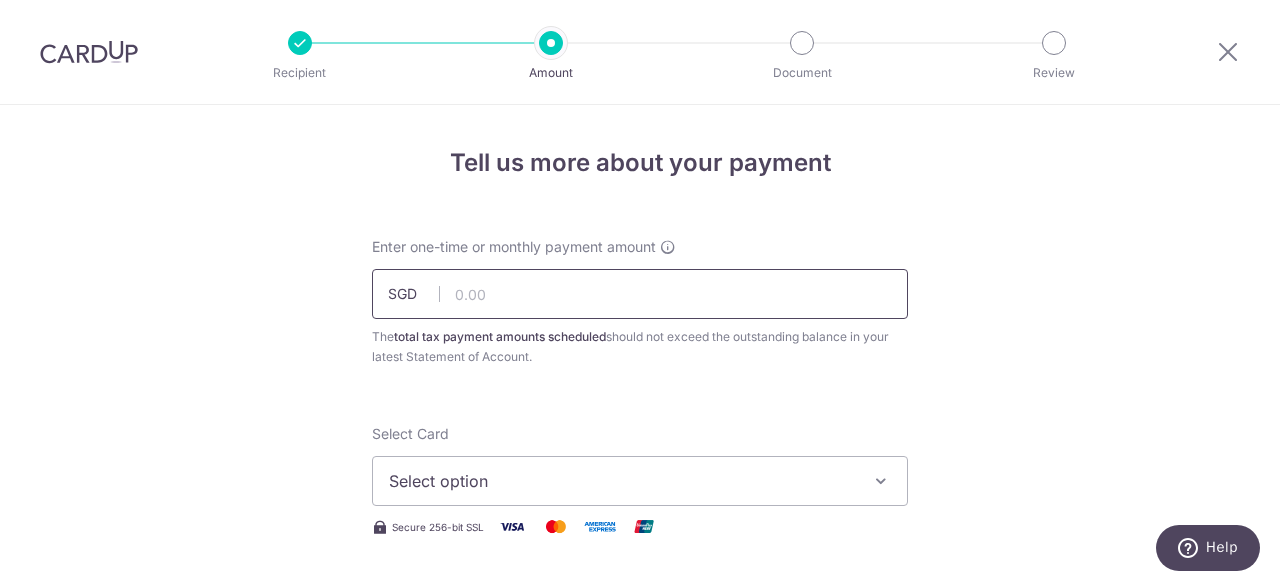 click at bounding box center (640, 294) 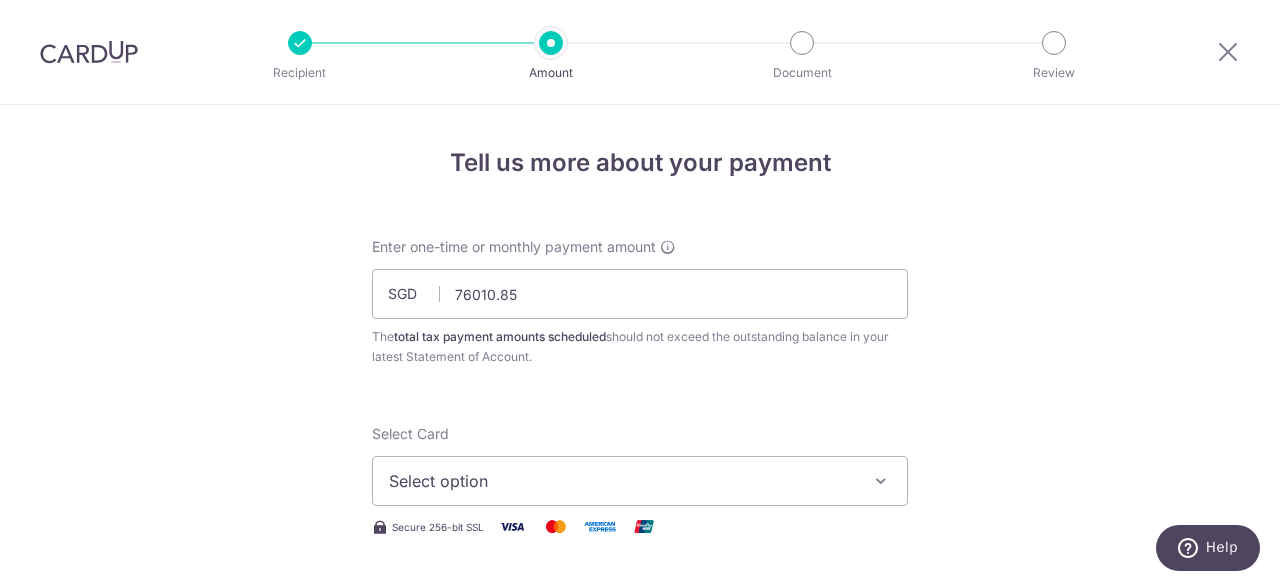 type on "76,010.85" 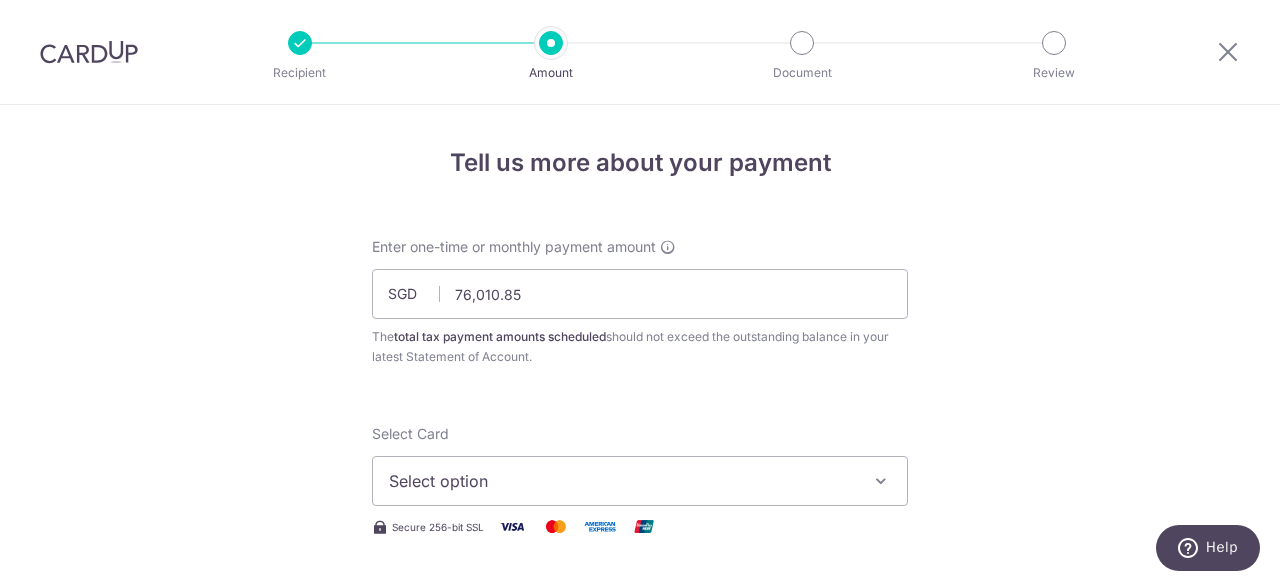 click on "Tell us more about your payment
Enter one-time or monthly payment amount
SGD
[AMOUNT]
[AMOUNT]
The  total tax payment amounts scheduled  should not exceed the outstanding balance in your latest Statement of Account.
Select Card
Select option
Add credit card
Your Cards
[CREDIT_CARD]
Secure 256-bit SSL
Text" at bounding box center [640, 1033] 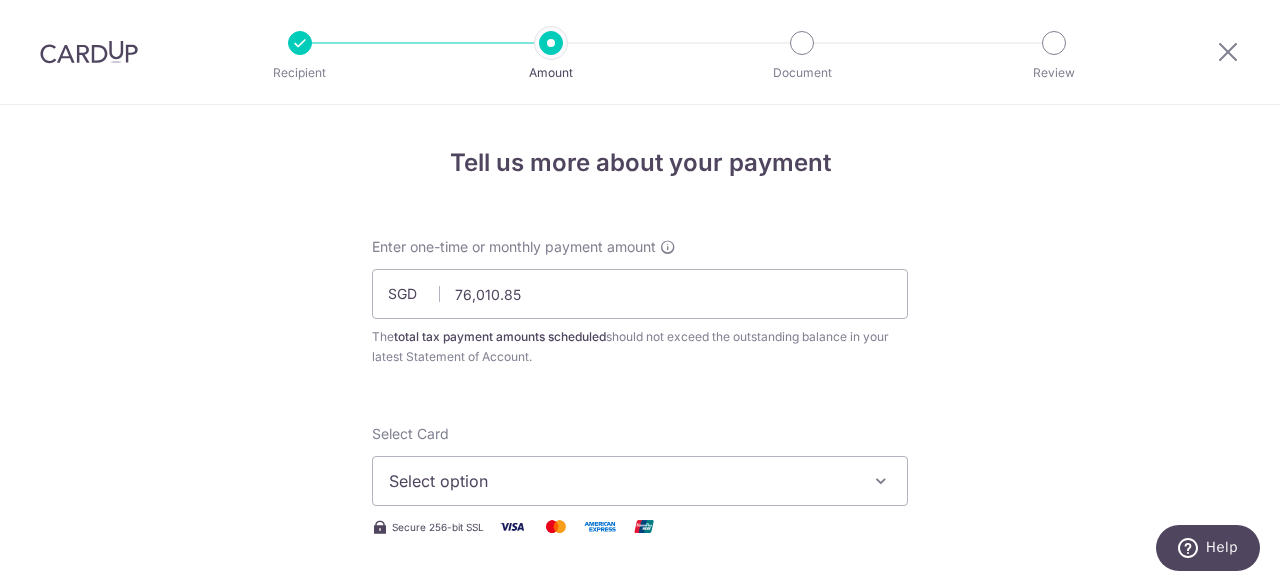 click at bounding box center (881, 481) 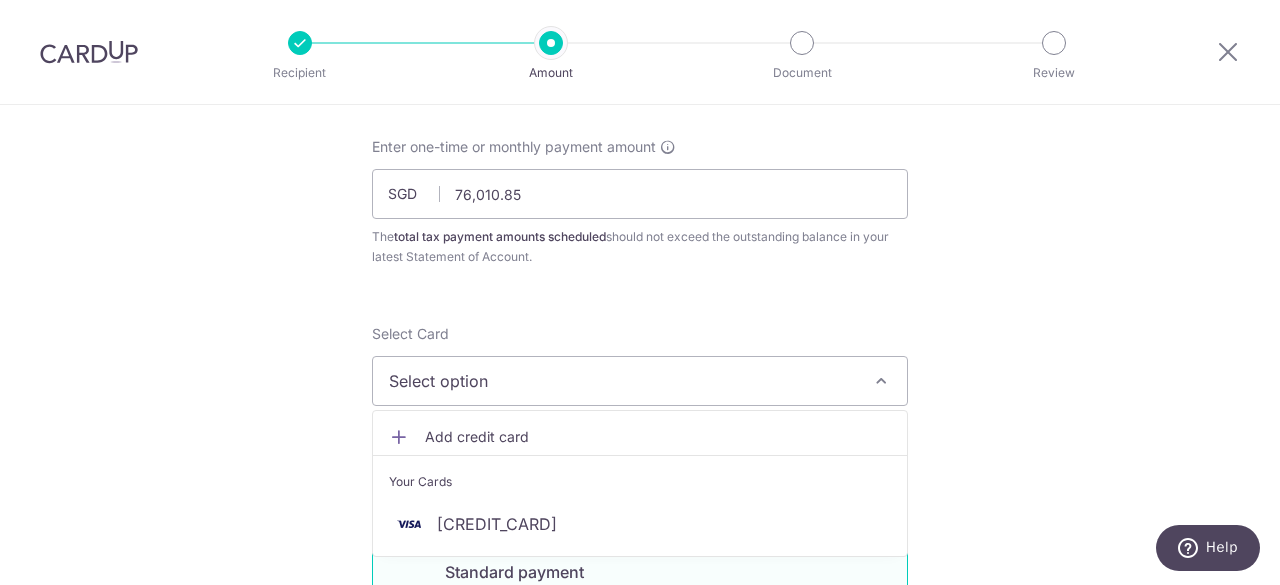 scroll, scrollTop: 200, scrollLeft: 0, axis: vertical 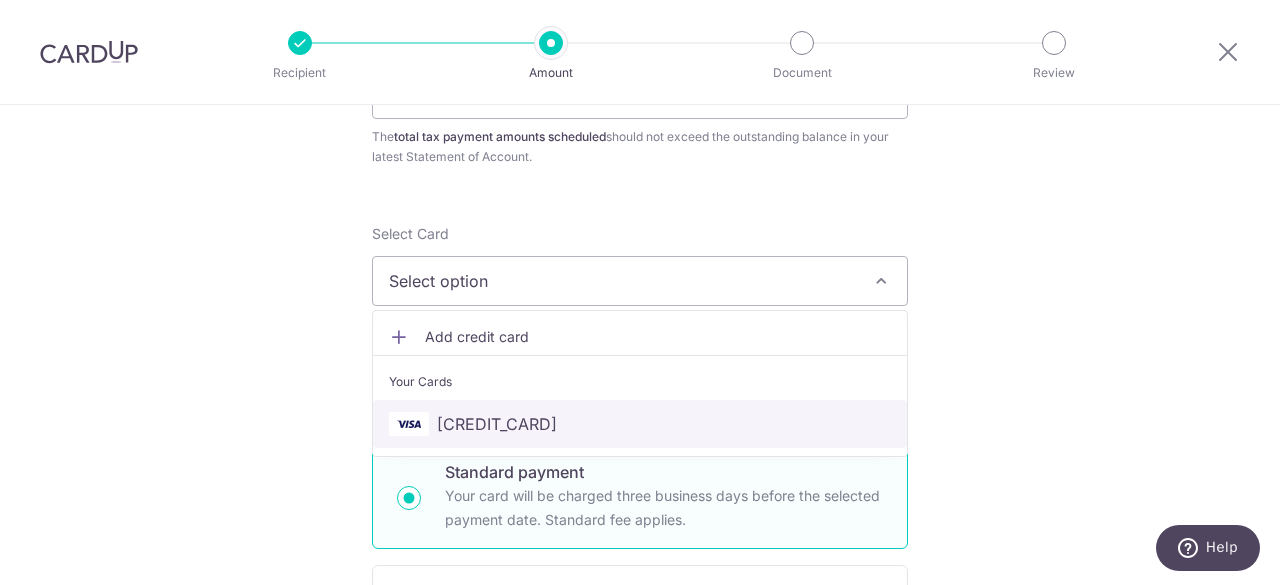 click on "[CREDIT_CARD]" at bounding box center [497, 424] 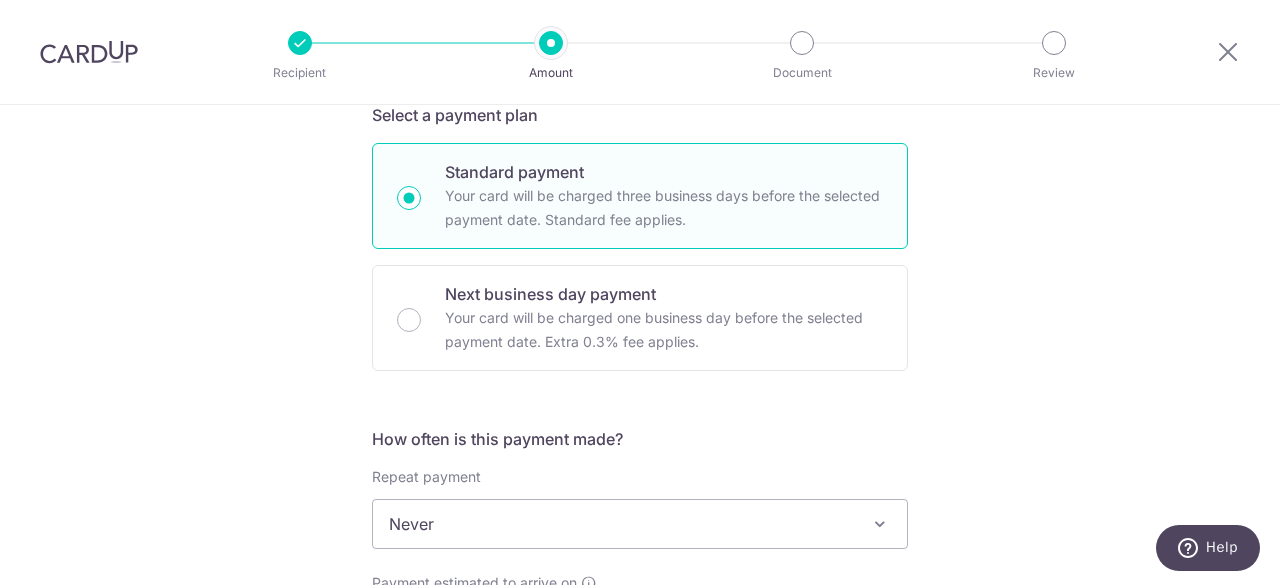 scroll, scrollTop: 700, scrollLeft: 0, axis: vertical 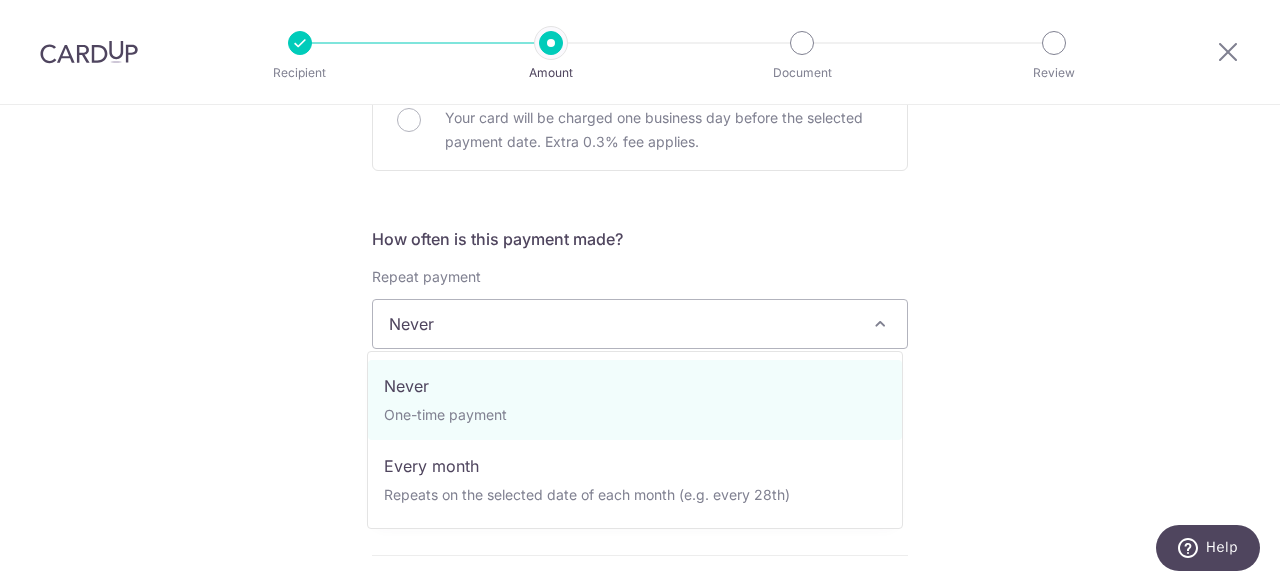 click on "Never" at bounding box center (640, 324) 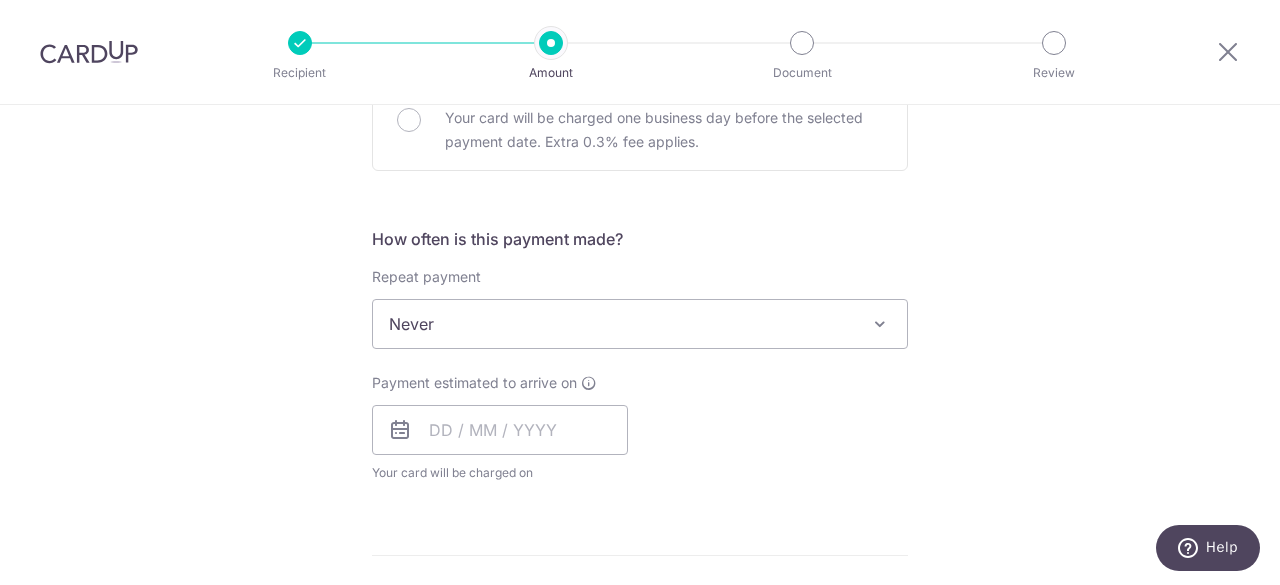 click on "Tell us more about your payment
Enter one-time or monthly payment amount
SGD
[AMOUNT]
[AMOUNT]
The  total tax payment amounts scheduled  should not exceed the outstanding balance in your latest Statement of Account.
Select Card
[CREDIT_CARD]
Add credit card
Your Cards
[CREDIT_CARD]
Secure 256-bit SSL
Text
New card details" at bounding box center [640, 333] 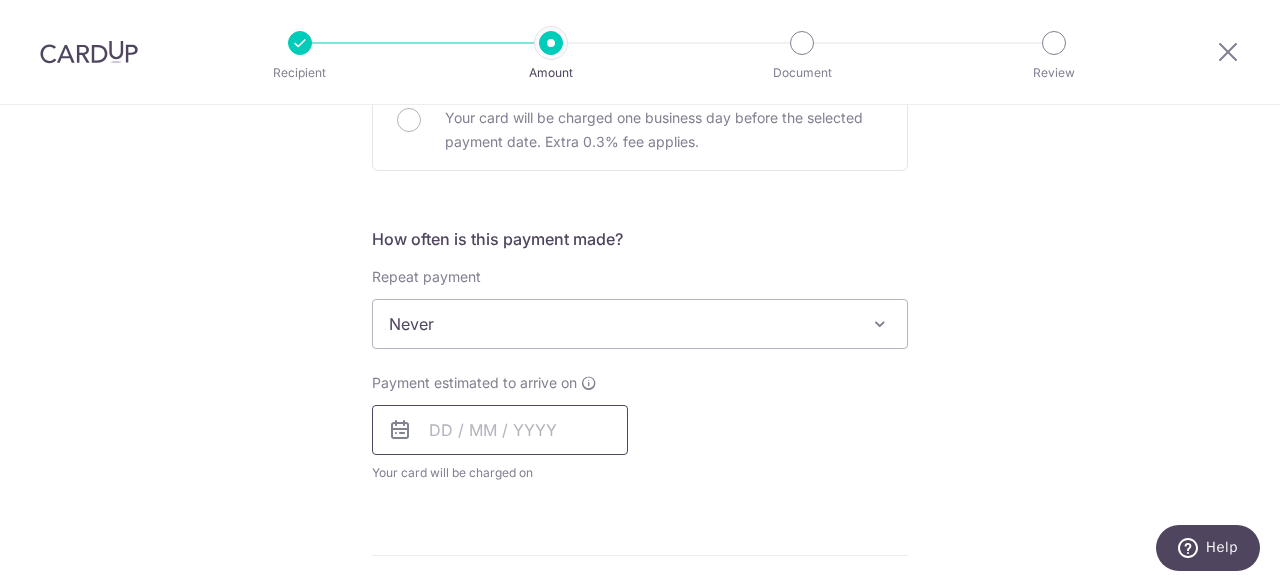 click at bounding box center (500, 430) 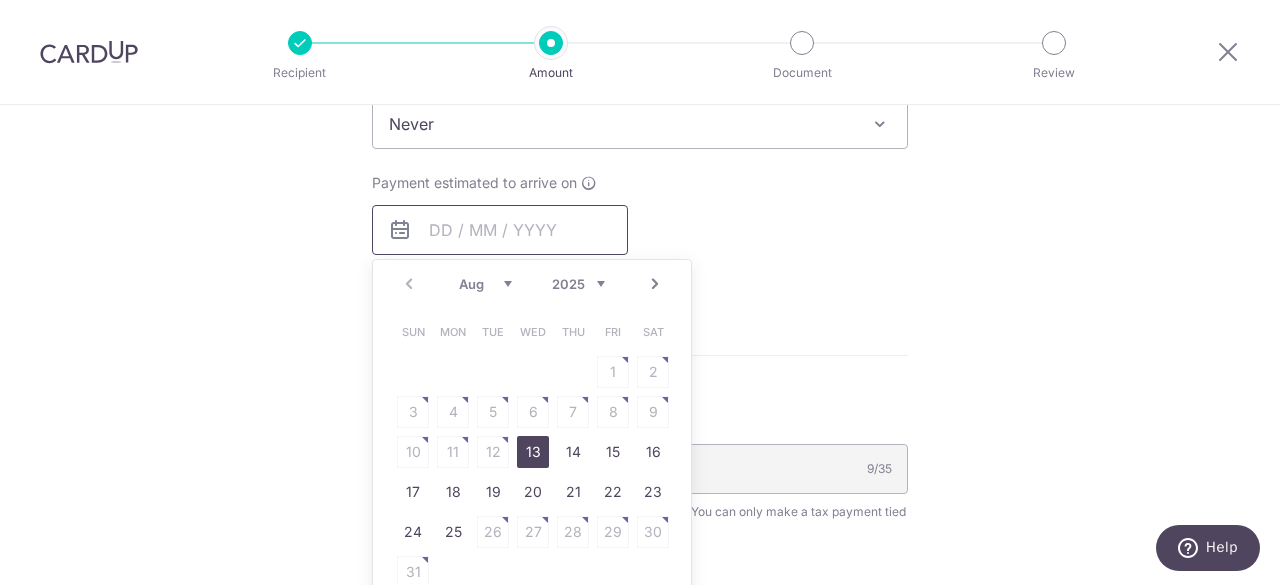 scroll, scrollTop: 1000, scrollLeft: 0, axis: vertical 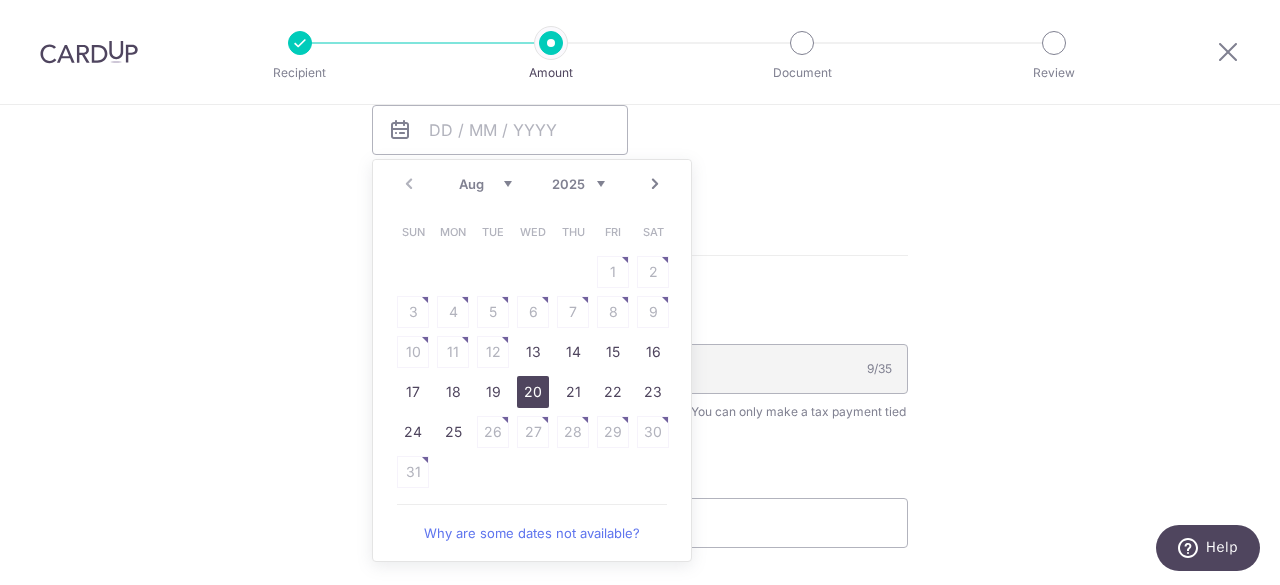 click on "20" at bounding box center (533, 392) 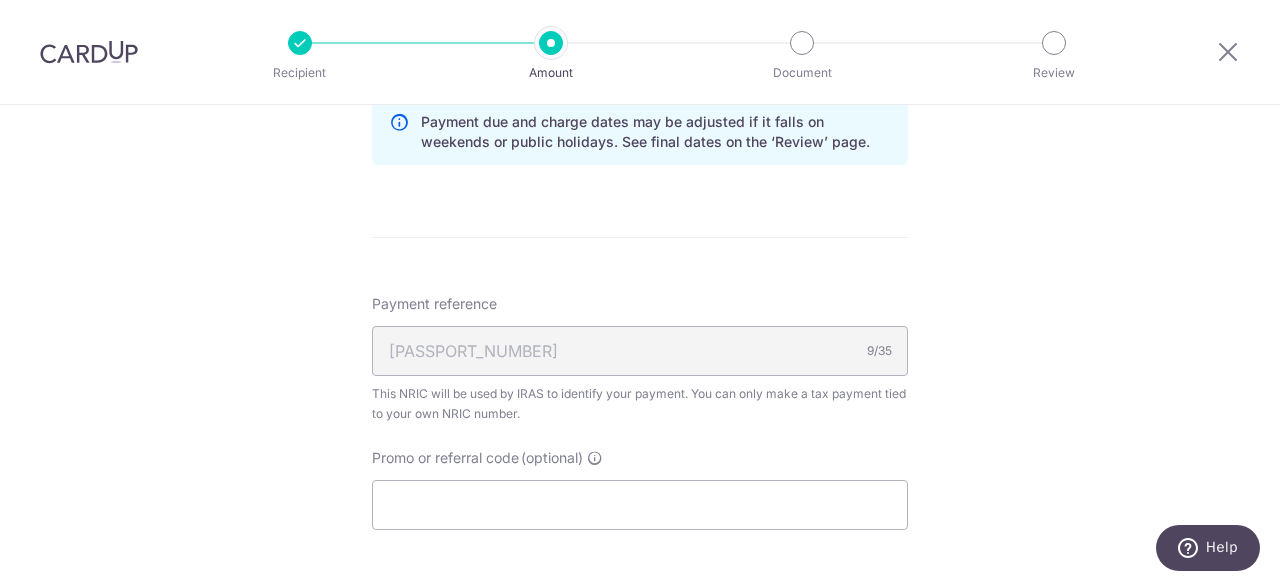 scroll, scrollTop: 1200, scrollLeft: 0, axis: vertical 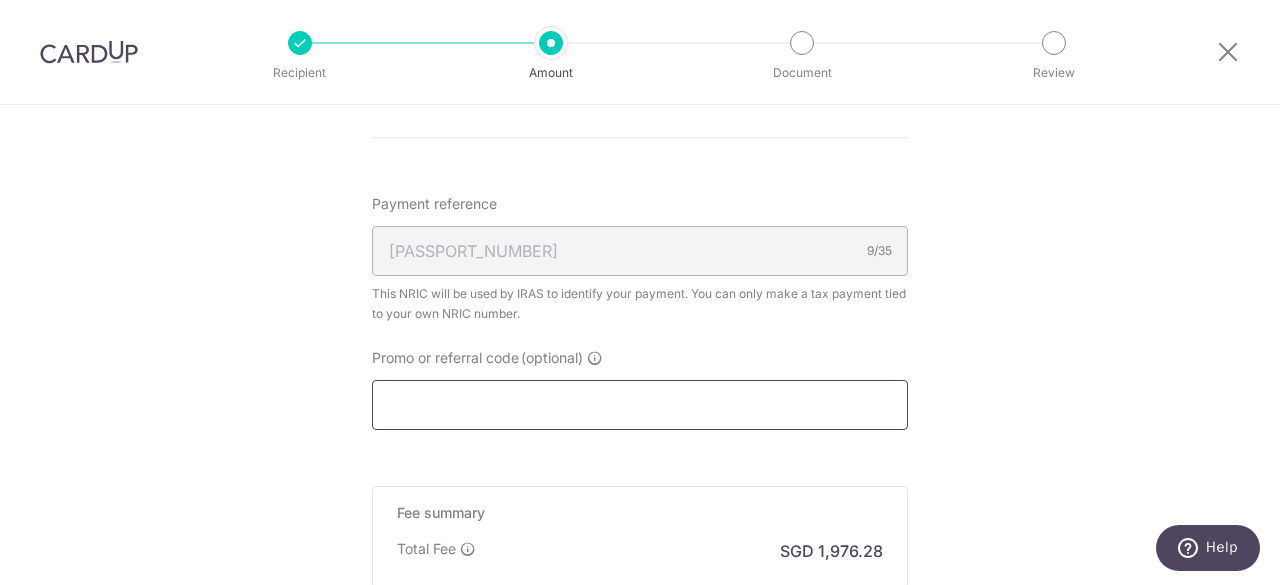 click on "Promo or referral code
(optional)" at bounding box center (640, 405) 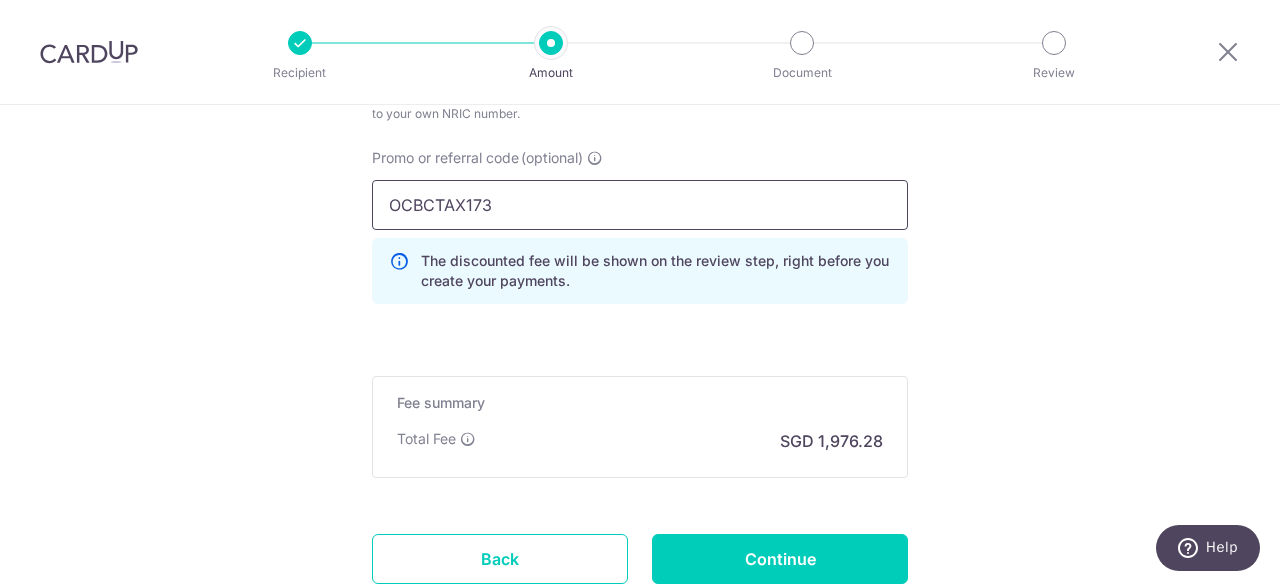 scroll, scrollTop: 1500, scrollLeft: 0, axis: vertical 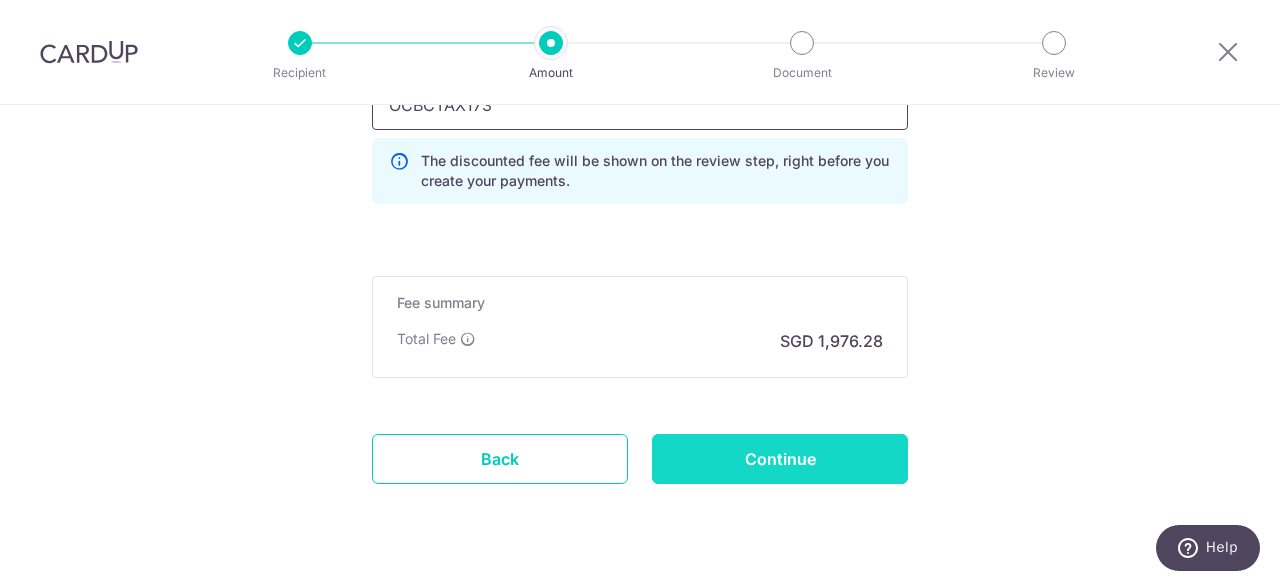 type on "OCBCTAX173" 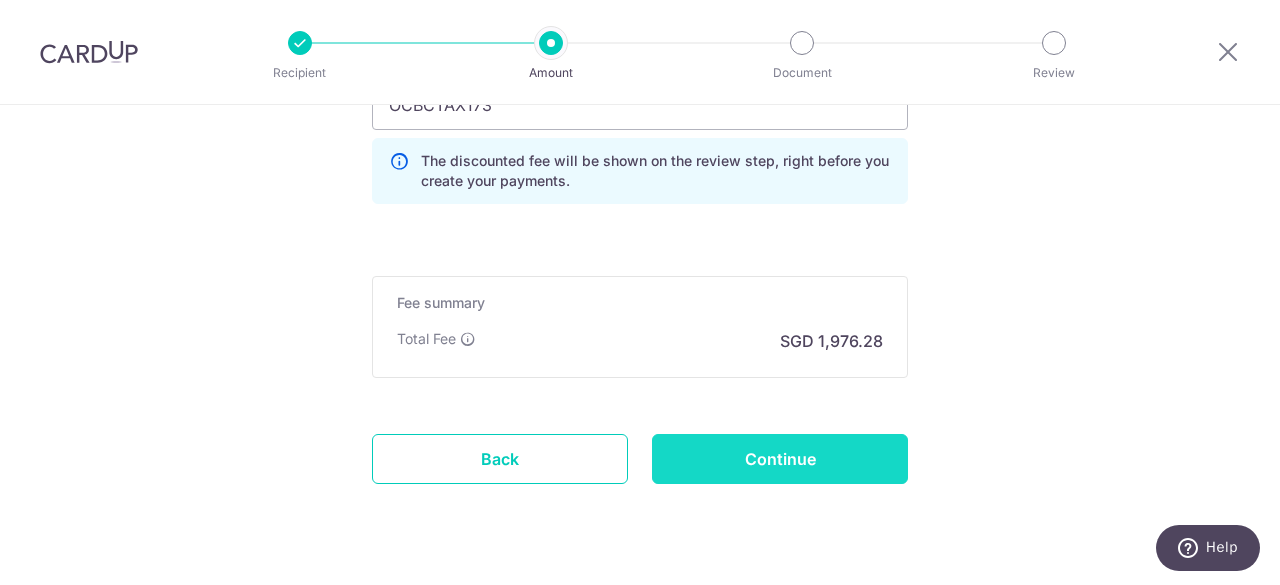 click on "Continue" at bounding box center (780, 459) 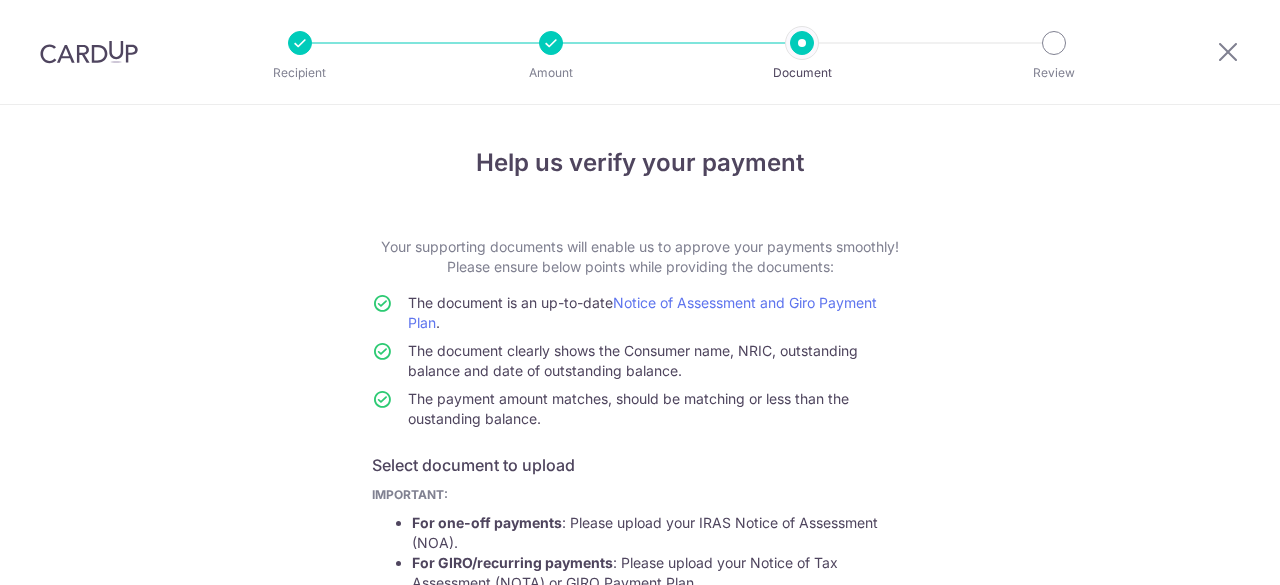 scroll, scrollTop: 0, scrollLeft: 0, axis: both 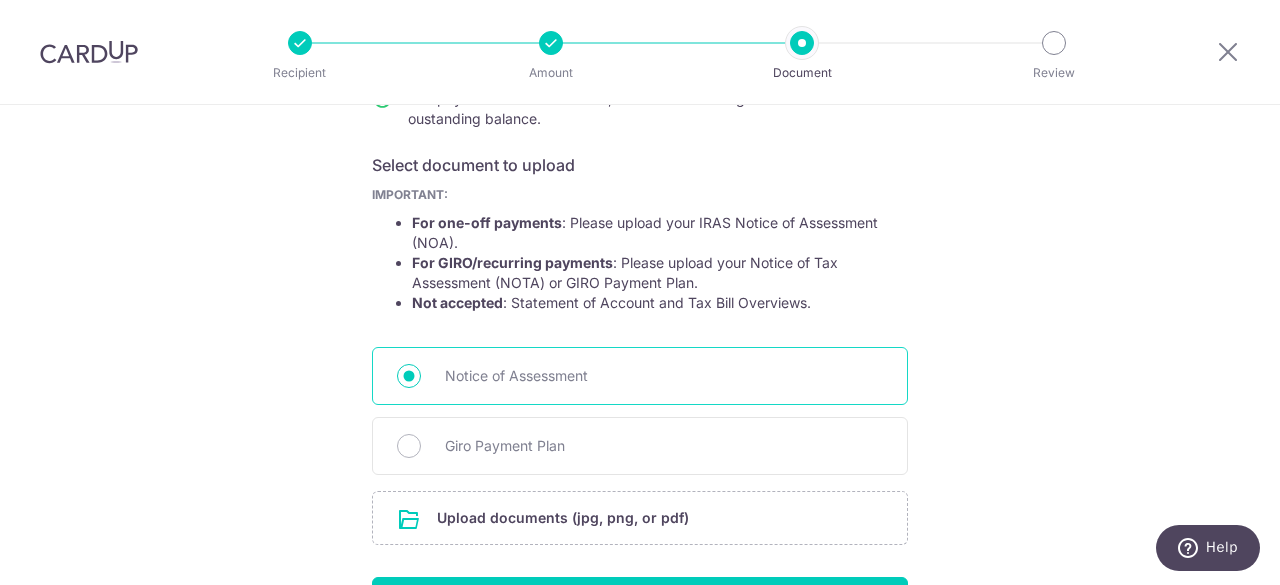 click on "Notice of Assessment" at bounding box center (409, 376) 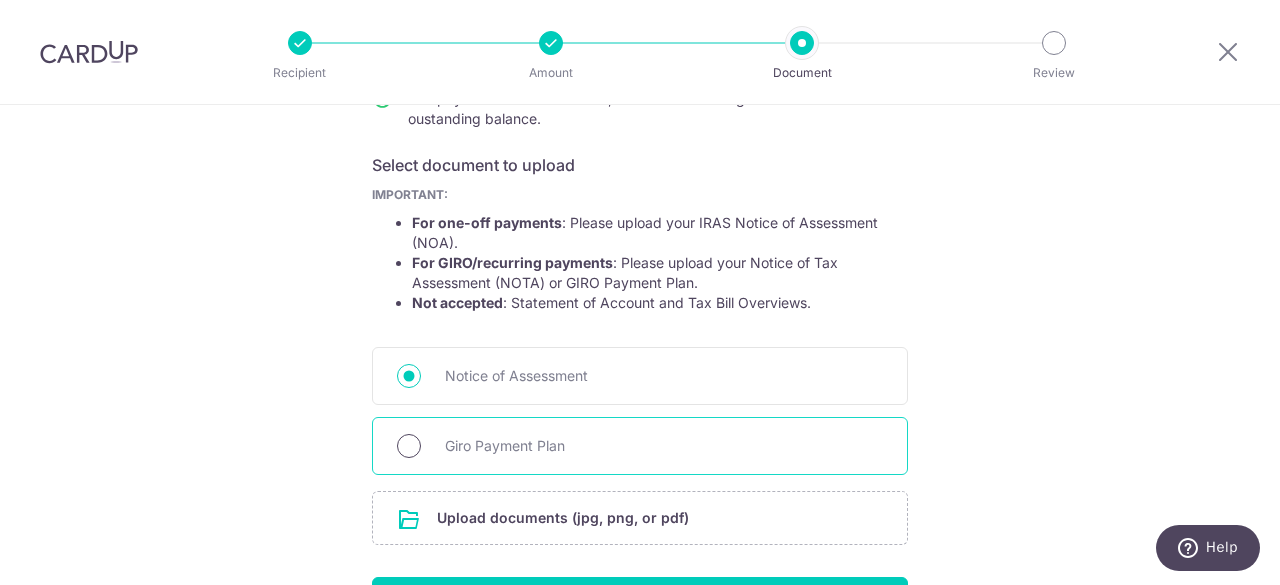 click on "Giro Payment Plan" at bounding box center [409, 446] 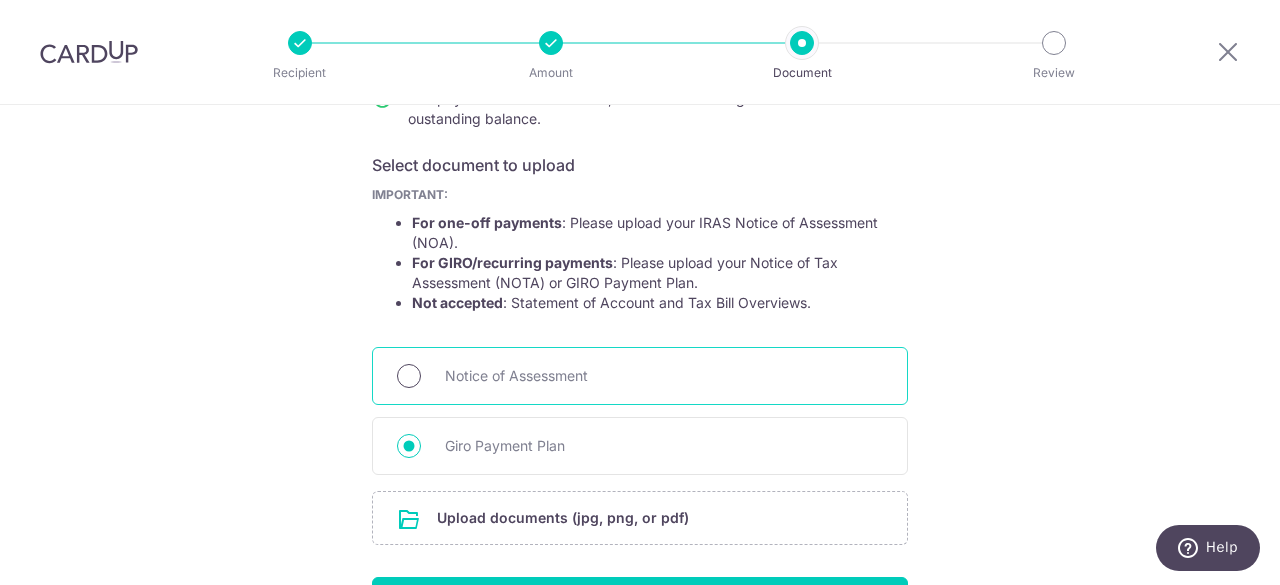 click on "Notice of Assessment" at bounding box center [409, 376] 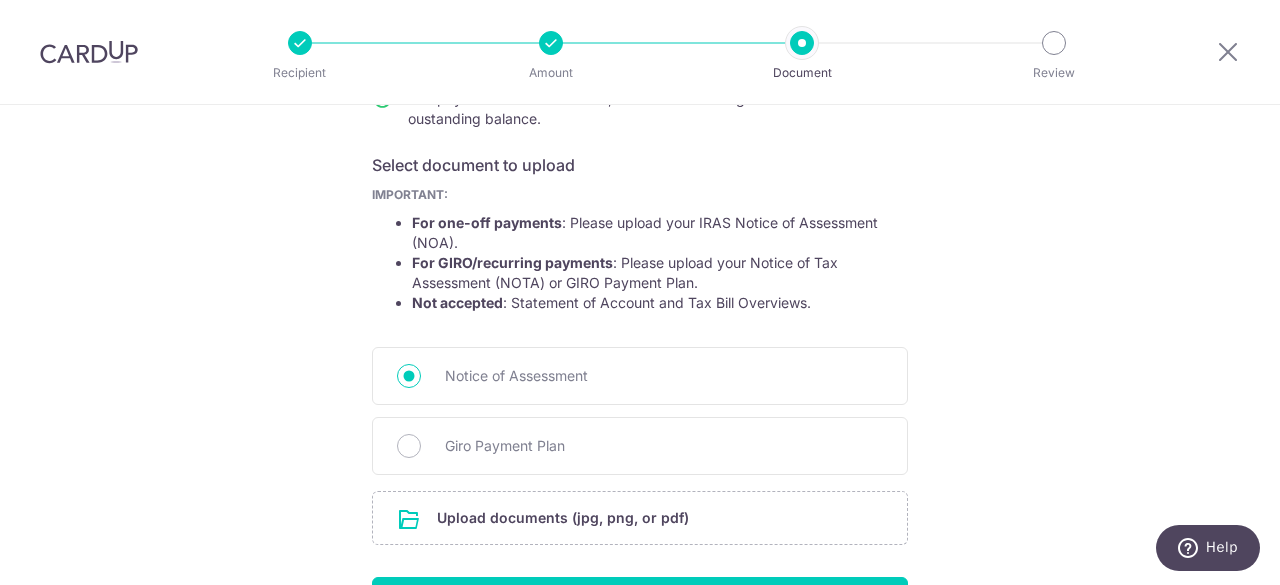 scroll, scrollTop: 432, scrollLeft: 0, axis: vertical 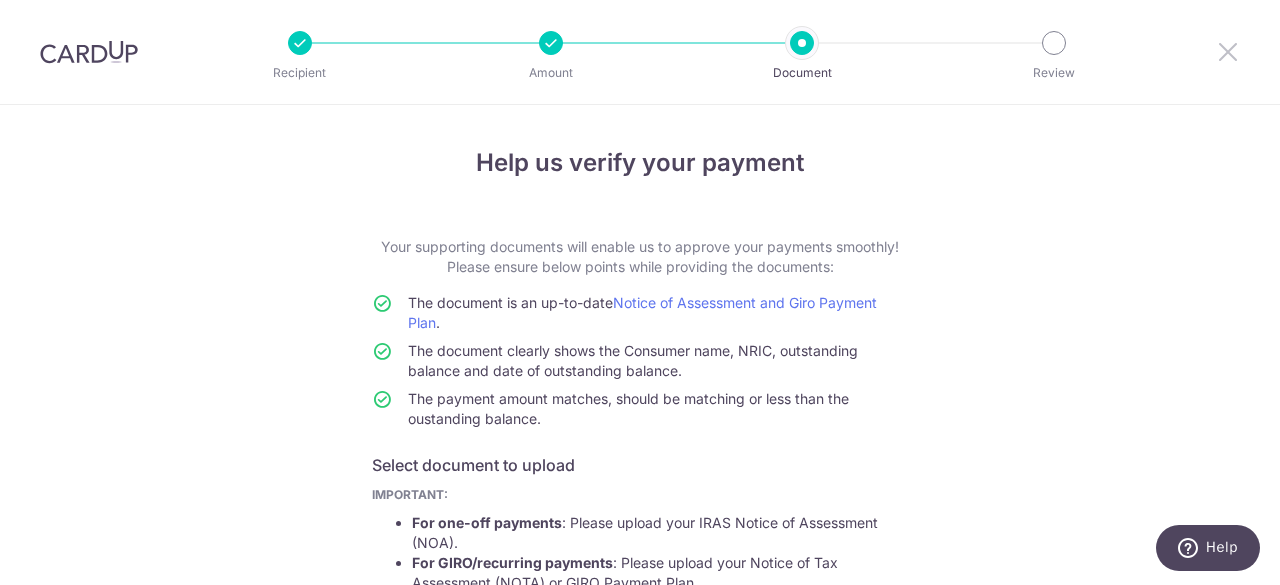 drag, startPoint x: 1226, startPoint y: 47, endPoint x: 734, endPoint y: 121, distance: 497.5339 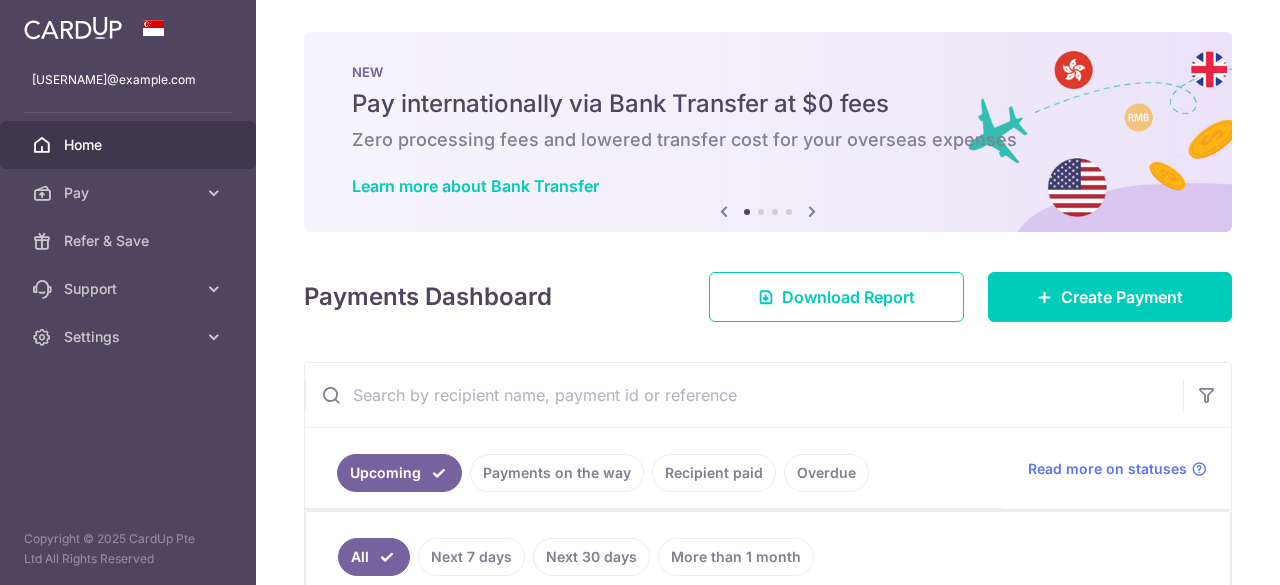 scroll, scrollTop: 0, scrollLeft: 0, axis: both 